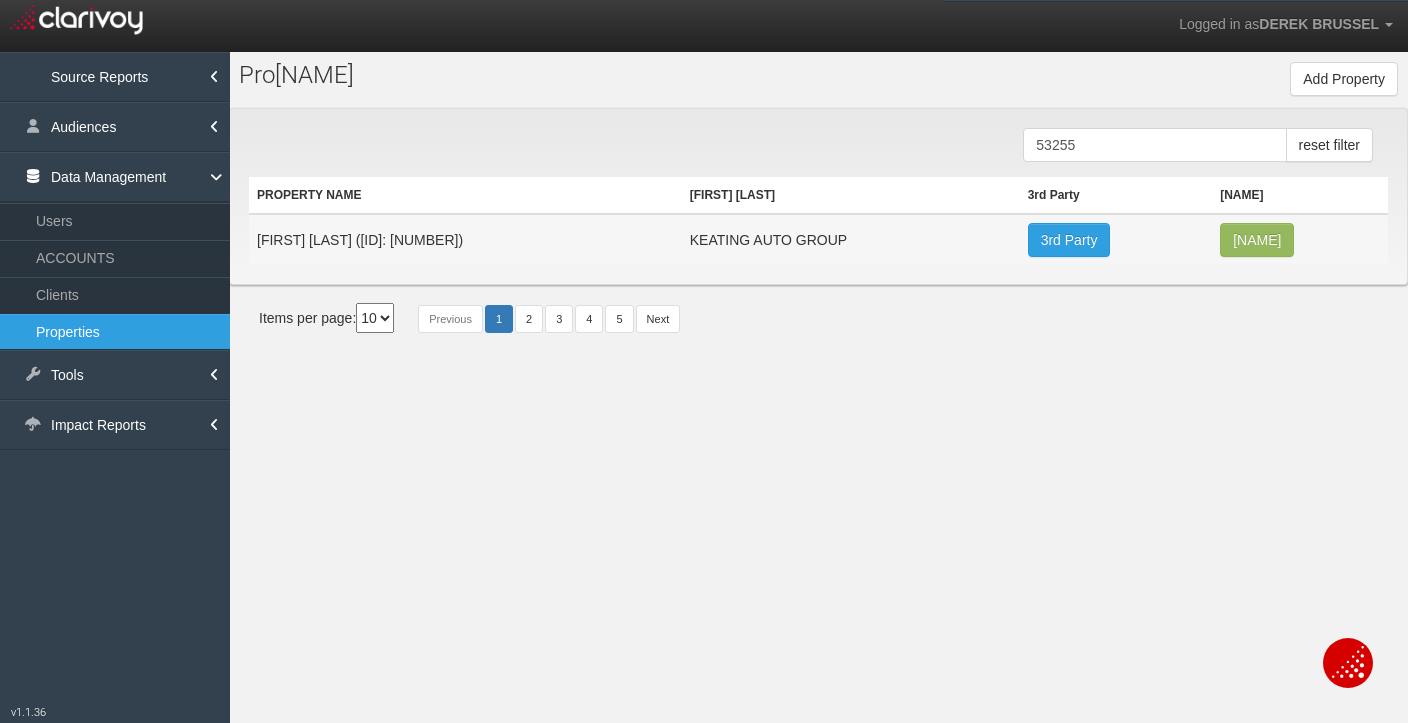 scroll, scrollTop: 0, scrollLeft: 0, axis: both 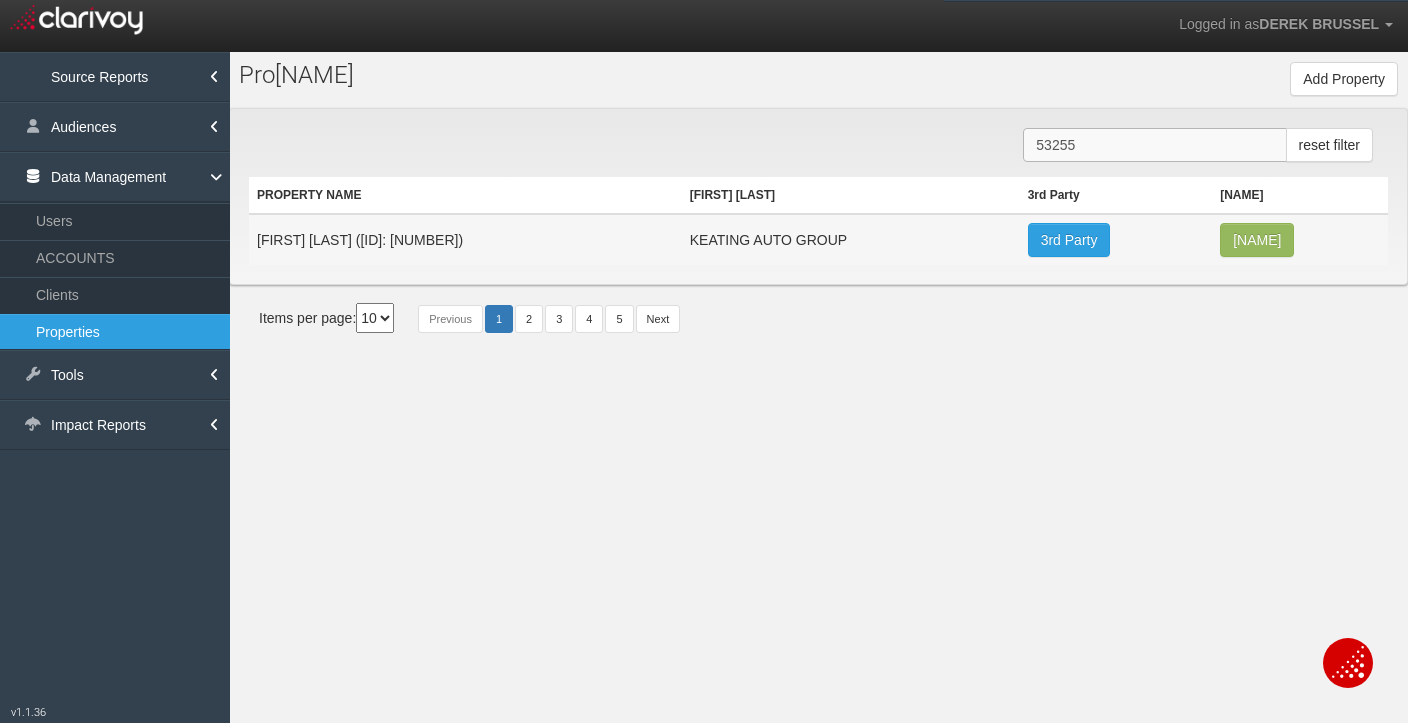 click on "53255" at bounding box center (1154, 145) 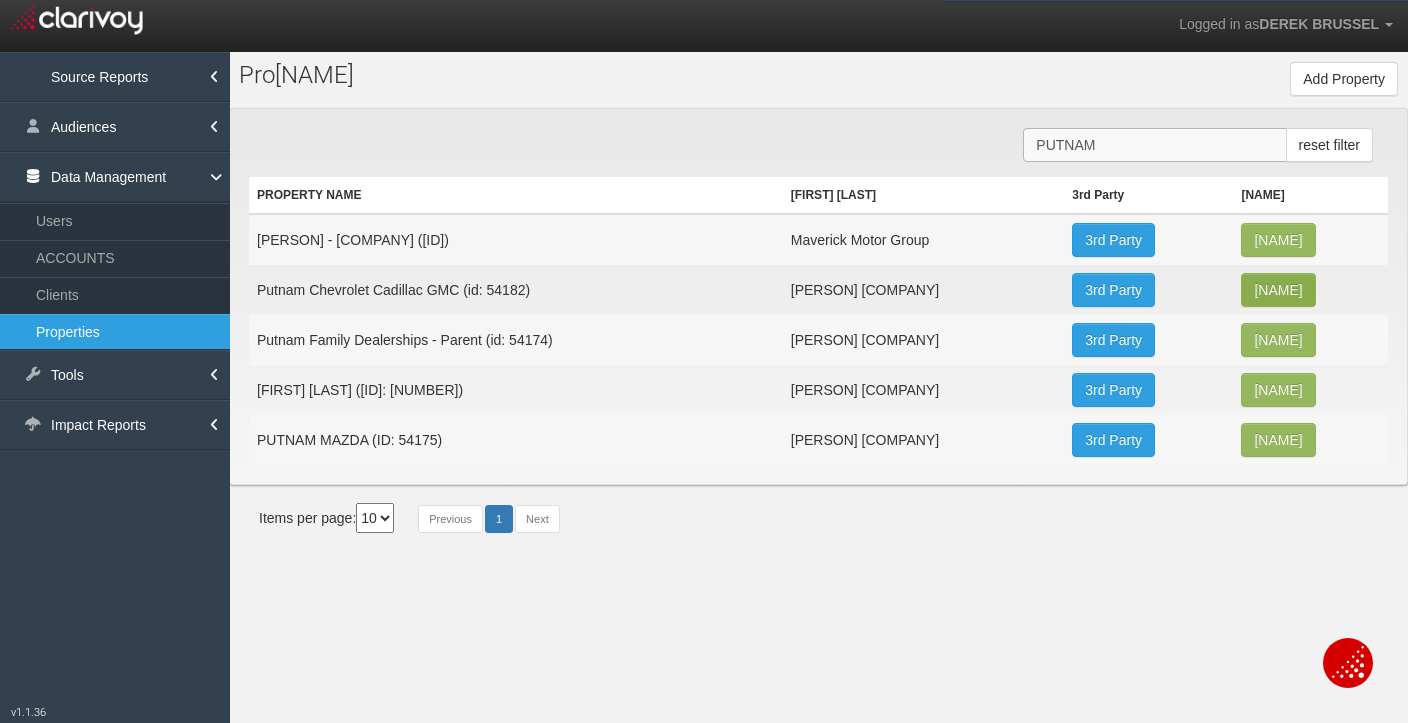 type on "PUTNAM" 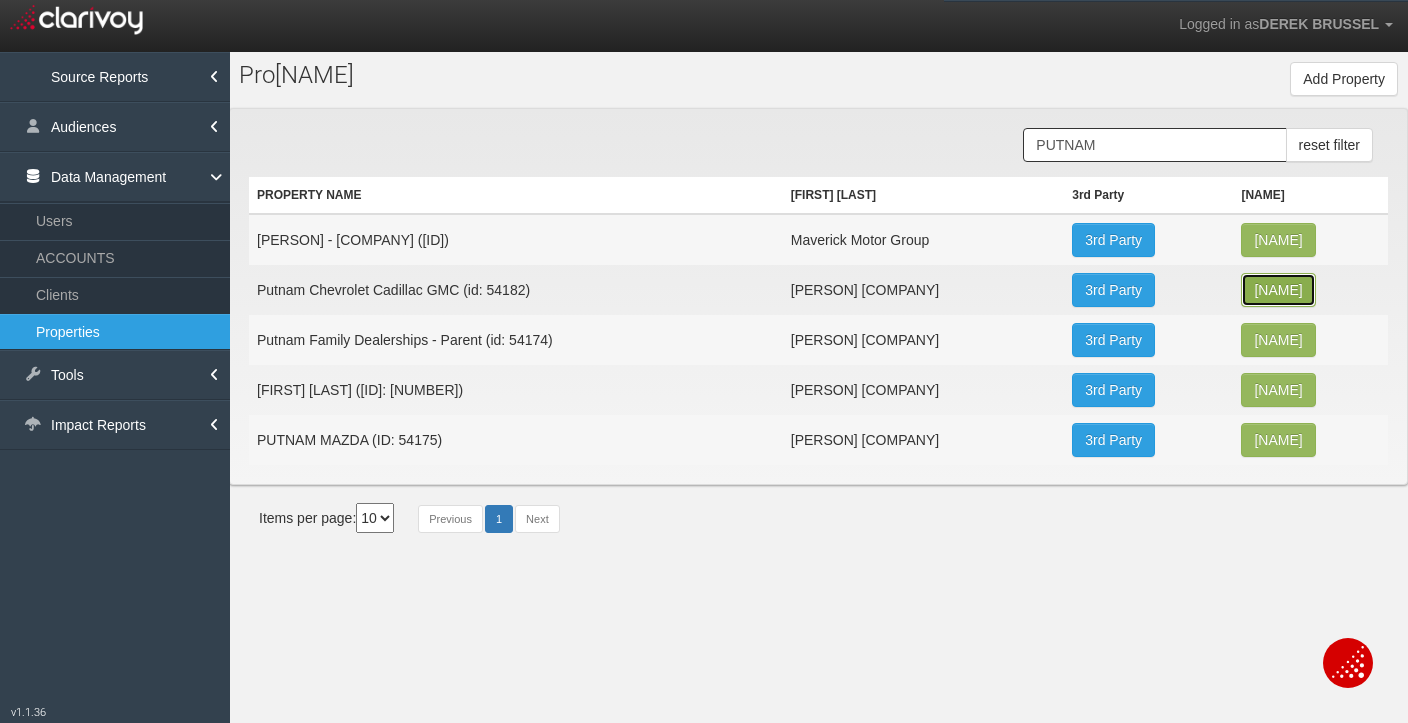 click on "[NAME]" at bounding box center [1278, 240] 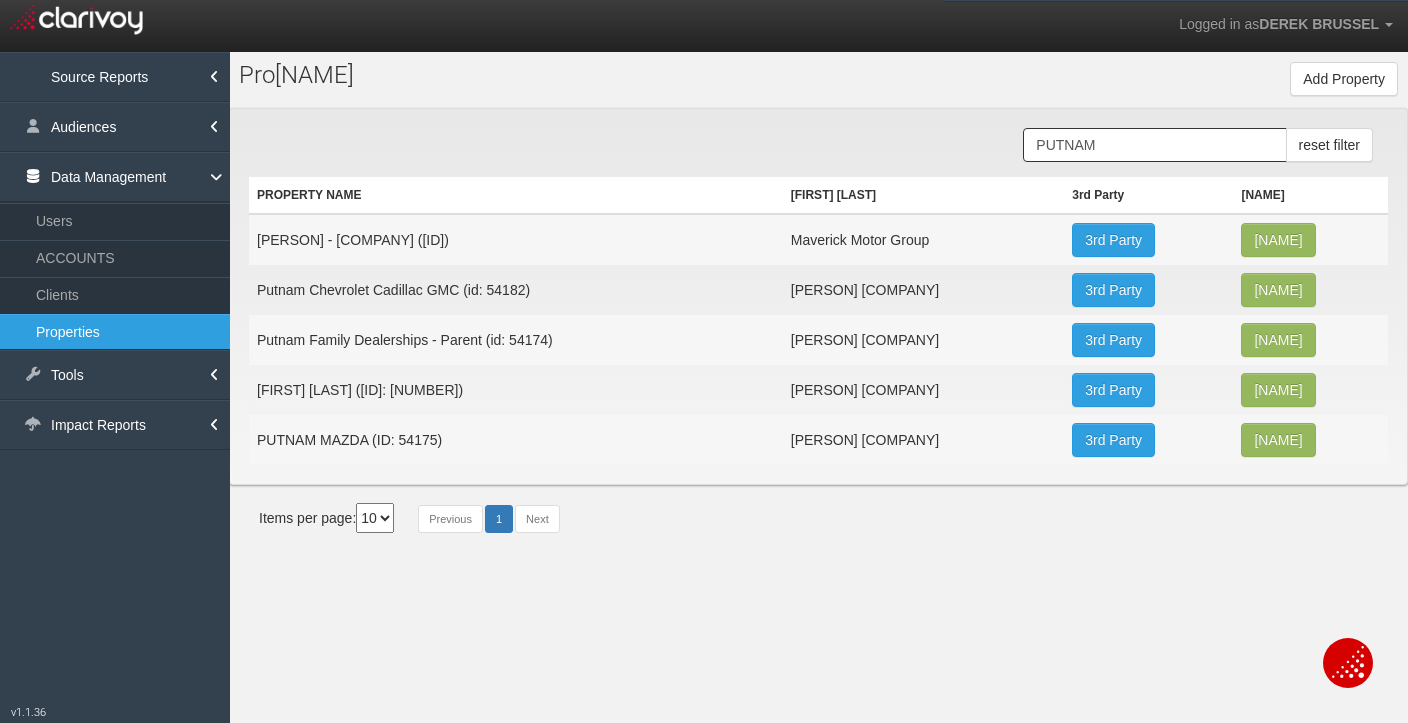 scroll, scrollTop: 37, scrollLeft: 0, axis: vertical 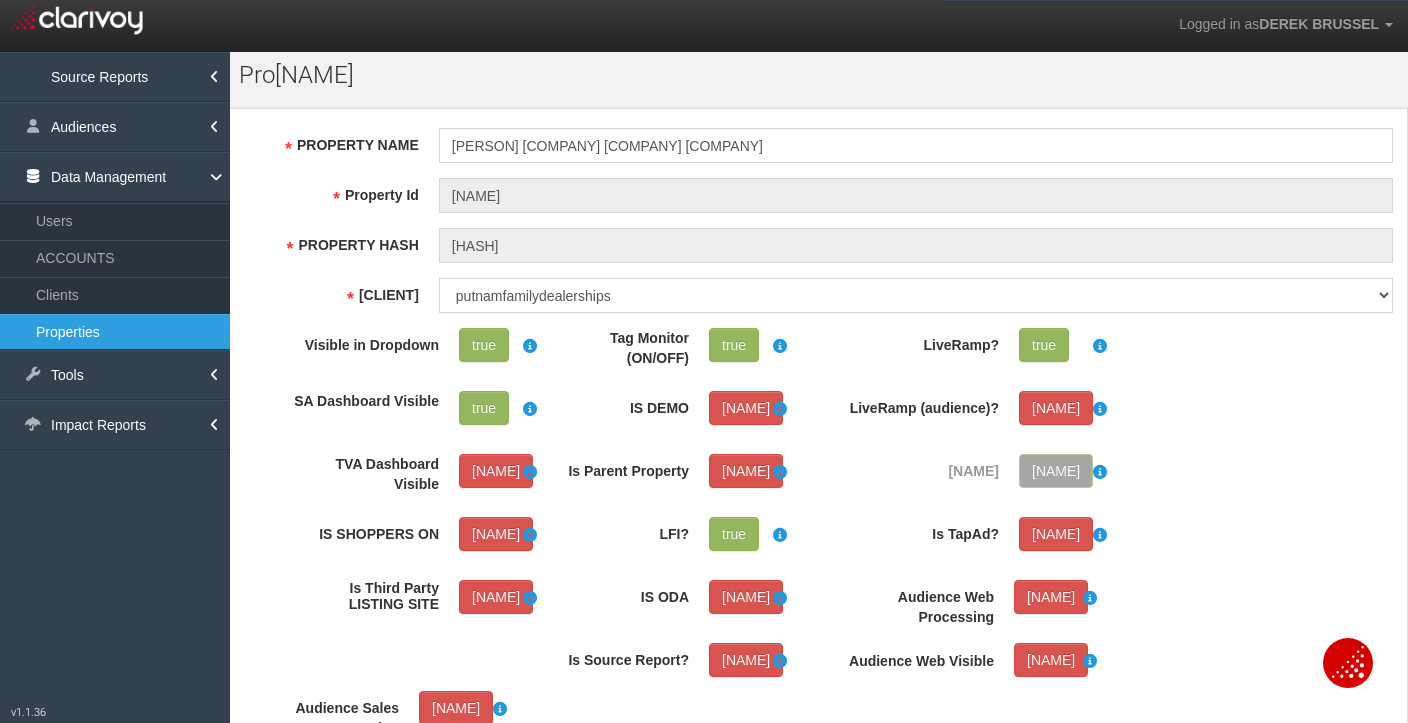 drag, startPoint x: 36, startPoint y: 296, endPoint x: 97, endPoint y: 320, distance: 65.551506 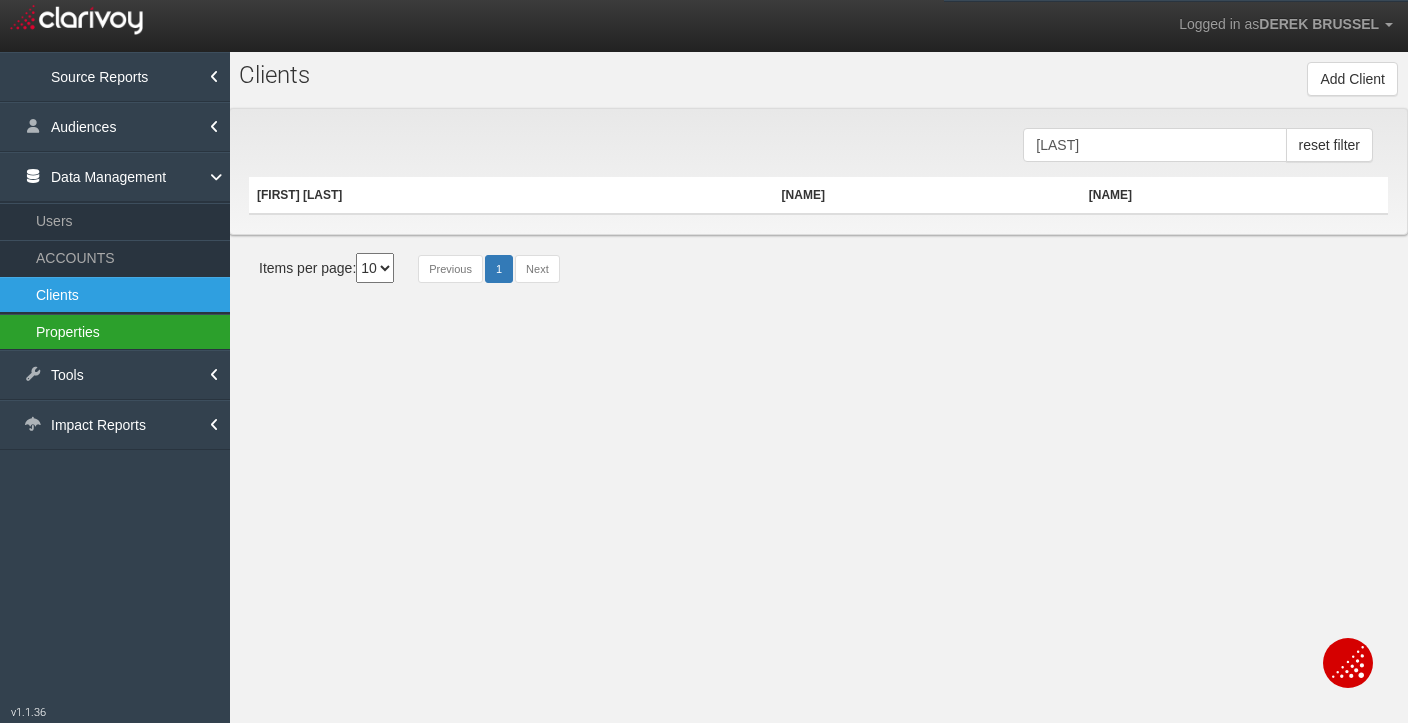 click on "Properties" at bounding box center [115, 332] 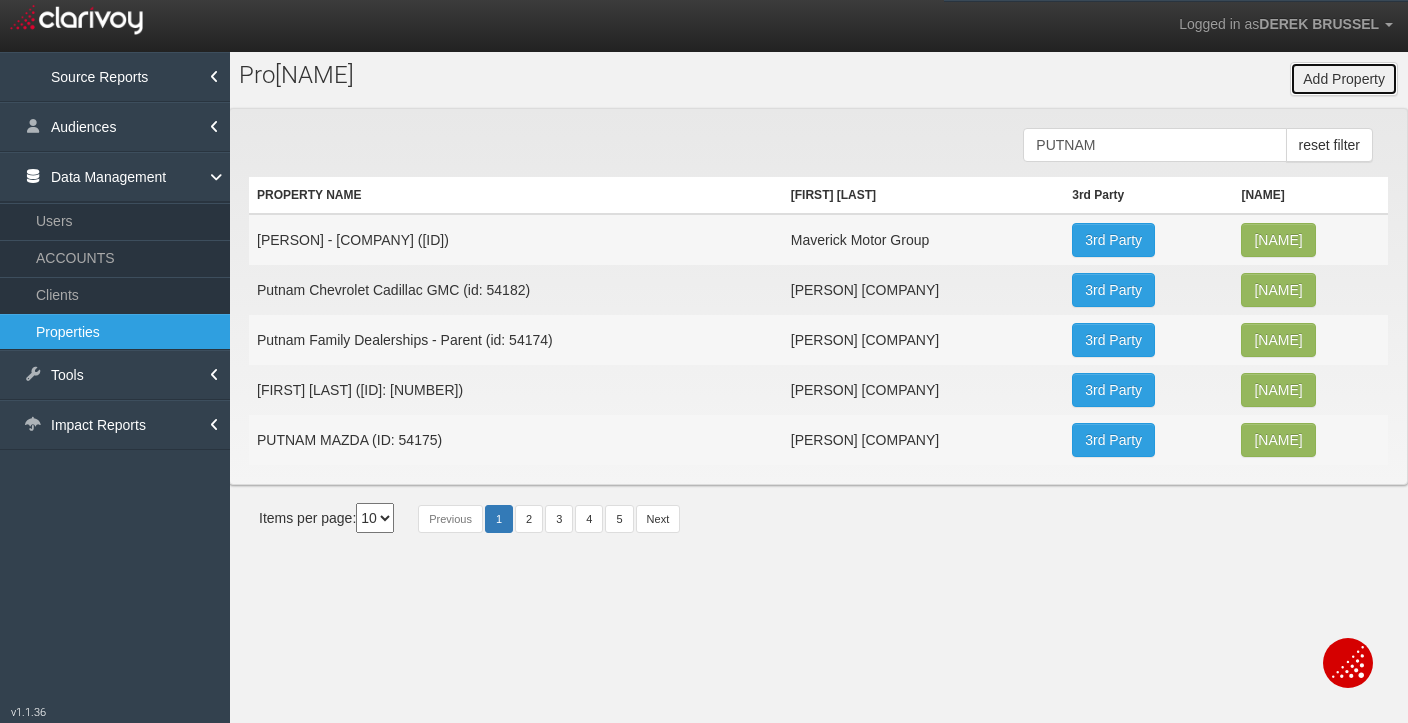 click on "Add Property" at bounding box center (1344, 79) 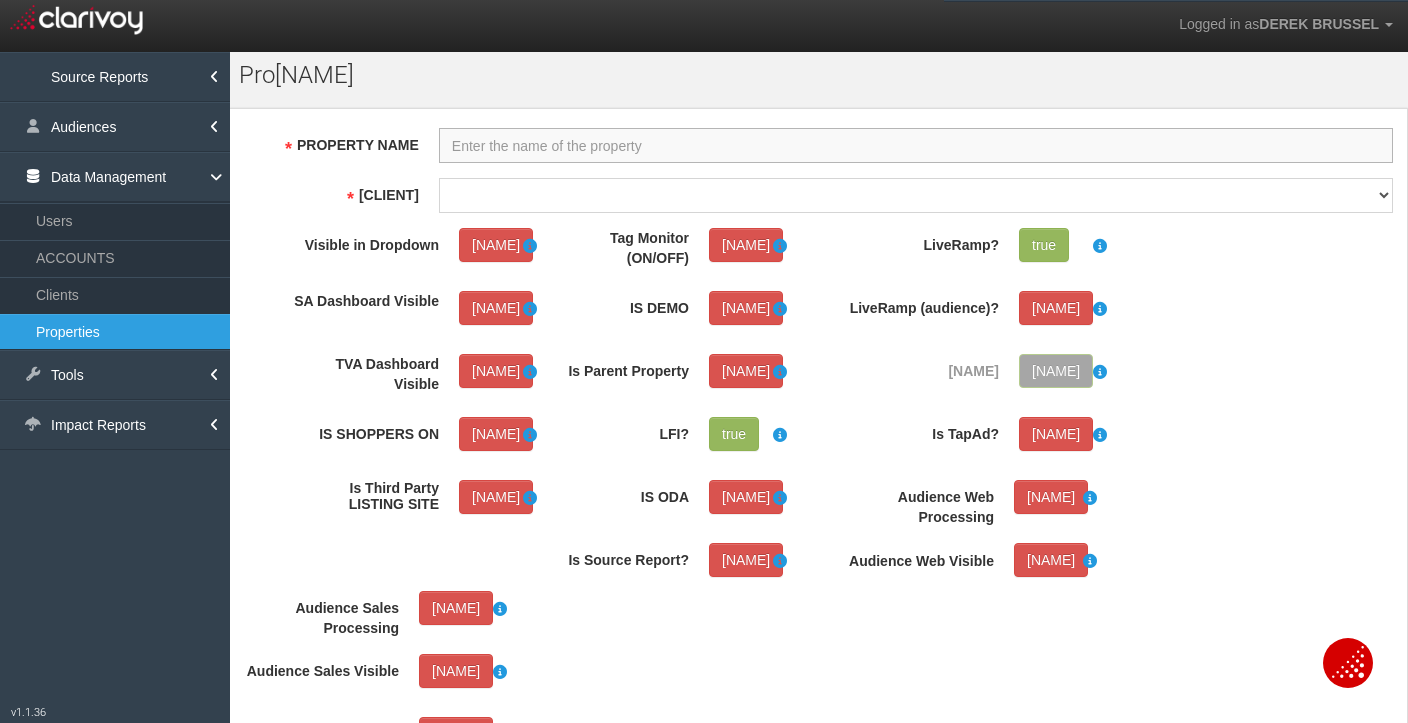 click on "PROPERTY NAME" at bounding box center (916, 145) 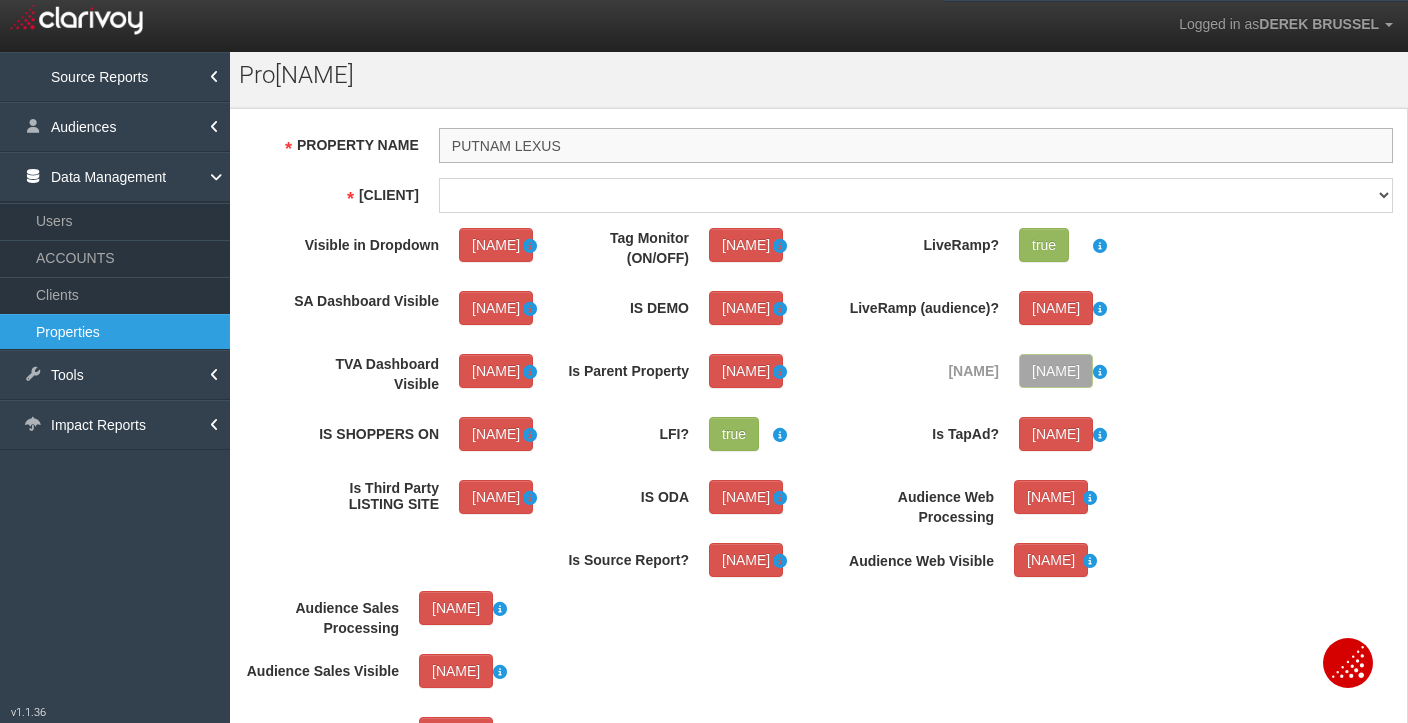 type on "PUTNAM LEXUS" 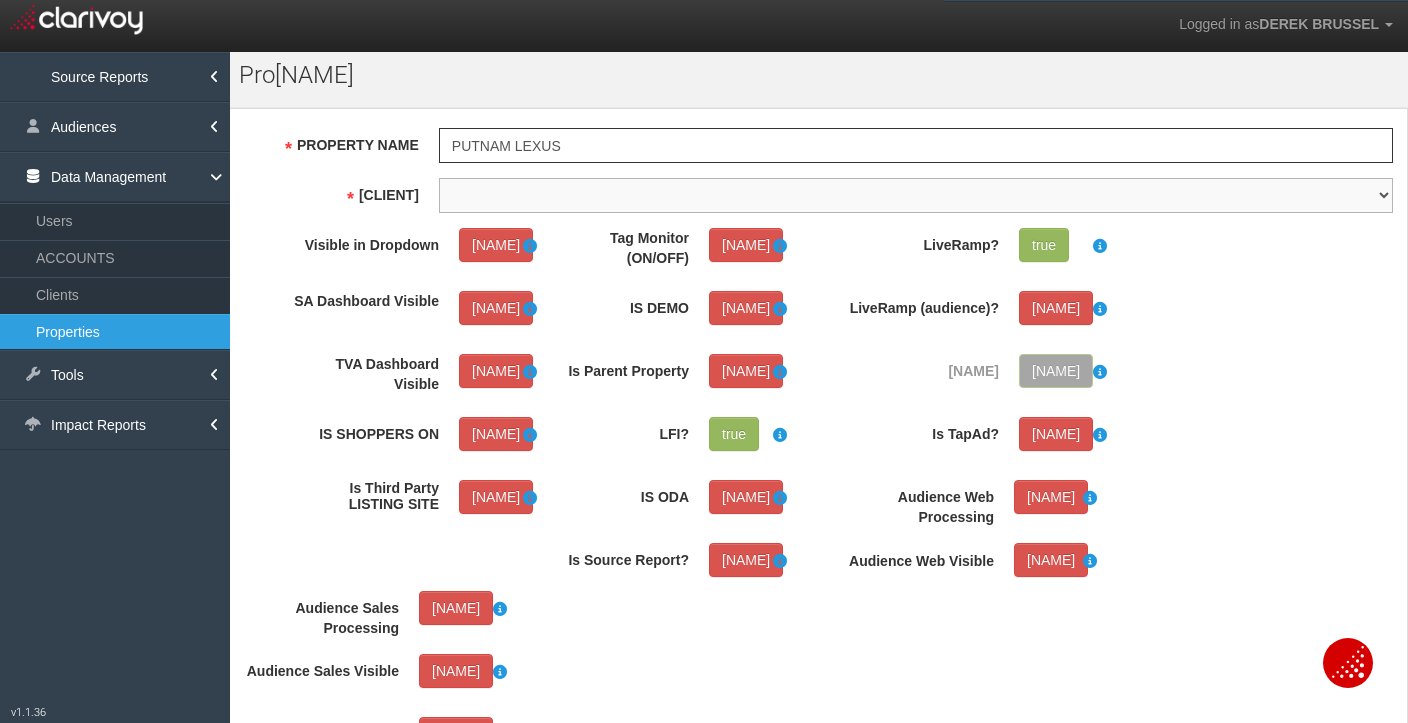 click on "1stgear 212motors 24autogroup 405motors 44automart 503autos a-b aaaohio aaronautomotivegroup abzmotors accurateautomotiveofjacksonville actionautoutah acuraofcolumbus acuraofpembrokepines adamautogroup adamstoyota advance advantagefordlincoln adventureag adventuresubaru airportford airporthonda akins akinsautogroup alamo alanwebbag albrechtautogroup alexkarras alfredmatthews allamericanford allengwynn allensamuels allenturner allstargroup allwaysautogroup almcars alphaauto alpiemonteautogroup alpineautogroup alwilleford ambarmotors americanautobrokers amesburychevy amgauto amherstsubaru amsi anchorautooutlet ancira andean andersonauto andersonautomotivegroup andymohr anthony antiochcdjr antwerpenvolkswagen apple applesportautogroup arapahoekia arcadiamotors archerautotx archibaldsinc ardmoretoyota arizonacars arizonacdjrshowlow arlingtonacura arrowford artmoehn asotu aspenmotor astorg atamianautogroup athenschevrolet atlanticcoastatlanticinfinitiatlantictoyota atwater atzenhofferag aubio auburntoyota autoiq" at bounding box center [916, 195] 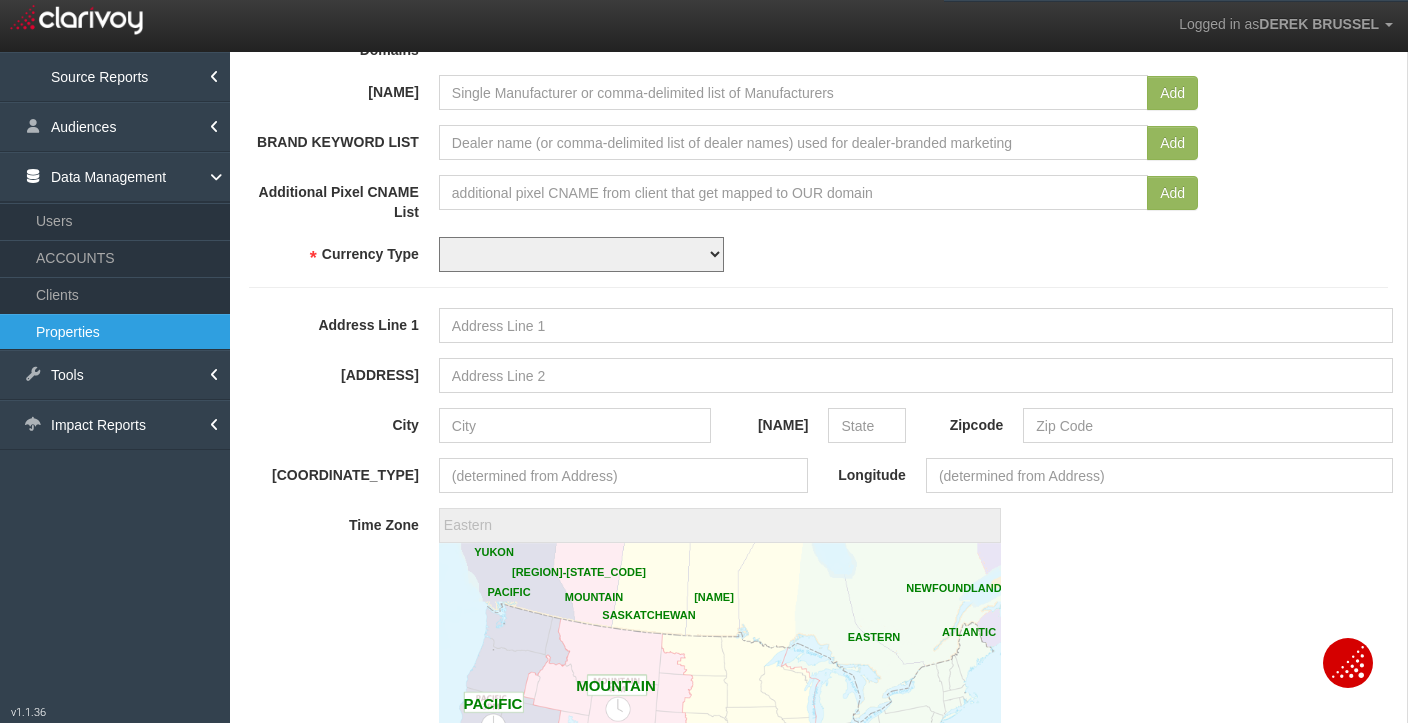 scroll, scrollTop: 1027, scrollLeft: 0, axis: vertical 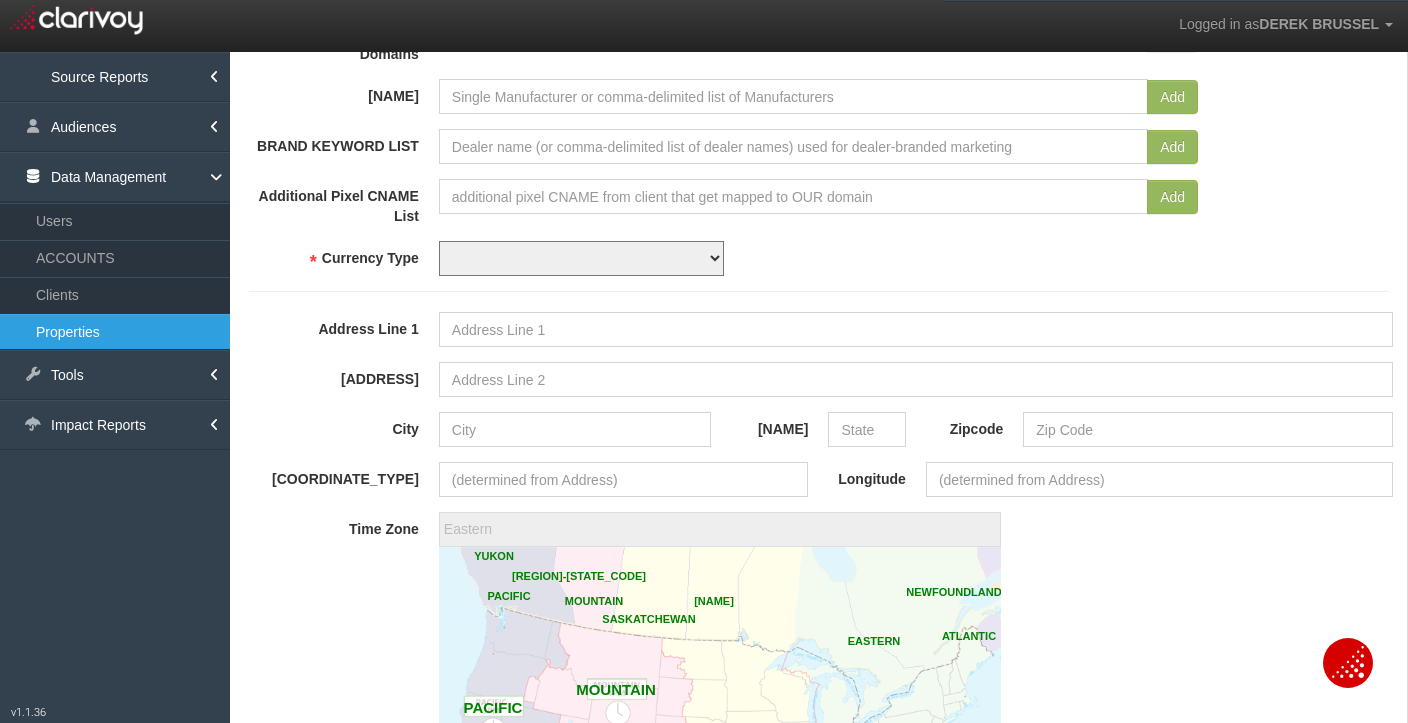 click on "USD CAD" at bounding box center [581, 258] 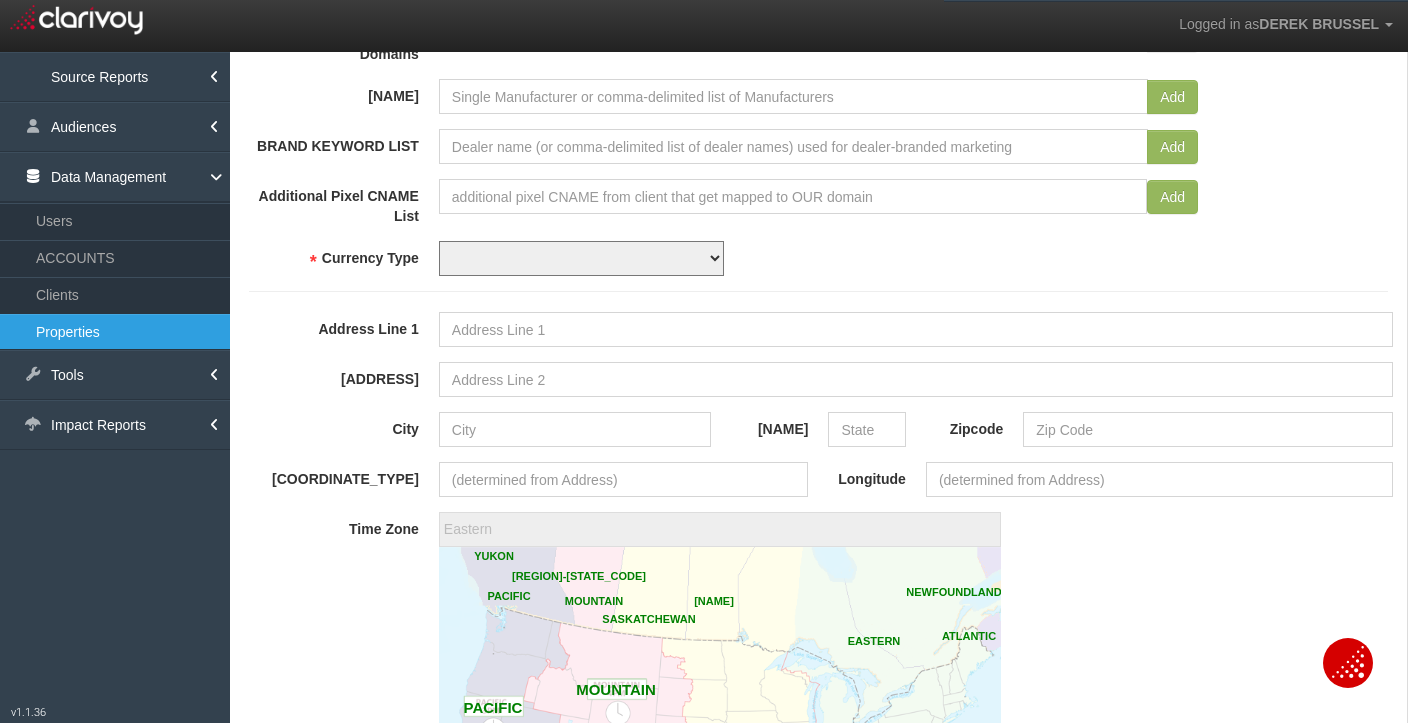 select on "string:USD" 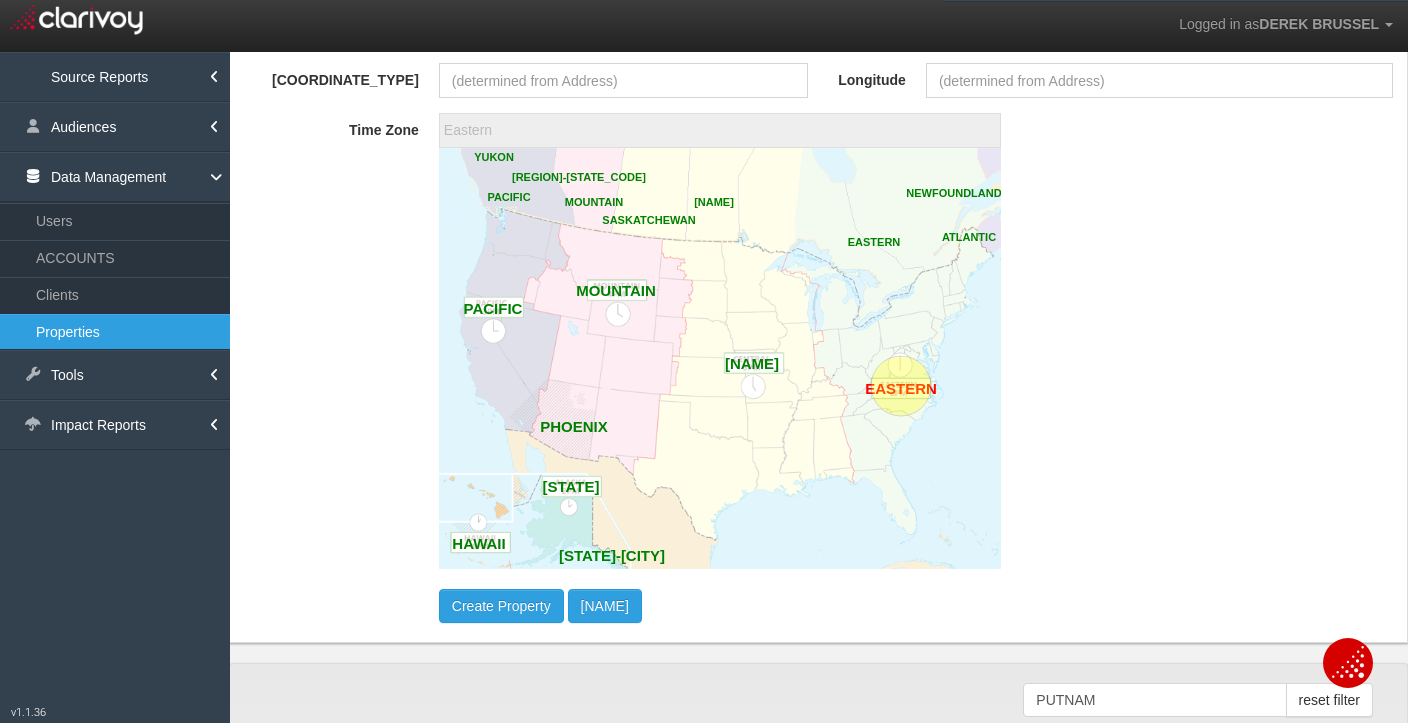 scroll, scrollTop: 1809, scrollLeft: 0, axis: vertical 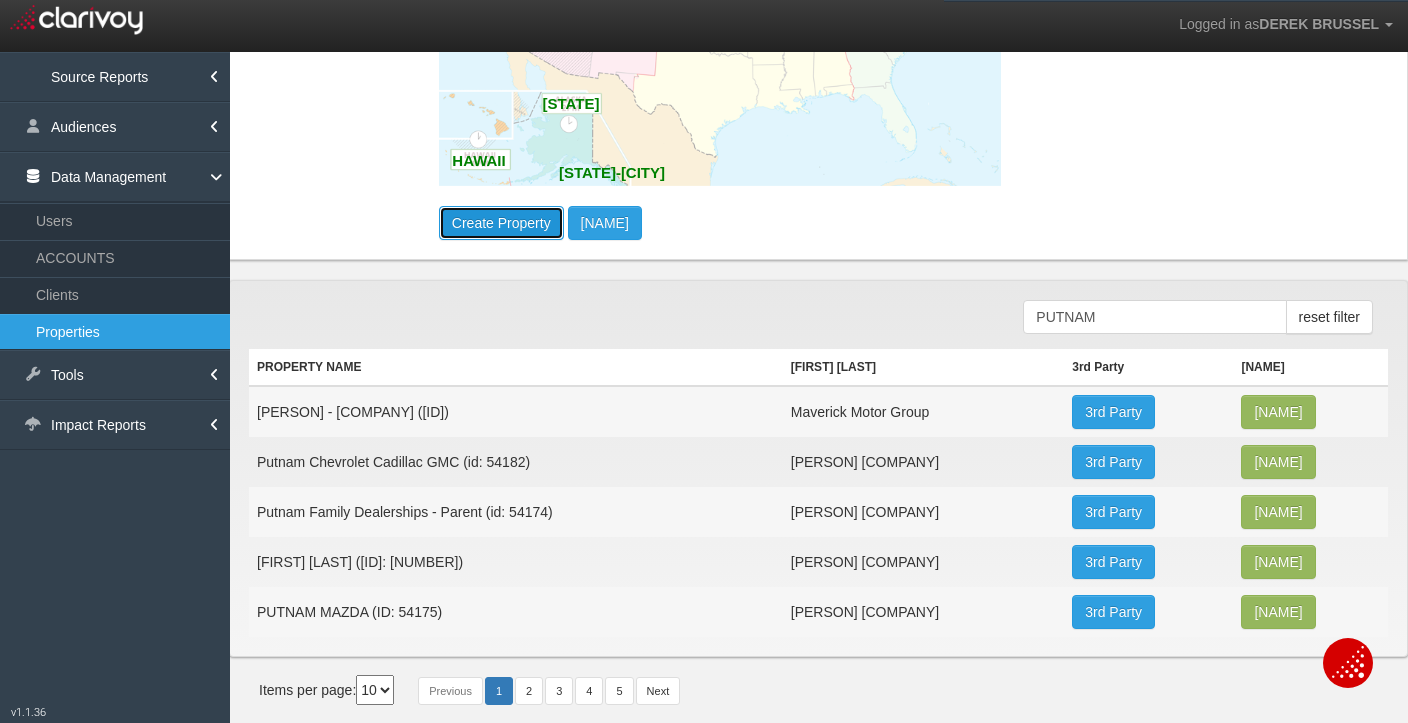 click on "Create Property" at bounding box center (501, 223) 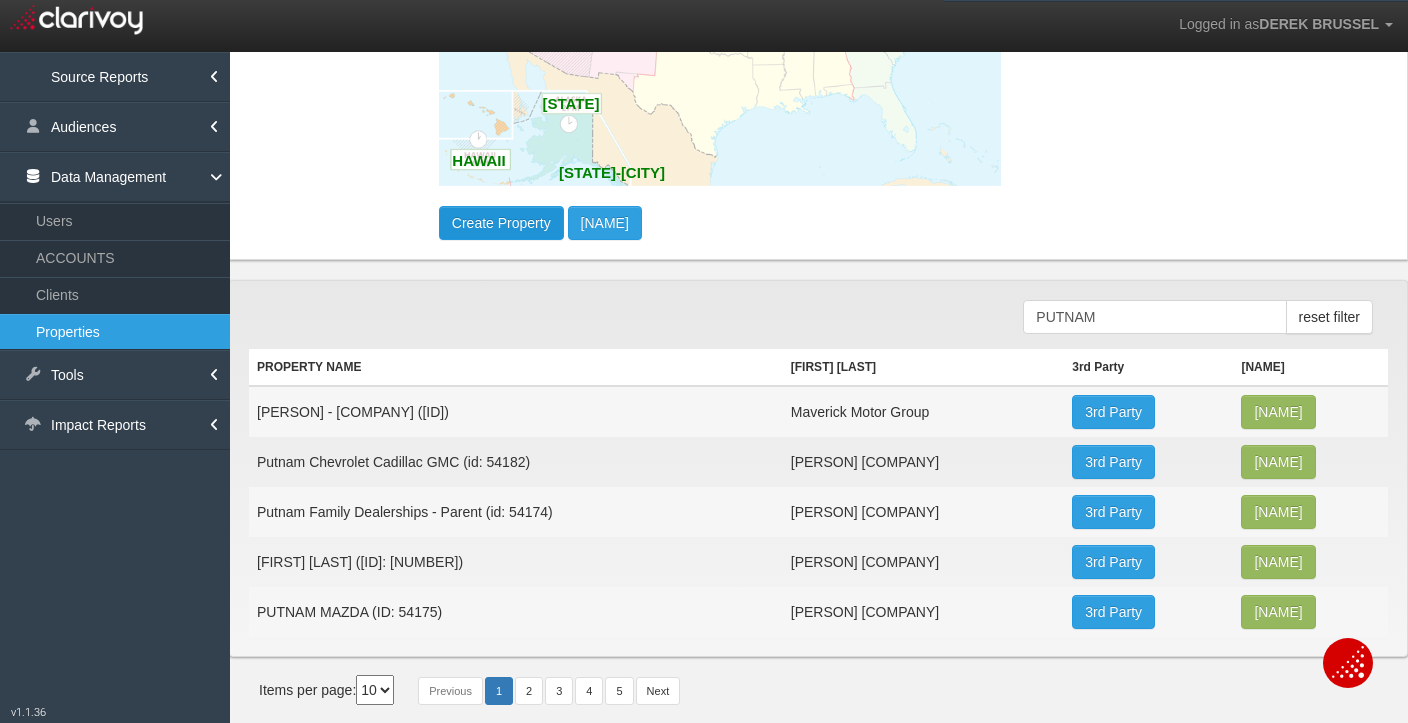 scroll, scrollTop: 0, scrollLeft: 0, axis: both 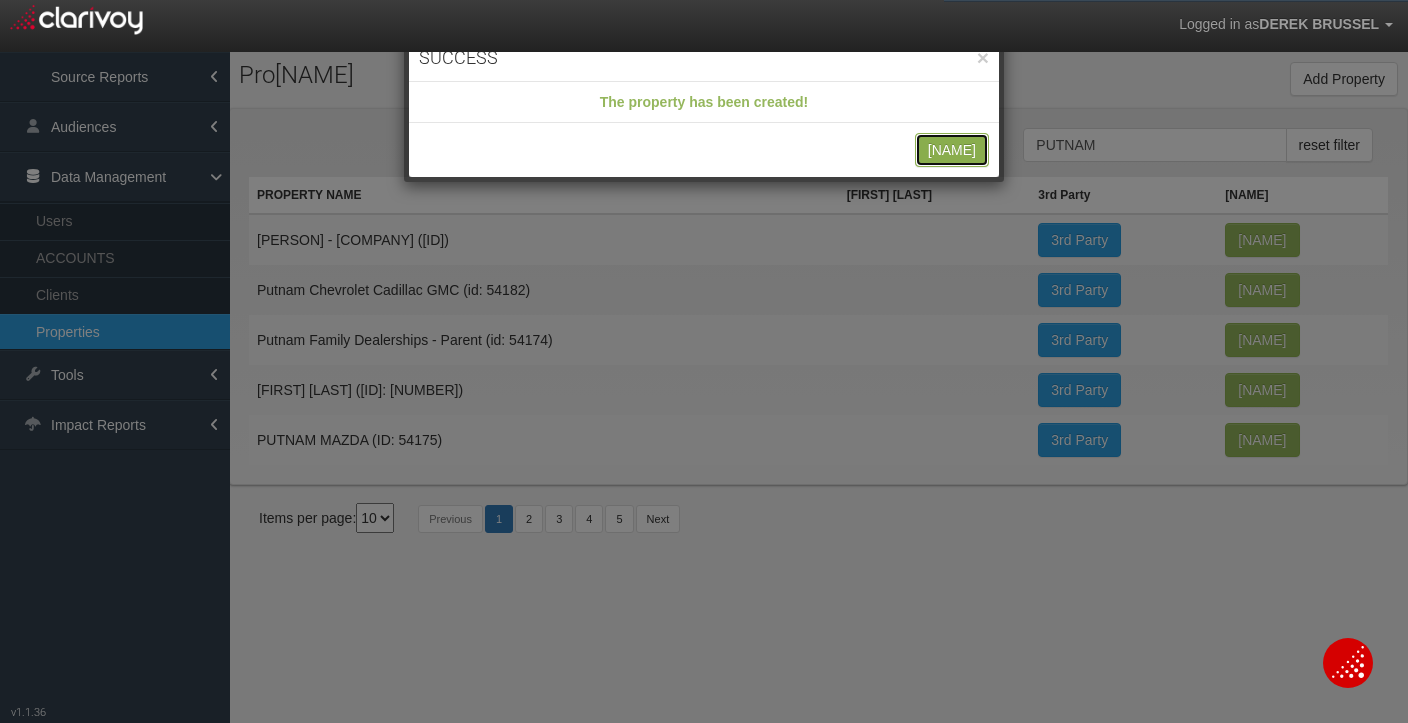 click on "[NAME]" at bounding box center [952, 150] 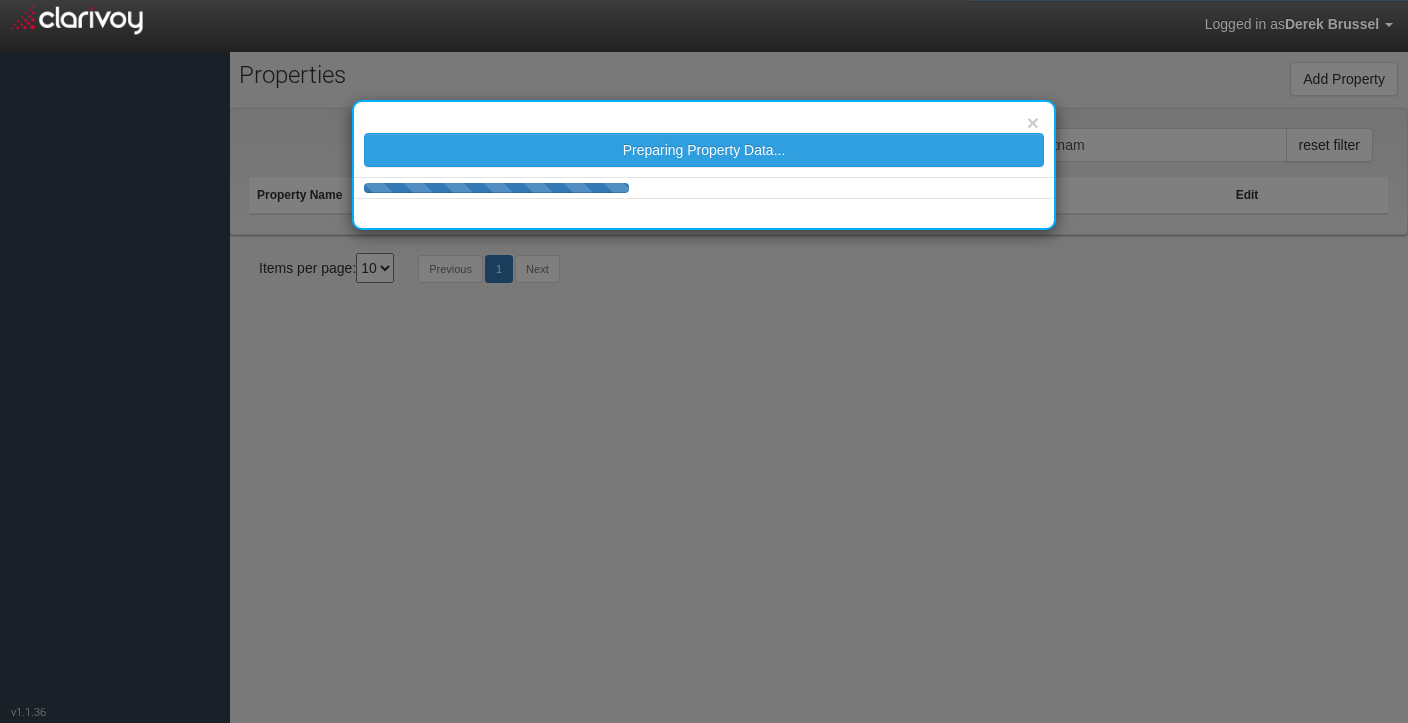 scroll, scrollTop: 0, scrollLeft: 0, axis: both 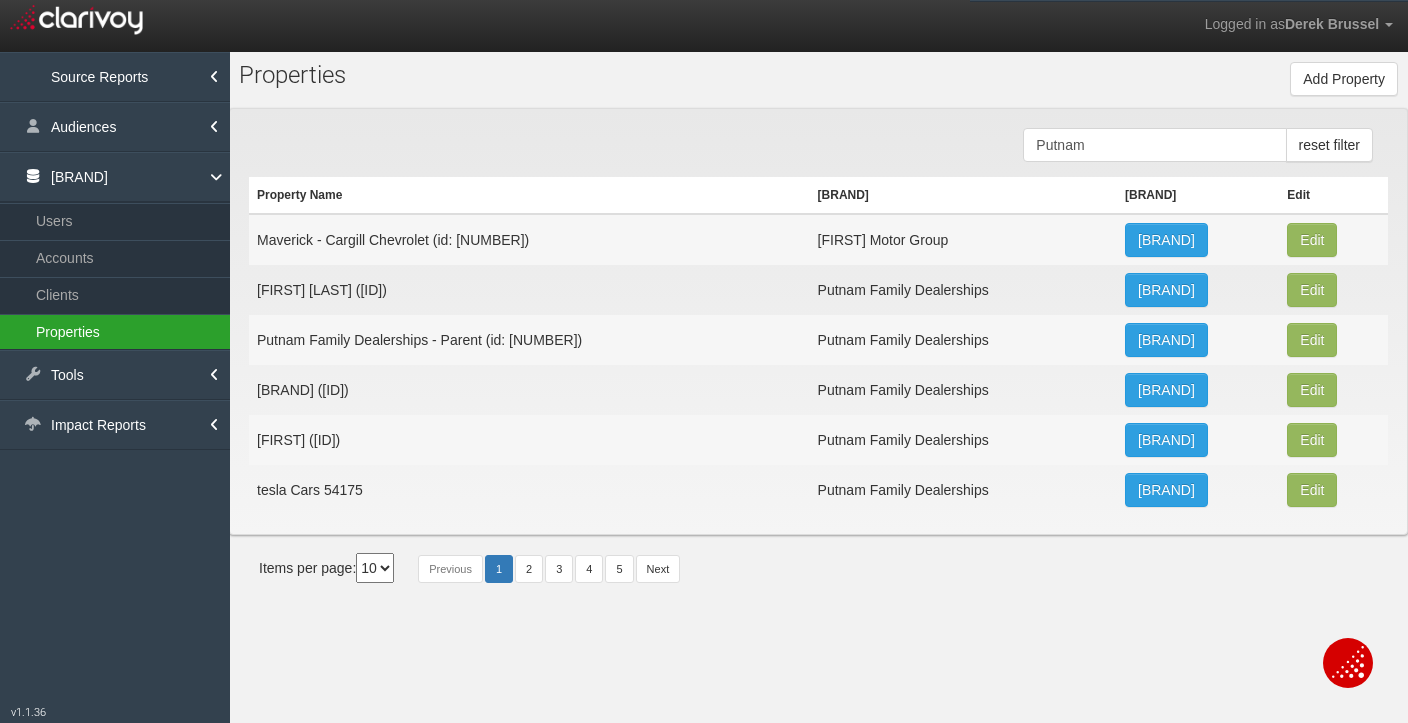 click on "Properties" at bounding box center (115, 332) 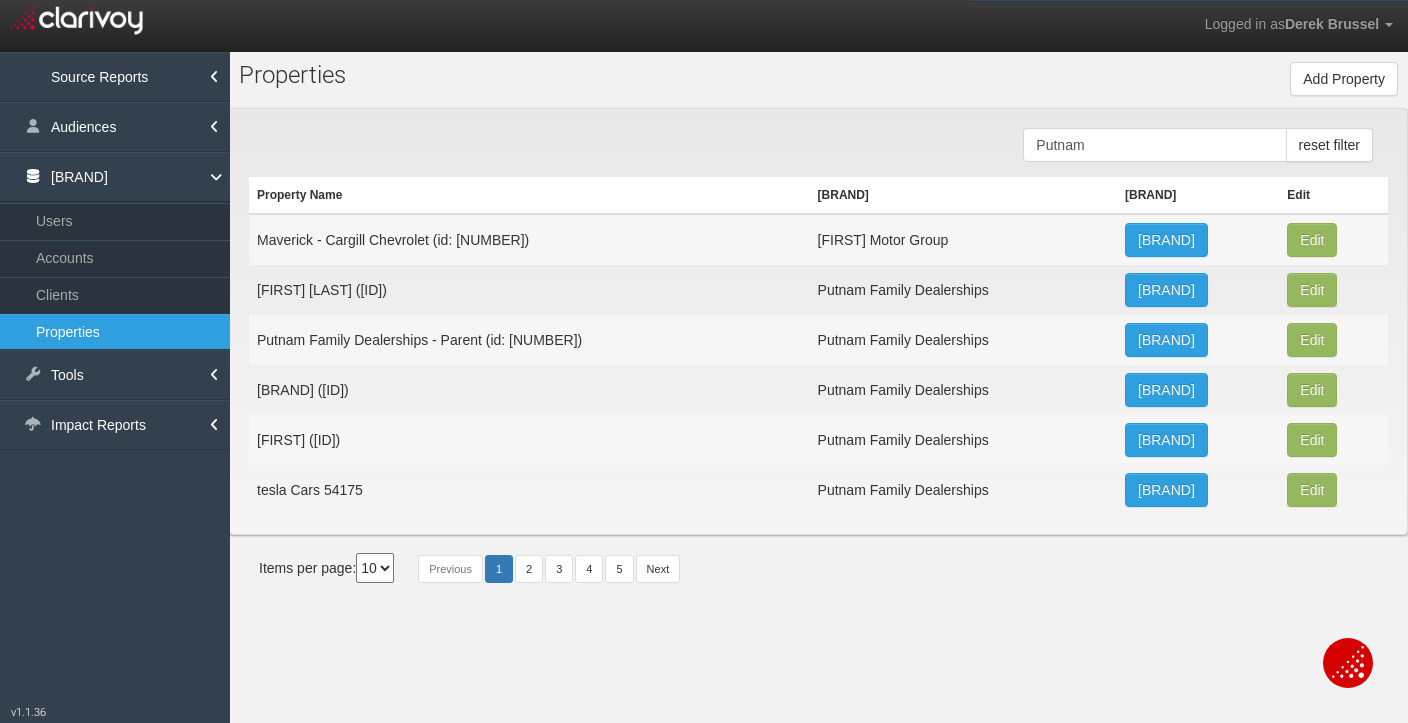 click on "[FIRST] ([ID])" at bounding box center (529, 239) 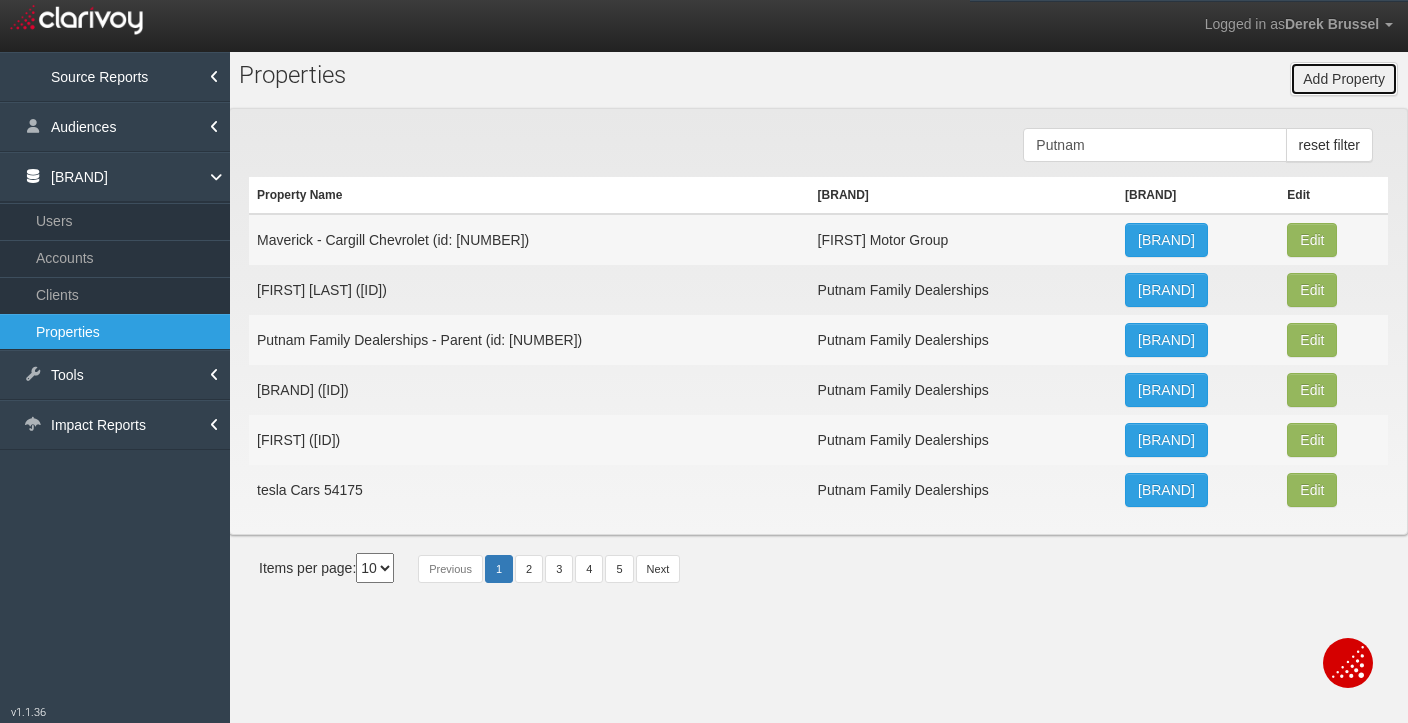 click on "Add Property" at bounding box center (1344, 79) 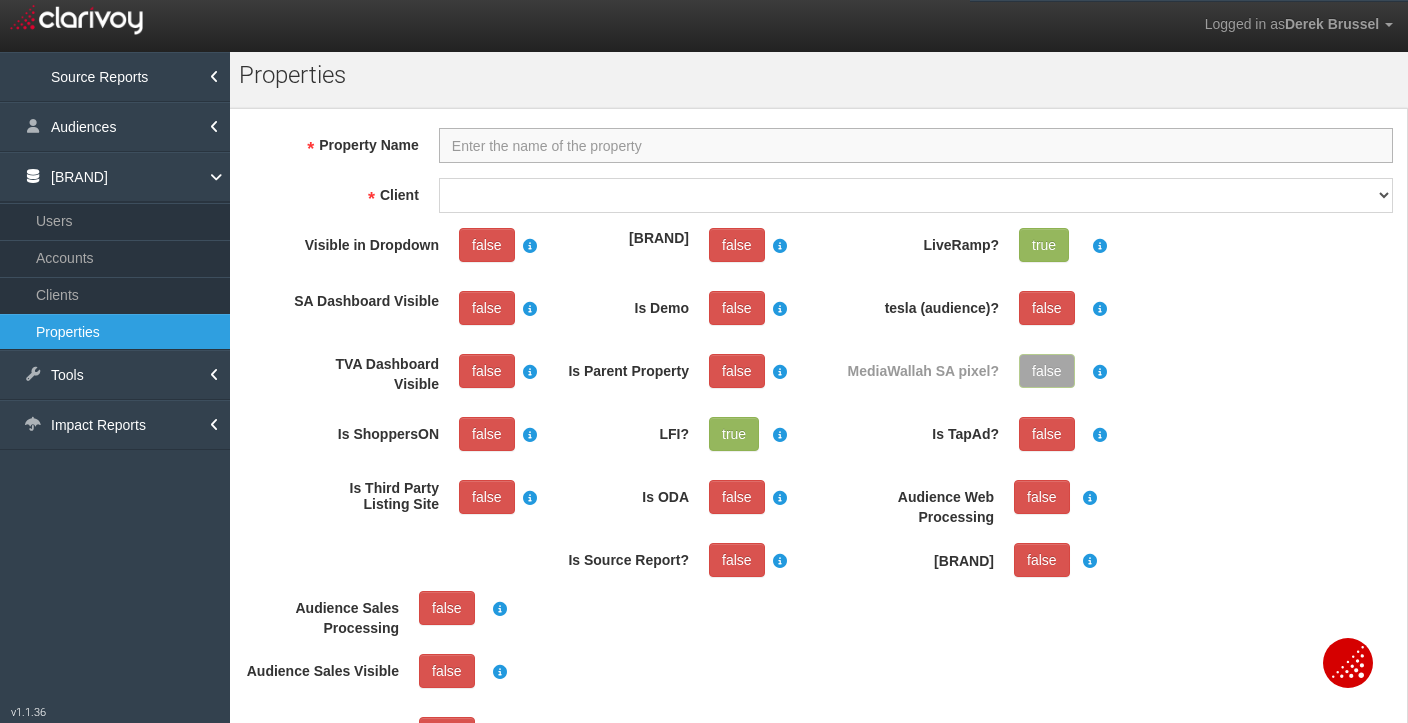 click on "Property Name" at bounding box center (916, 145) 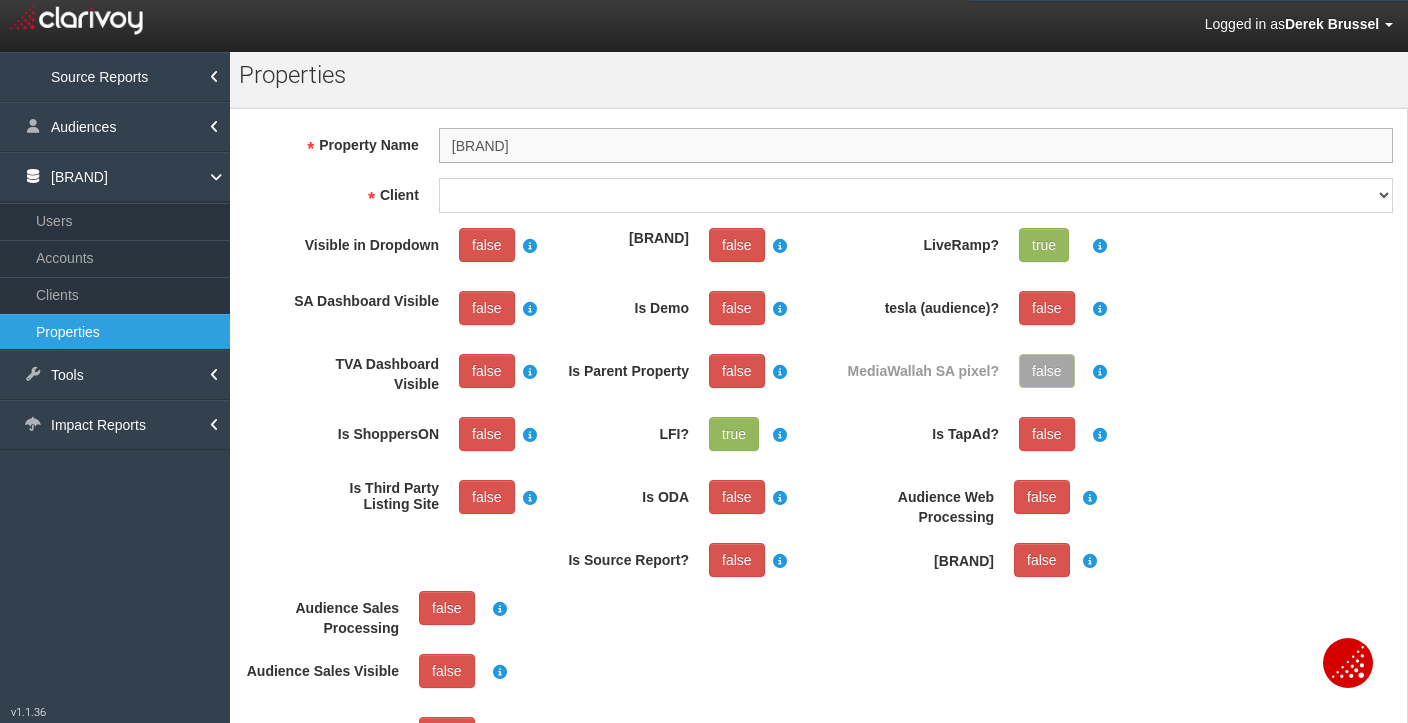 type on "[BRAND]" 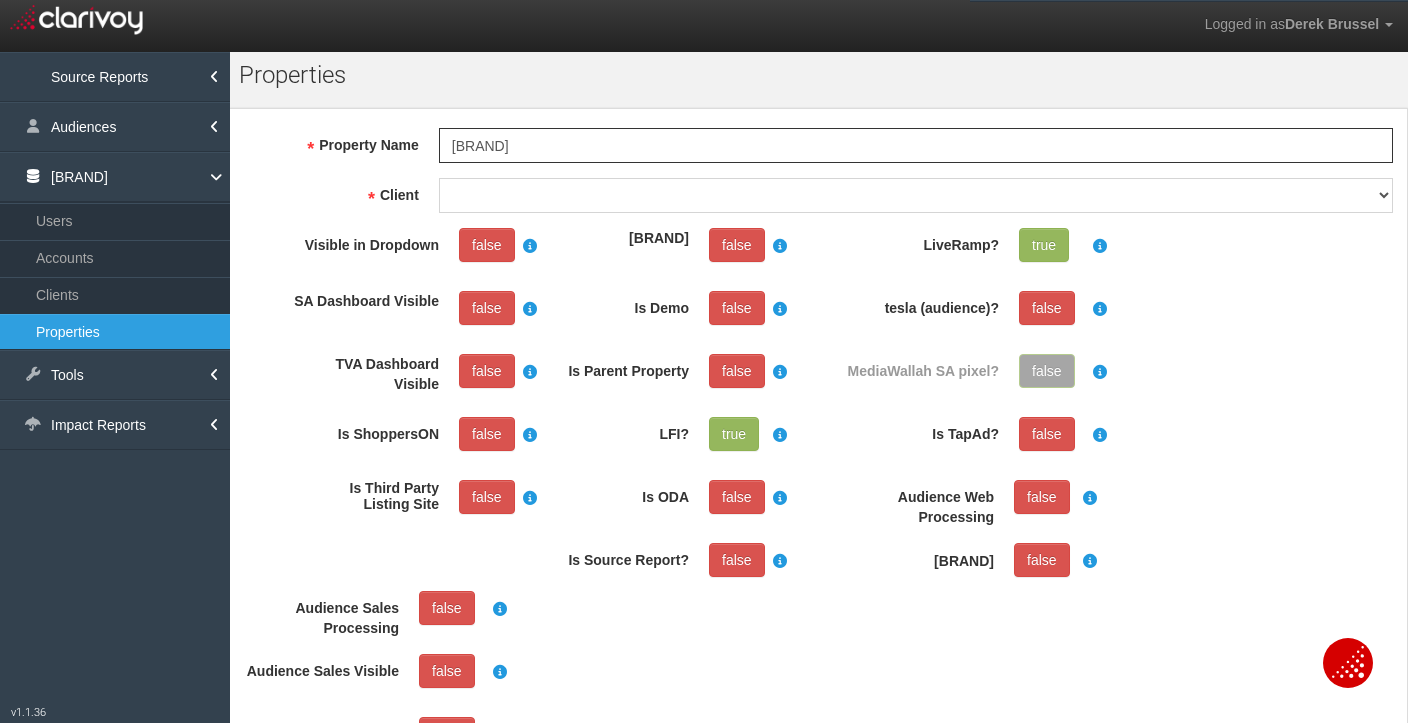 click on "Pr o perties" at bounding box center [818, 80] 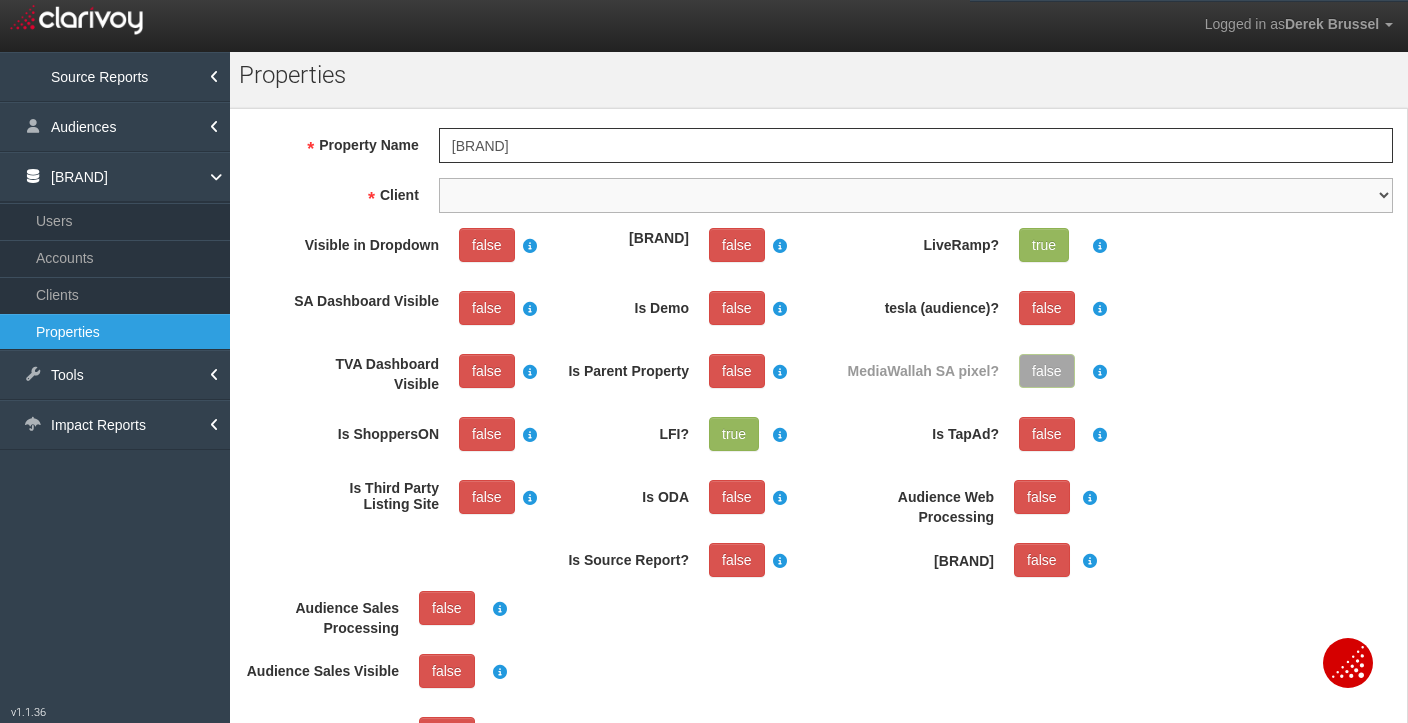 click on "1st gear 212 motors 24 auto group 405 motors 44 auto mart 503 autos a-b aaa ohio aaron automotive group abz motors accurate automotive of jacksonville action auto utah acura of columbus acura of pembroke pines adam auto group adam's toyota advance advantage ford lincoln adventure ag adventure subaru airport ford airport honda akins akins auto group alamo alan webb ag albrecht auto group alex karras alfred matthews all american ford allen gwynn allen samuels allen turner all star group all ways auto group alm cars alpha auto alpiemonte auto group alpine auto group al will e ford ambarmotors american auto brokers amesbury chevy amg auto amherst subaru amsi anchor auto outlet ancira andean anderson auto anderson automotive group andy mohr anthony antioch cdjr antwerpen volkswagen apple apple sport auto group arapahoe kia arcadia motors archer auto tx archibalds inc ardmore toyota arizona cars arizona cdjr show low arlington acura arrow ford art moehn asotu aspen motor astor g atamian auto group athens chevrolet atlantic coast atlantic infiniti atlantic toyota atwater atzenhoffer ag aubio auburn toyota auto iq" at bounding box center (916, 195) 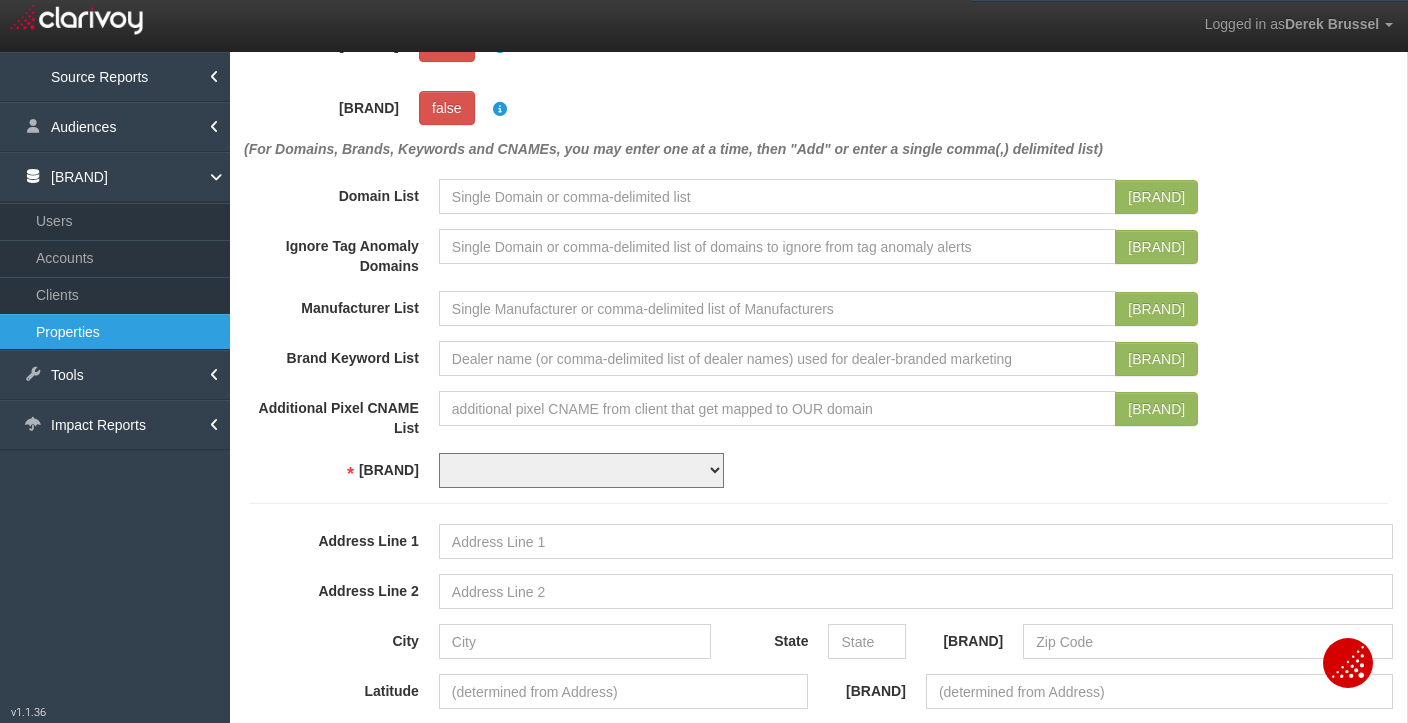 scroll, scrollTop: 820, scrollLeft: 0, axis: vertical 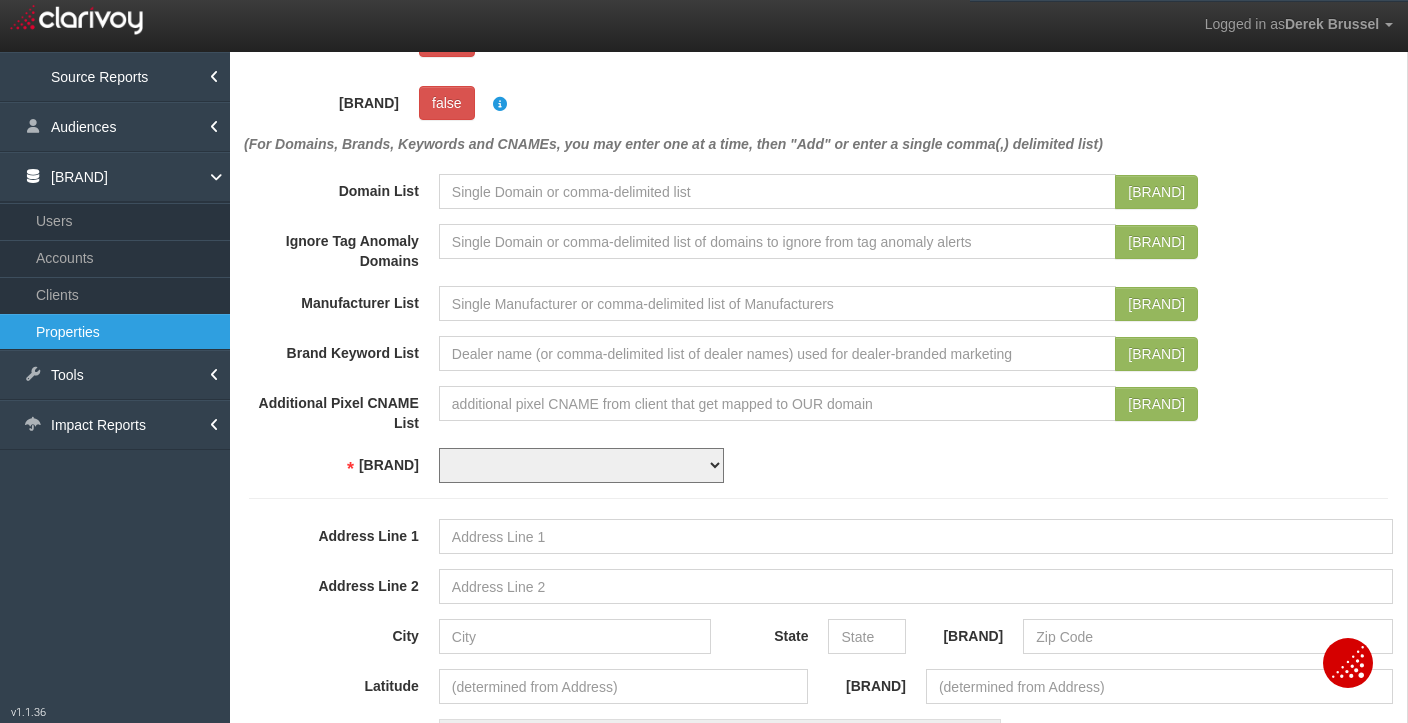 click on "USD CAD" at bounding box center [581, 465] 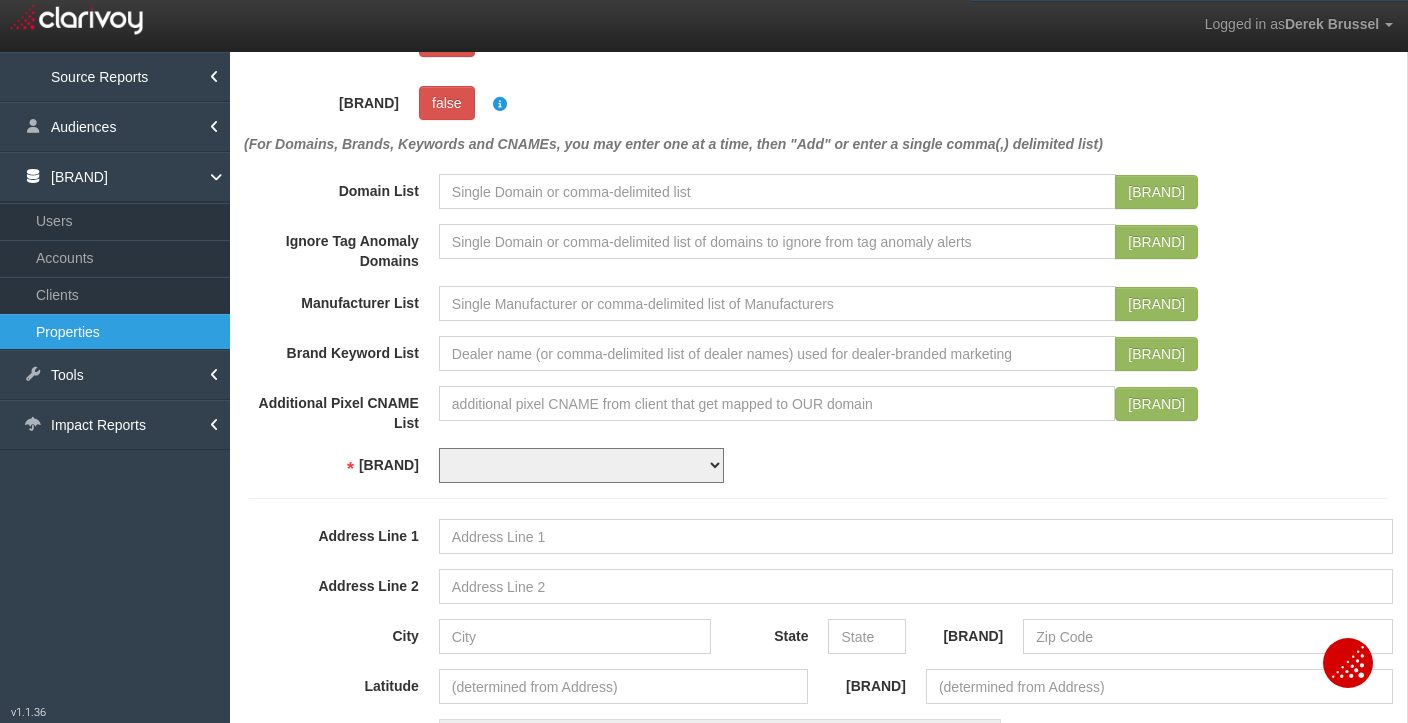 select on "string:USD" 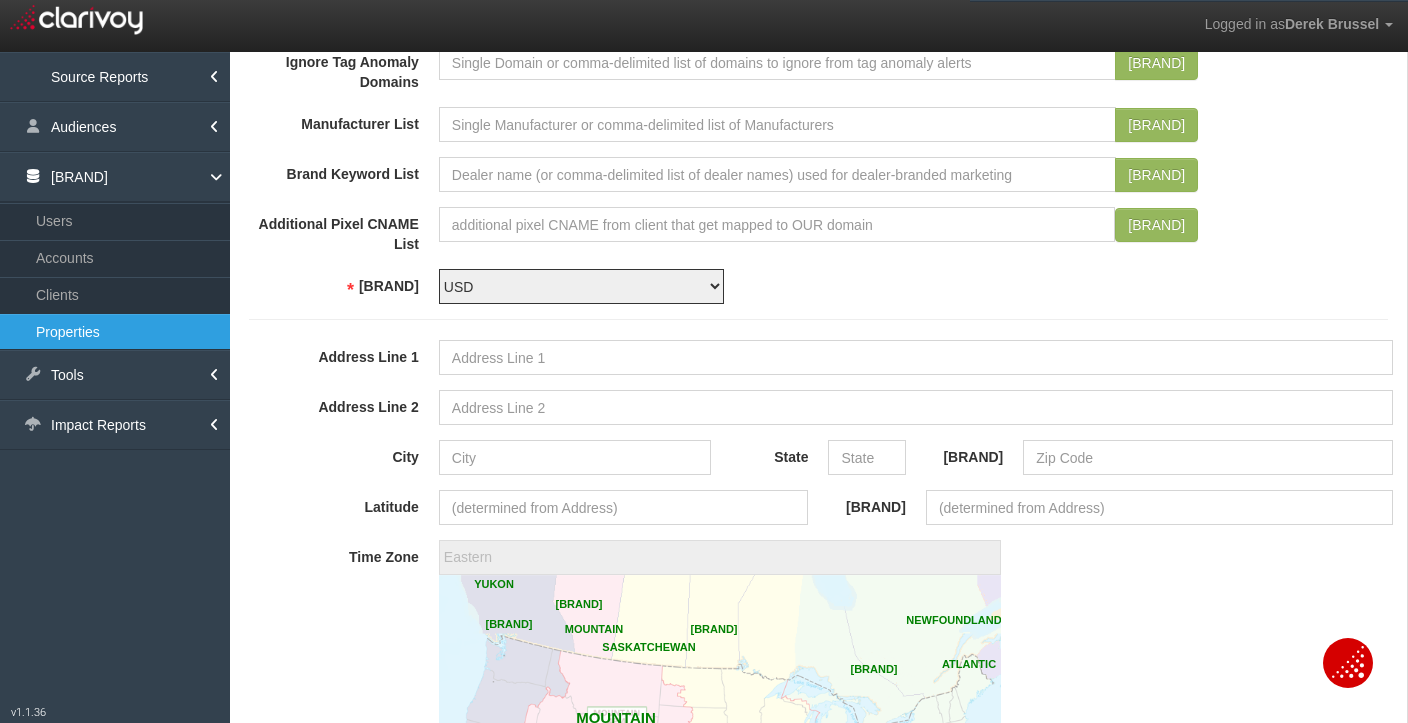scroll, scrollTop: 1717, scrollLeft: 0, axis: vertical 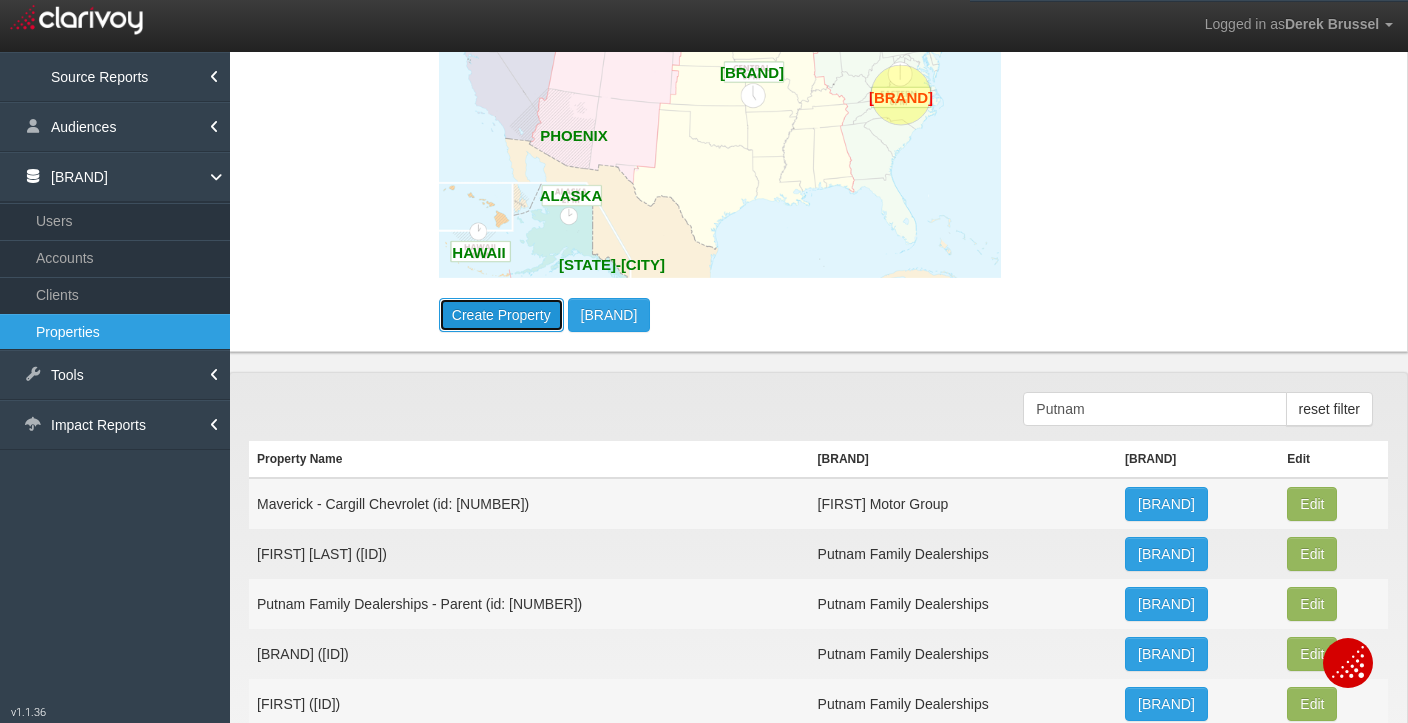 click on "Create Property" at bounding box center (501, 315) 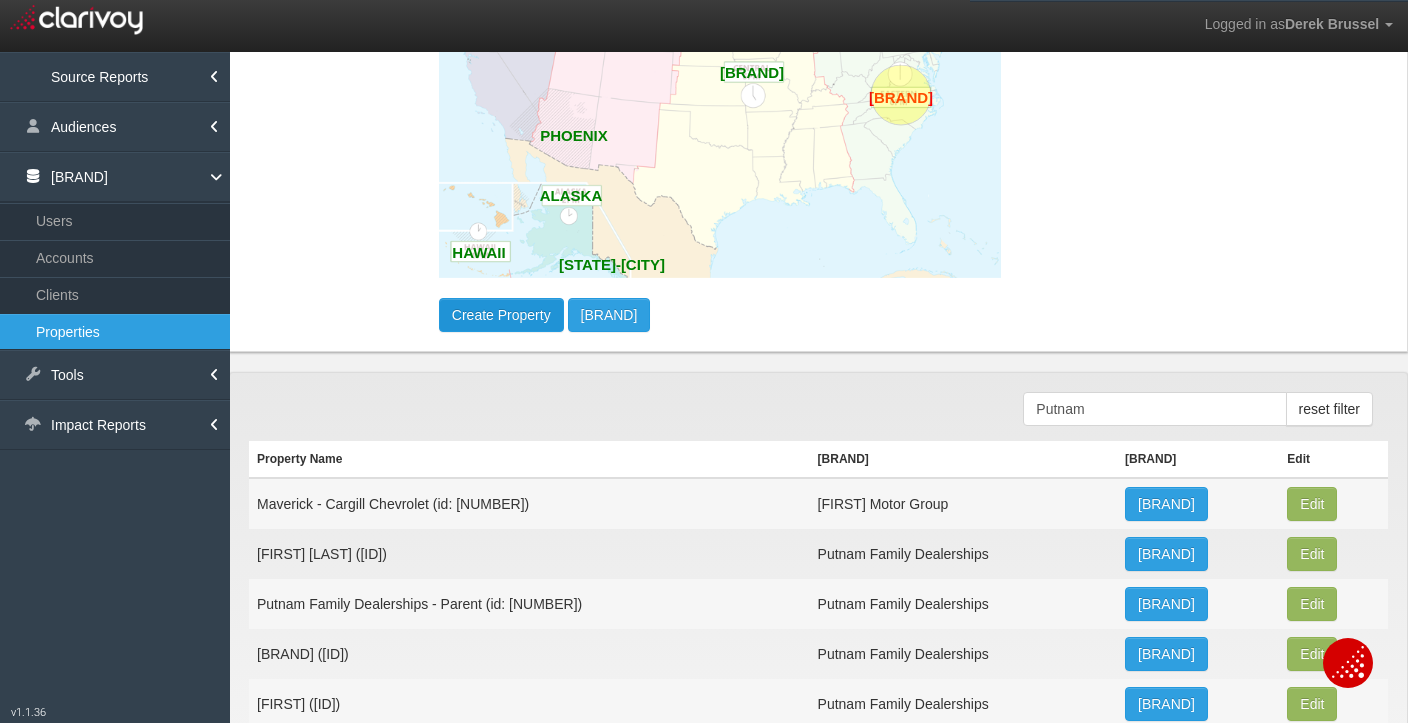 scroll, scrollTop: 0, scrollLeft: 0, axis: both 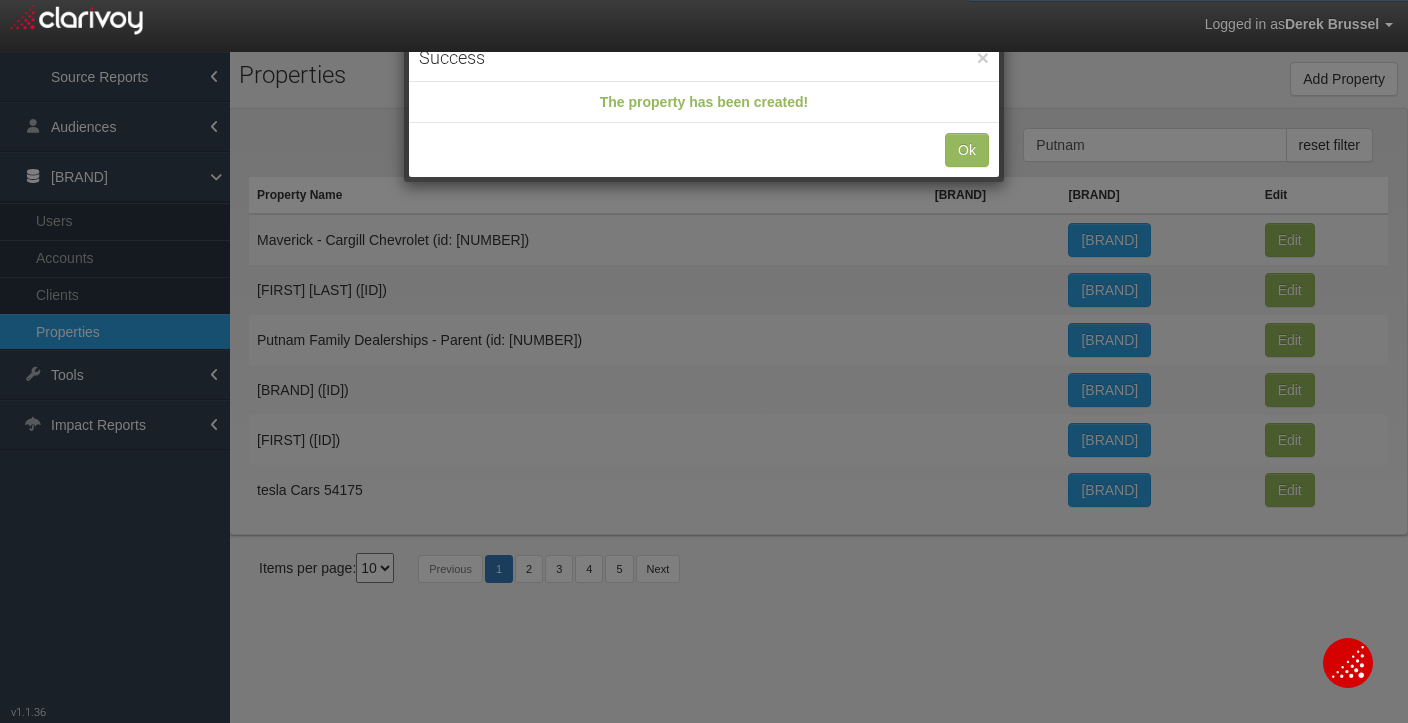 click on "Ok" at bounding box center [704, 361] 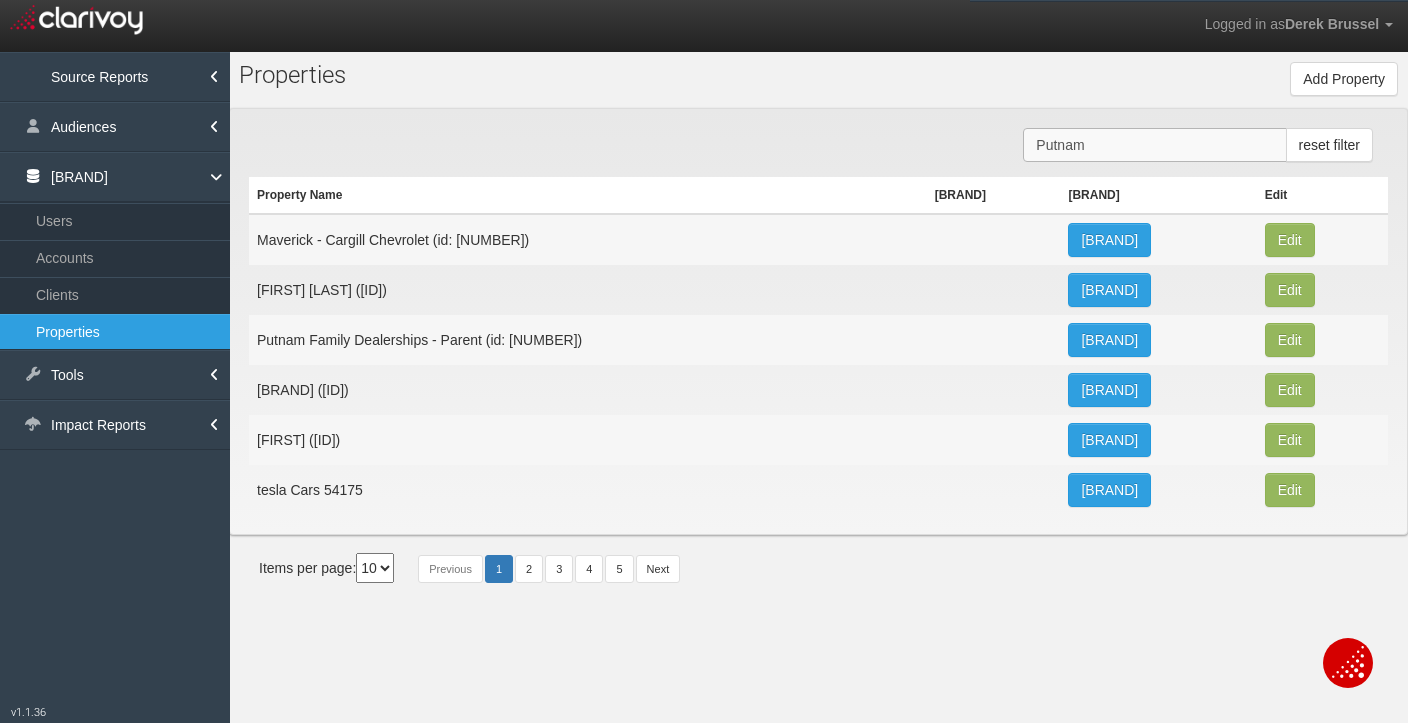click on "Putnam" at bounding box center (1154, 145) 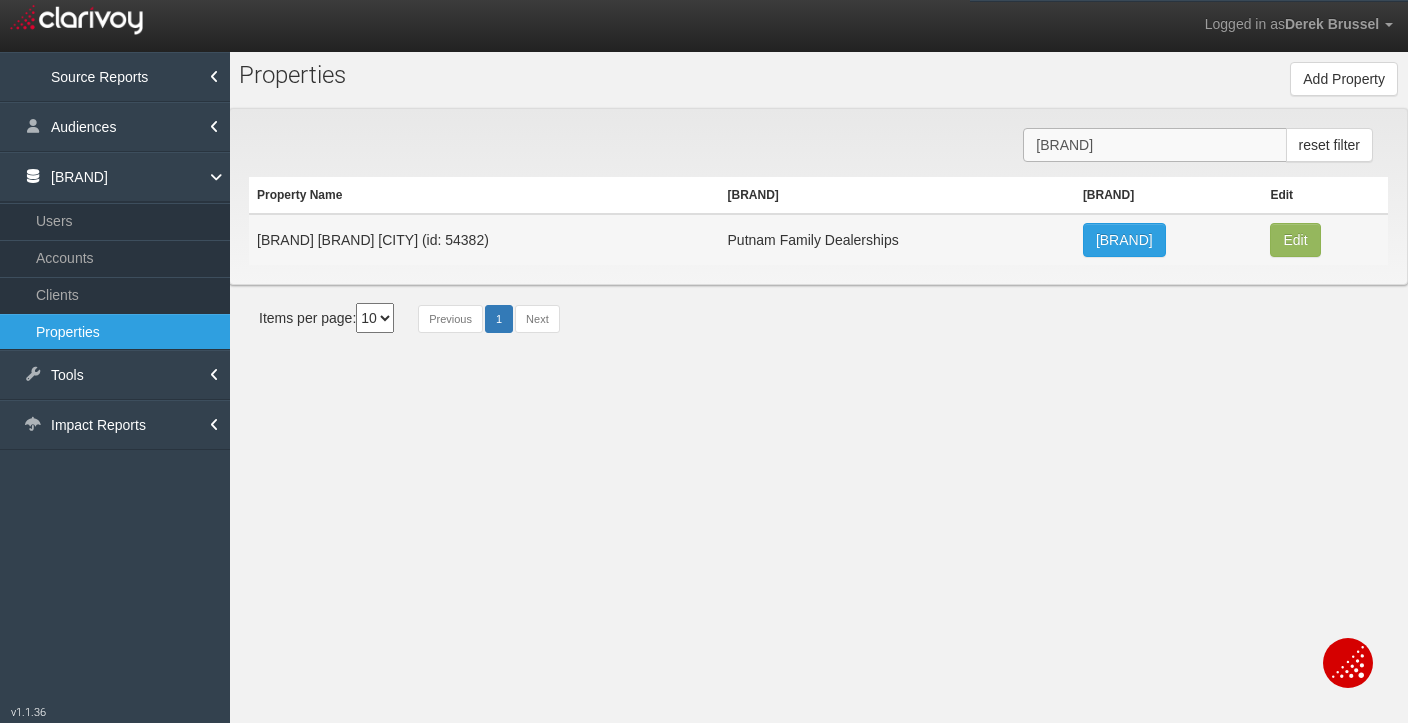 type on "[BRAND]" 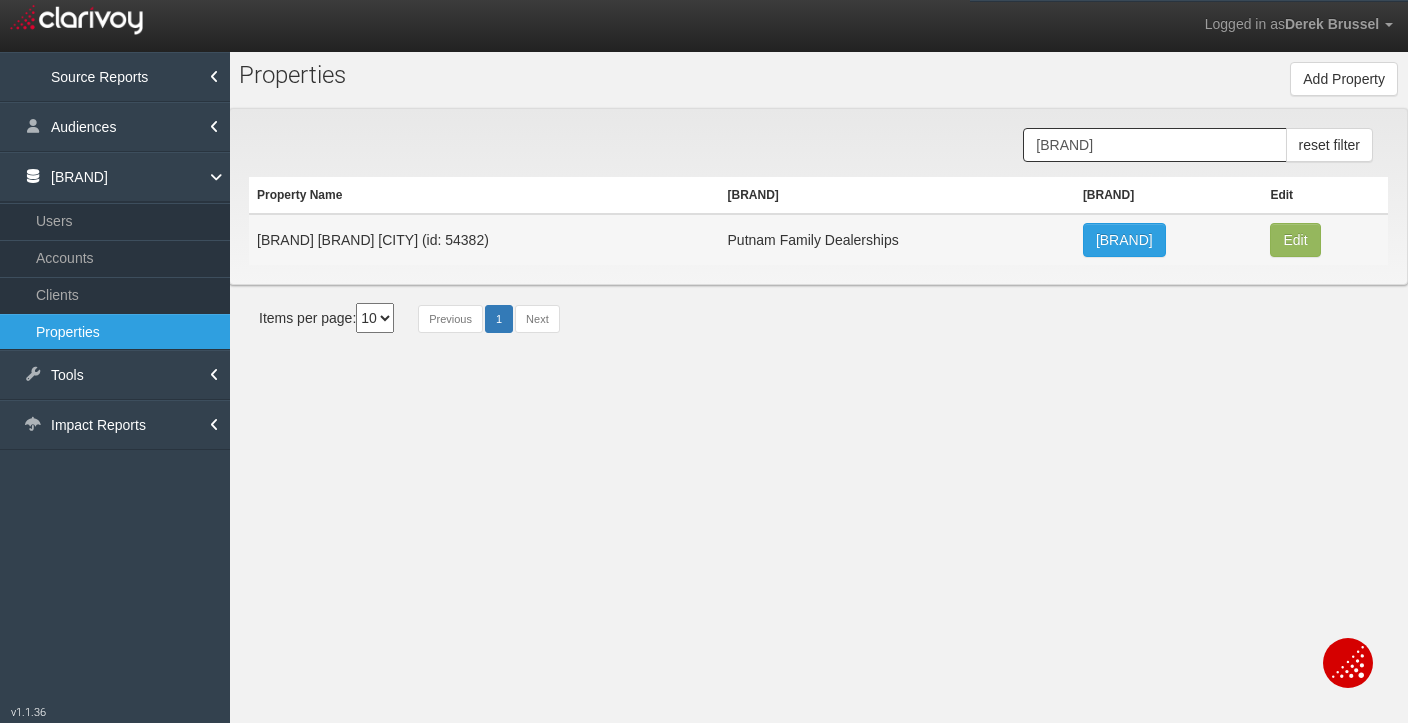 click on "Volvo Cars Burlingame (id: 54382)" at bounding box center [484, 239] 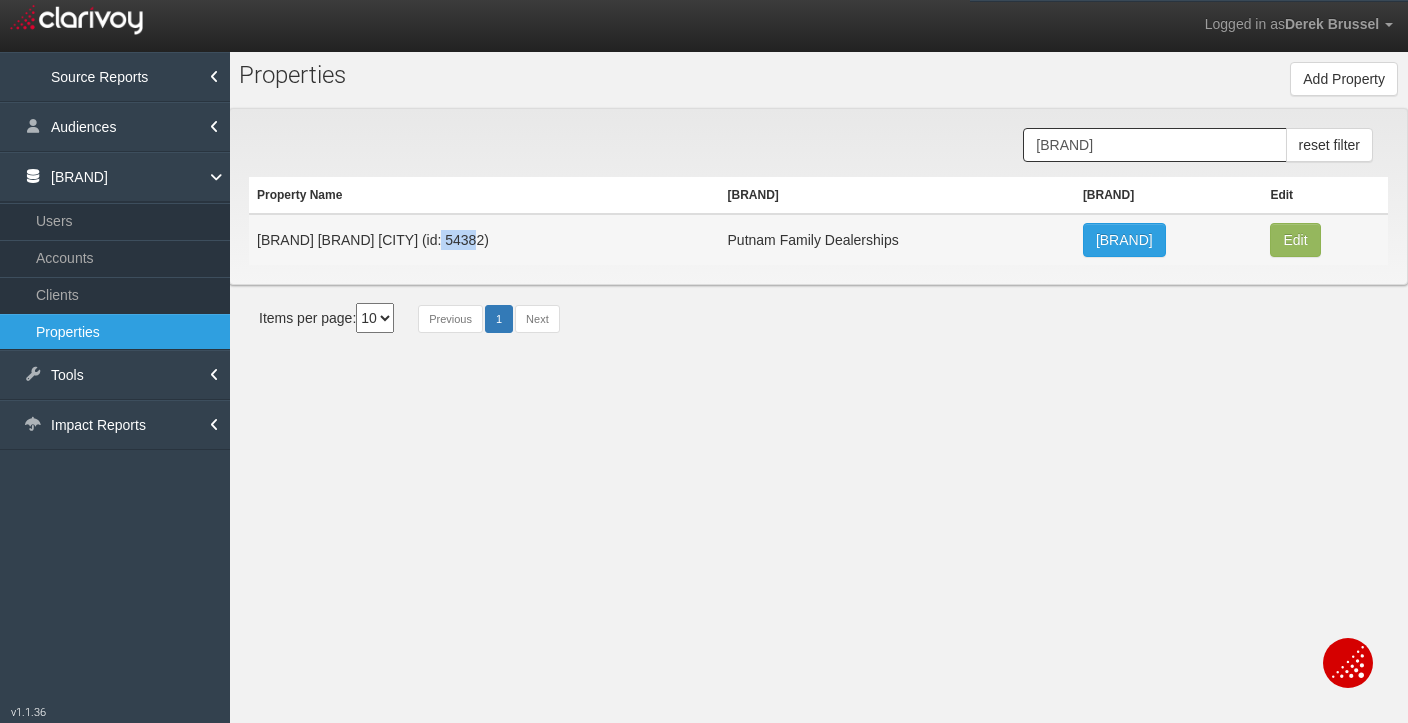 click on "Volvo Cars Burlingame (id: 54382)" at bounding box center (484, 239) 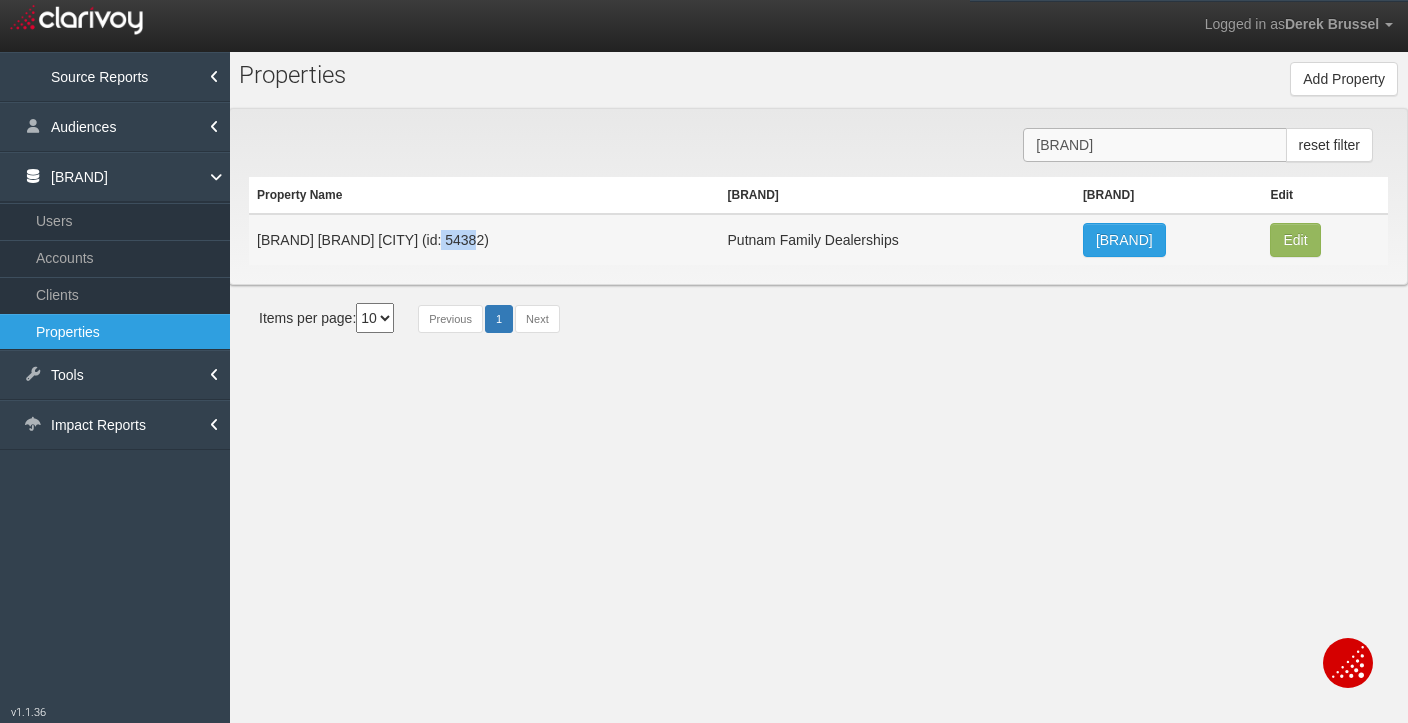 click on "Volvo Cars Burlingame" at bounding box center (1154, 145) 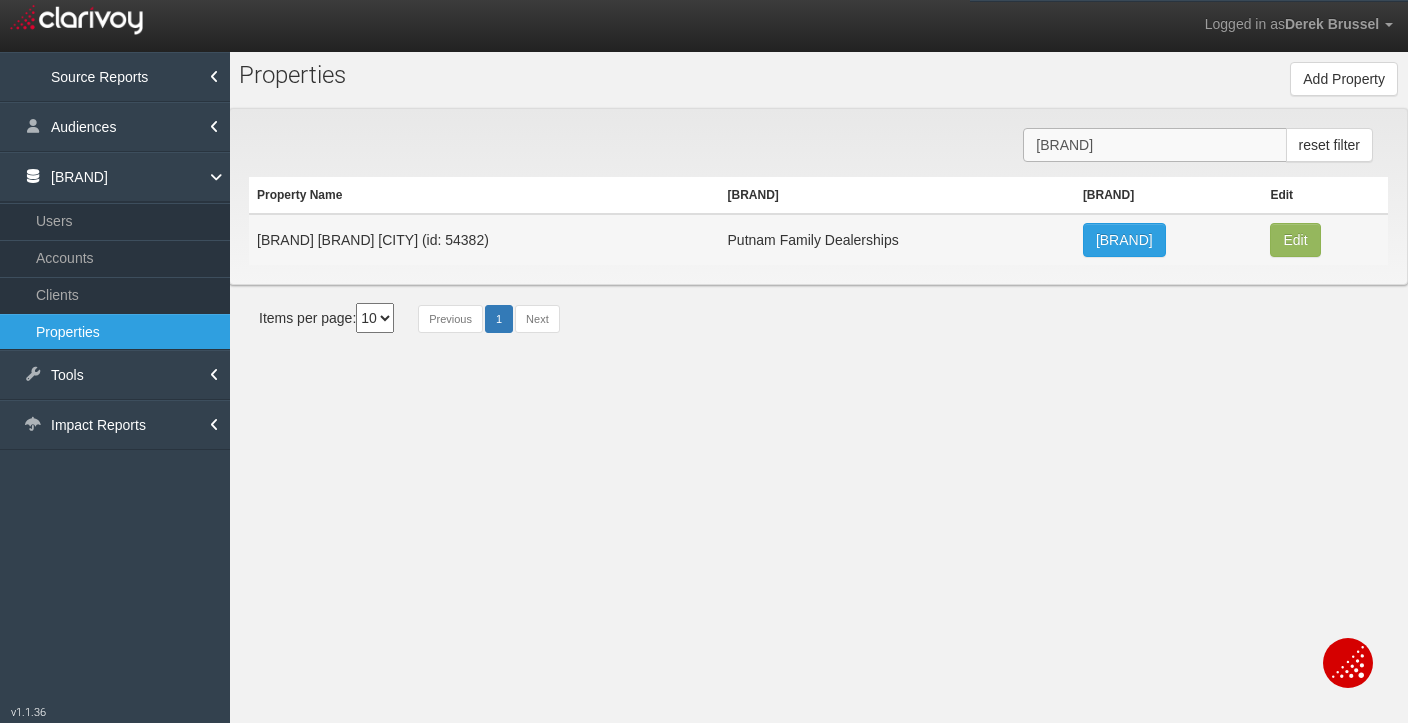click on "Volvo Cars Burlingame" at bounding box center [1154, 145] 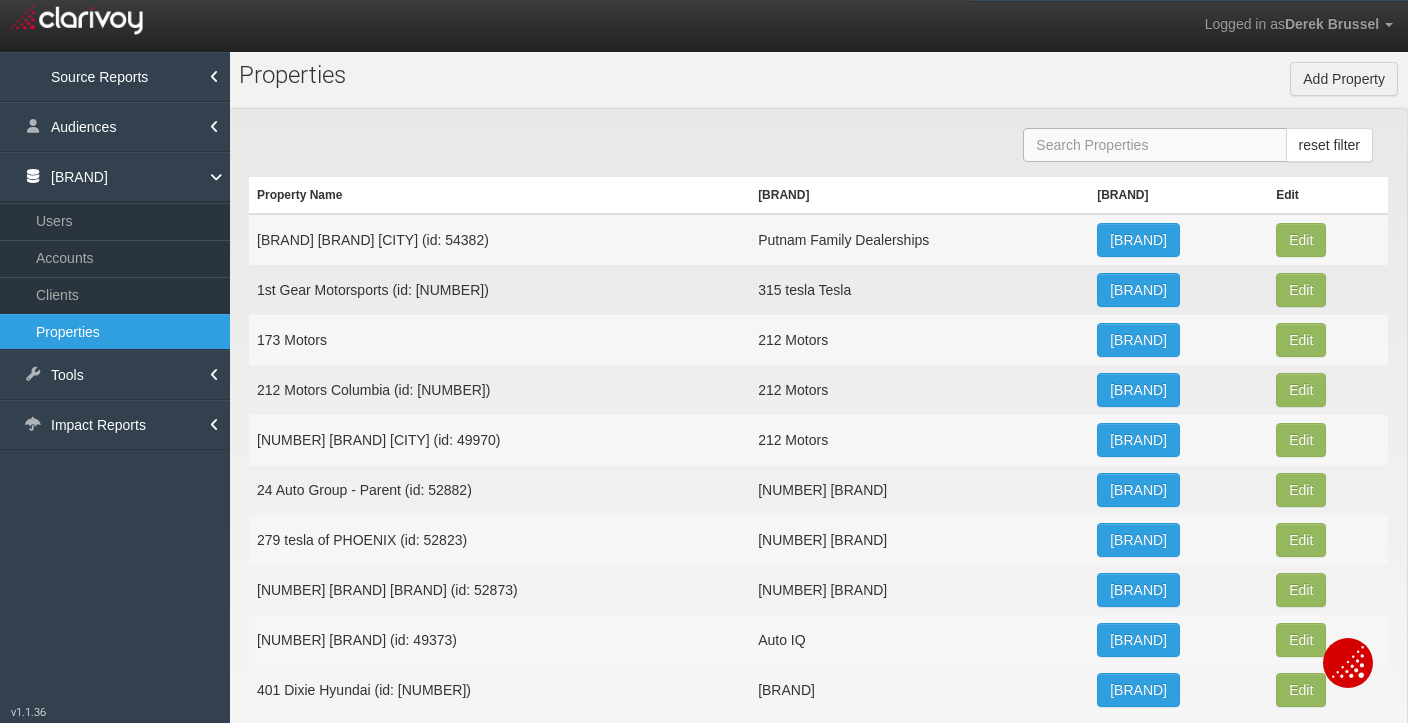 type 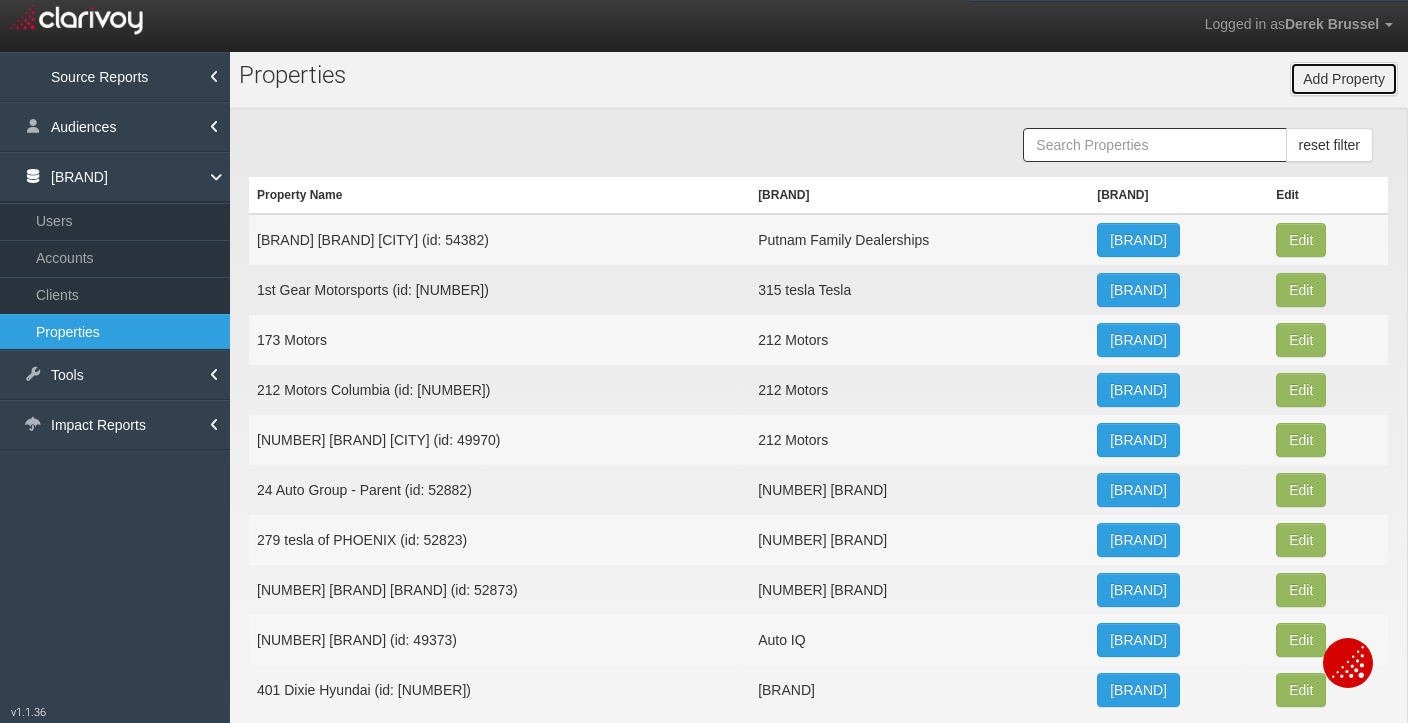 click on "Add Property" at bounding box center [1344, 79] 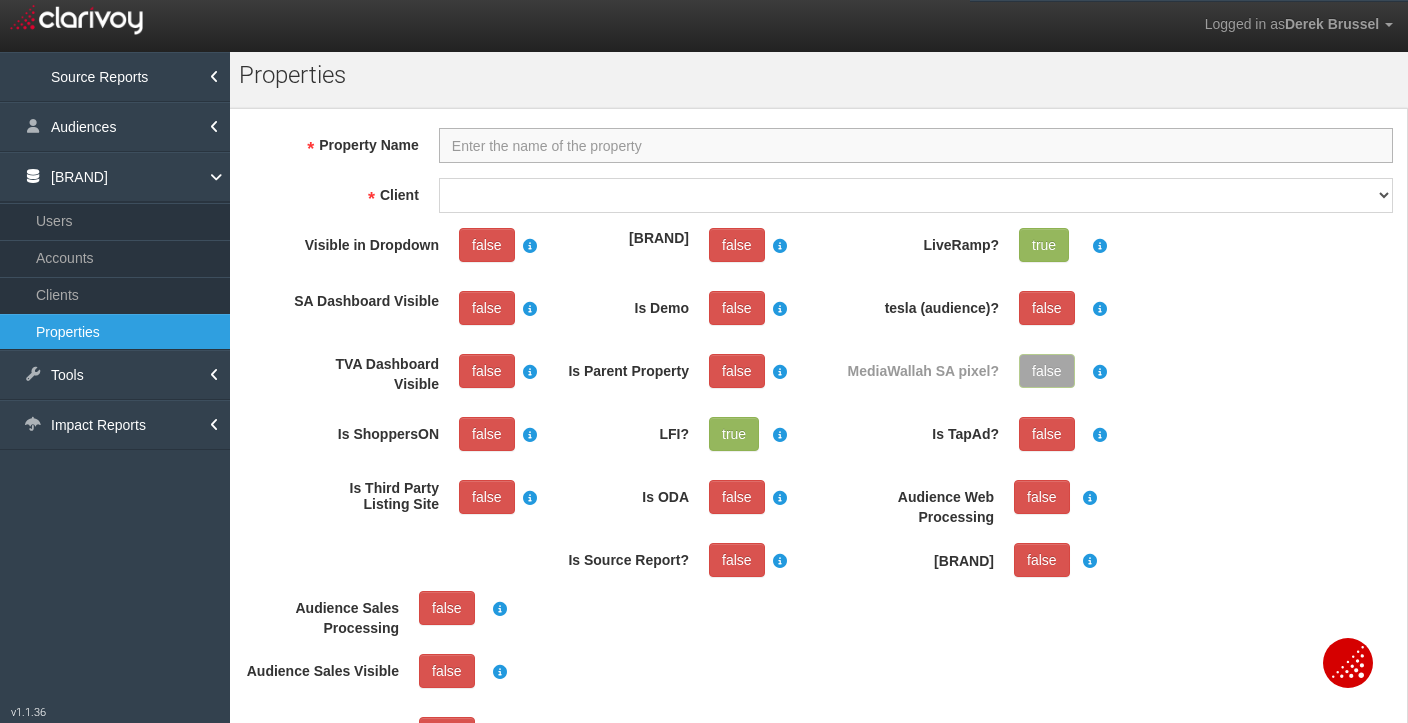 click on "PROPERTY NAME" at bounding box center [916, 145] 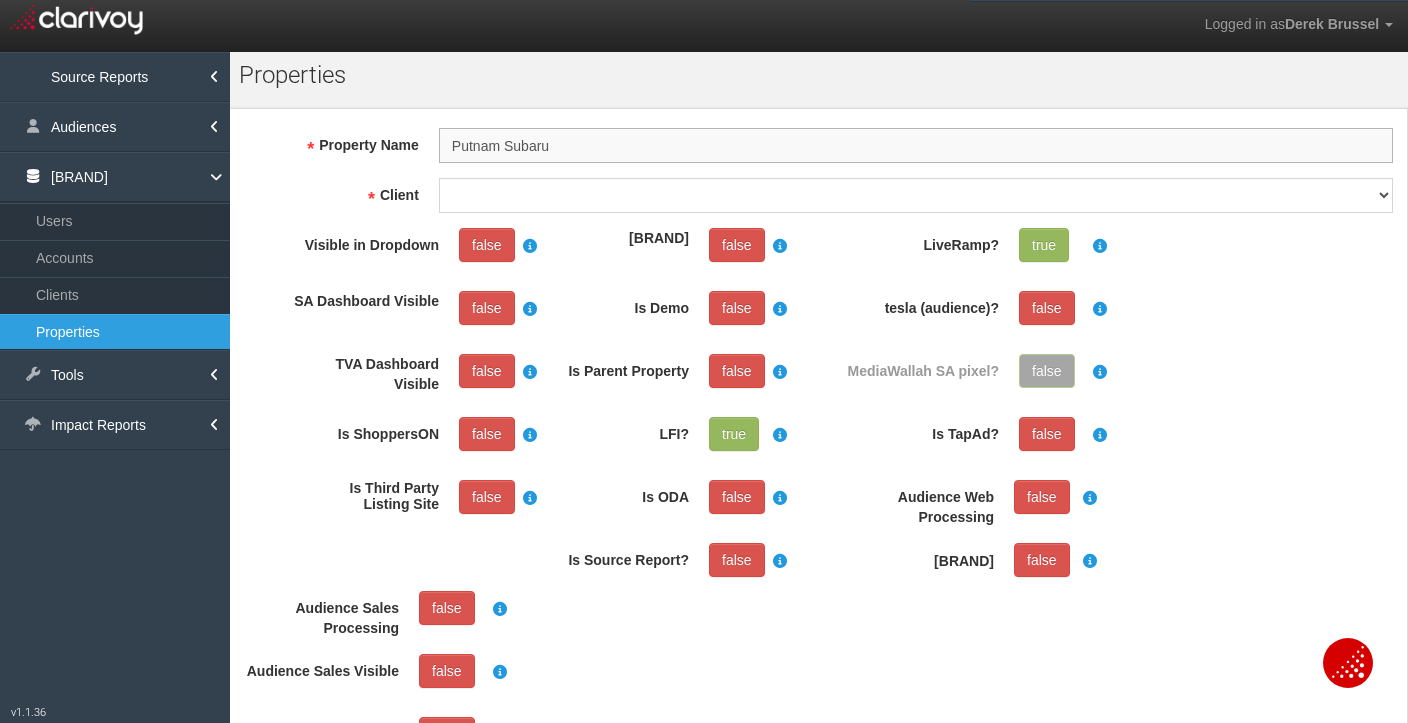 type on "Putnam Subaru" 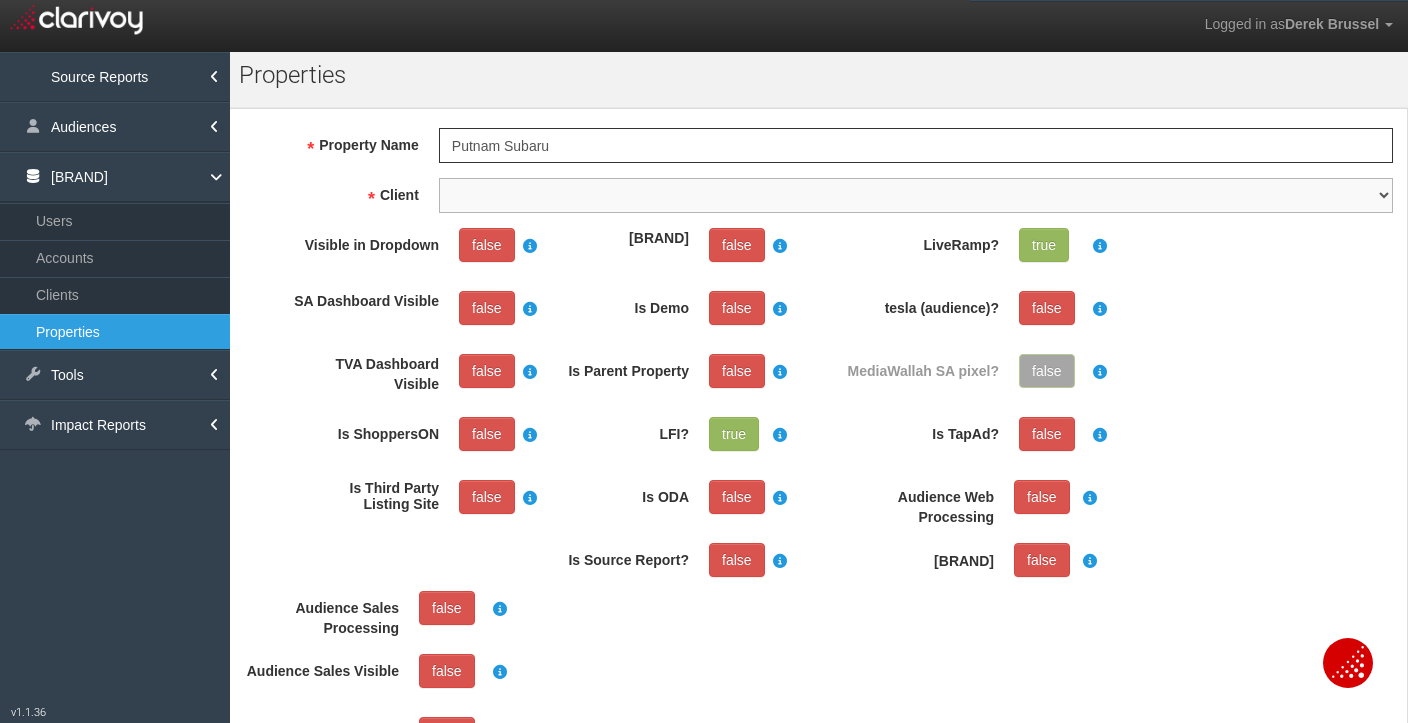 click on "1stgear 212motors 24autogroup 405motors 44automart 503autos a-b aaaohio aaronautomotivegroup abzmotors accurateautomotiveofjacksonville actionautoutah acuraofcolumbus acuraofpembrokepines adamautogroup adamstoyota advance advantagefordlincoln adventureag adventuresubaru airportford airporthonda akins akinsautogroup alamo alanwebbag albrechtautogroup alexkarras alfredmatthews allamericanford allengwynn allensamuels allenturner allstargroup allwaysautogroup almcars alphaauto alpiemonteautogroup alpineautogroup alwilleford ambarmotors americanautobrokers amesburychevy amgauto amherstsubaru amsi anchorautooutlet ancira andean andersonauto andersonautomotivegroup andymohr anthony antiochcdjr antwerpenvolkswagen apple applesportautogroup arapahoekia arcadiamotors archerautotx archibaldsinc ardmoretoyota arizonacars arizonacdjrshowlow arlingtonacura arrowford artmoehn asotu aspenmotor astorg atamianautogroup athenschevrolet atlanticcoastatlanticinfinitiatlantictoyota atwater atzenhofferag aubio auburntoyota autoiq" at bounding box center (916, 195) 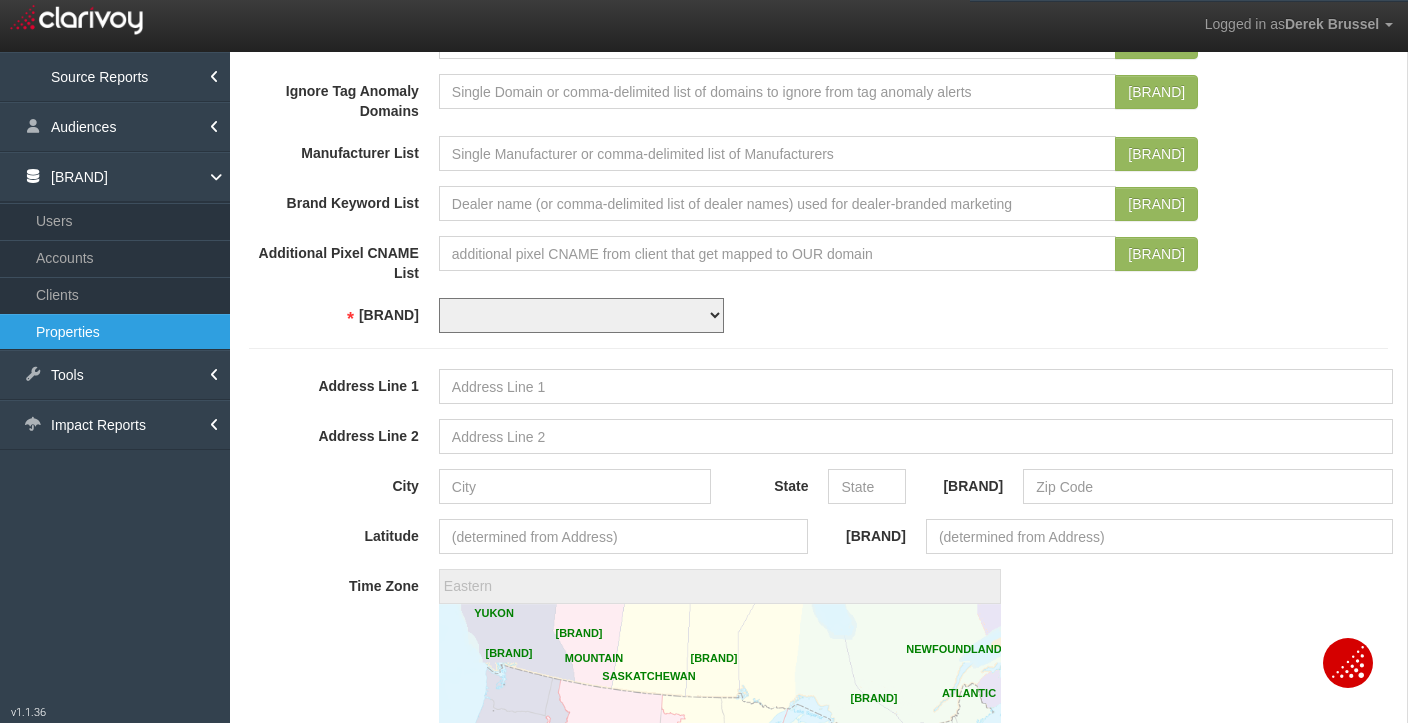 scroll, scrollTop: 993, scrollLeft: 0, axis: vertical 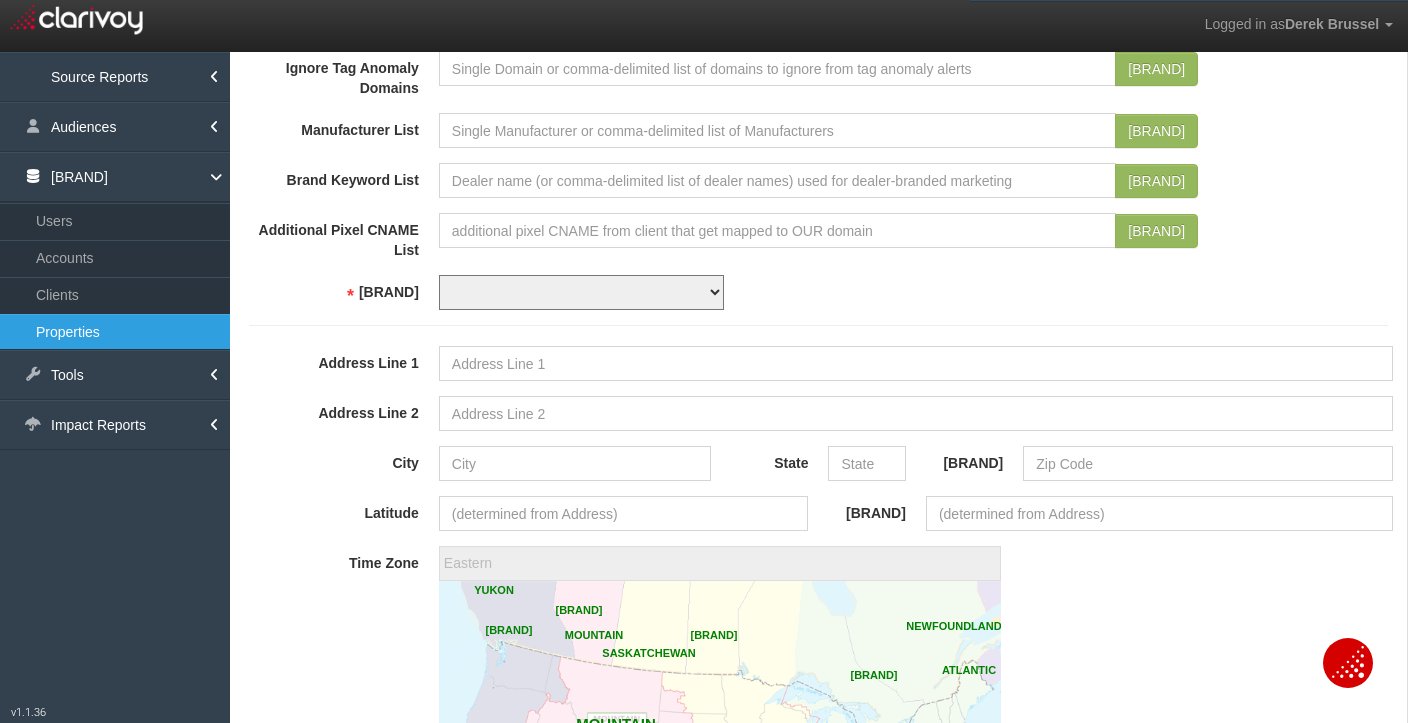 click on "USD CAD" at bounding box center [581, 292] 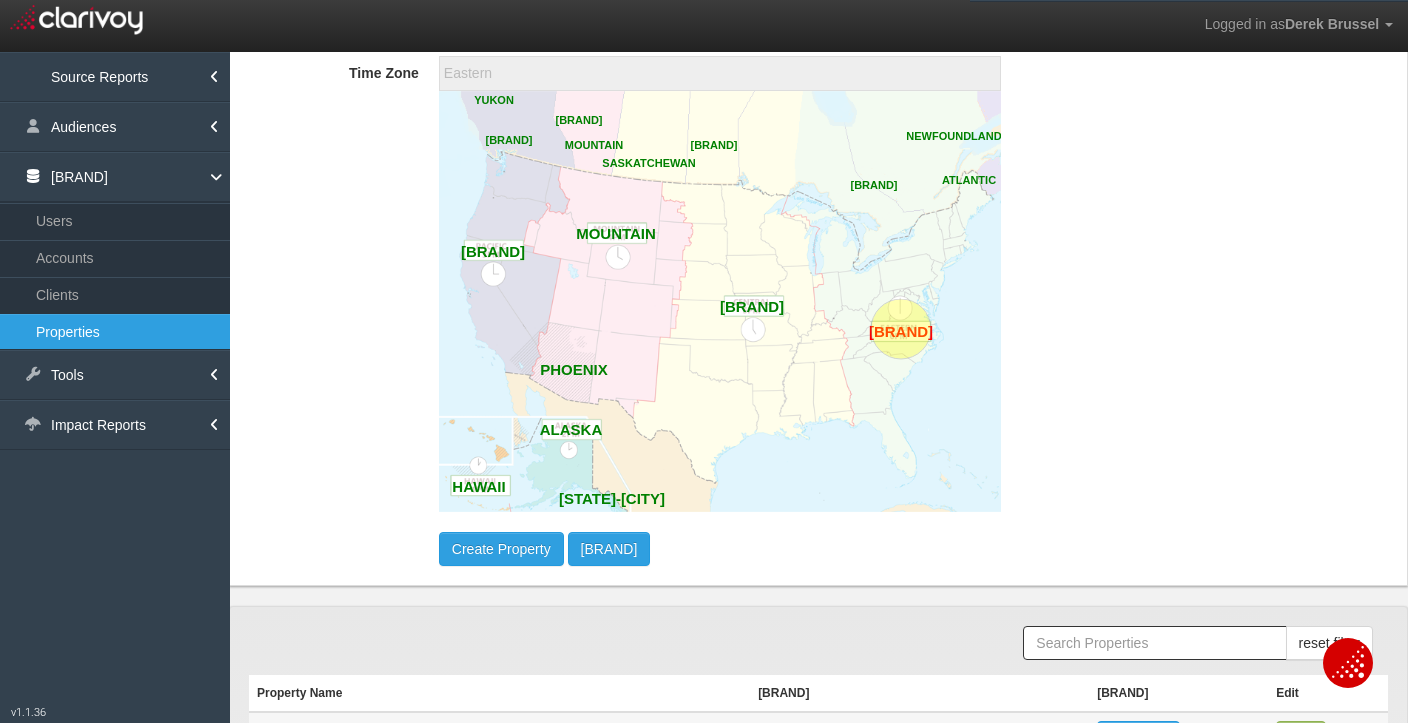 scroll, scrollTop: 1922, scrollLeft: 0, axis: vertical 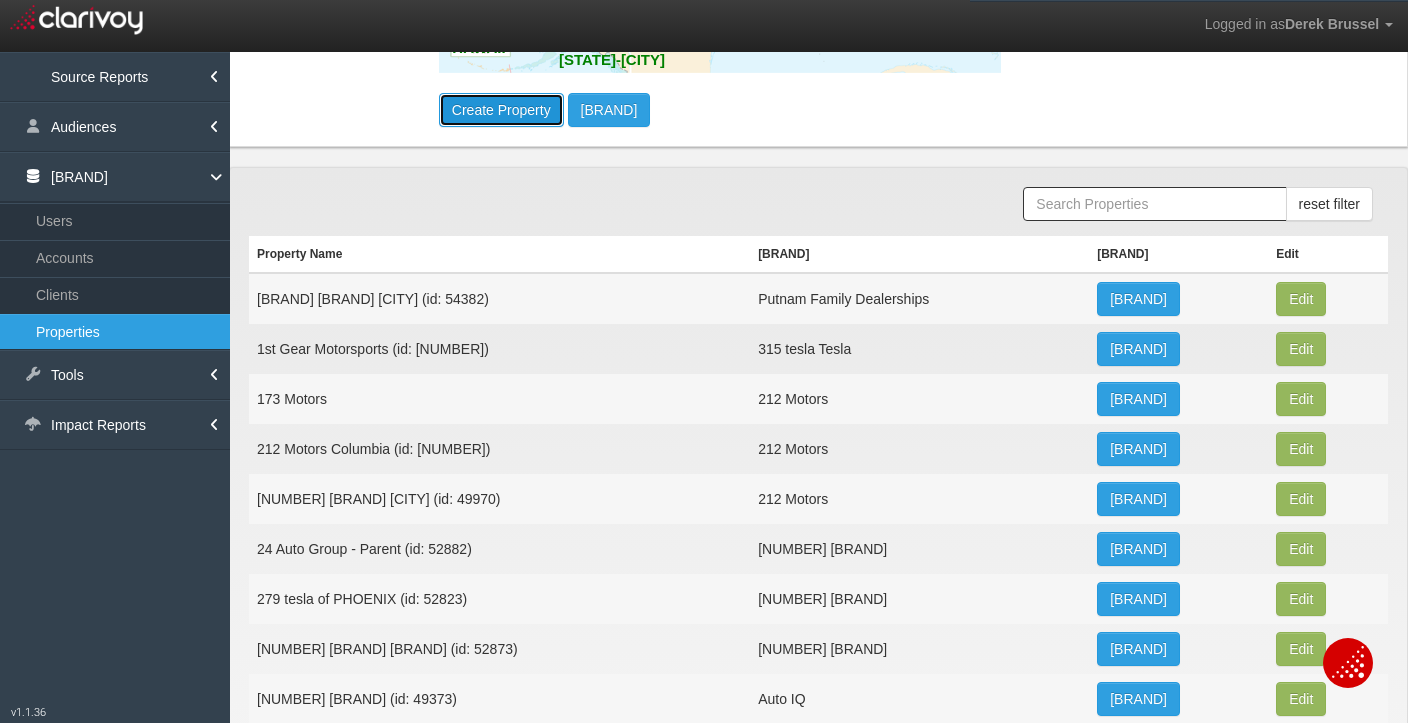 click on "Create Property" at bounding box center [501, 110] 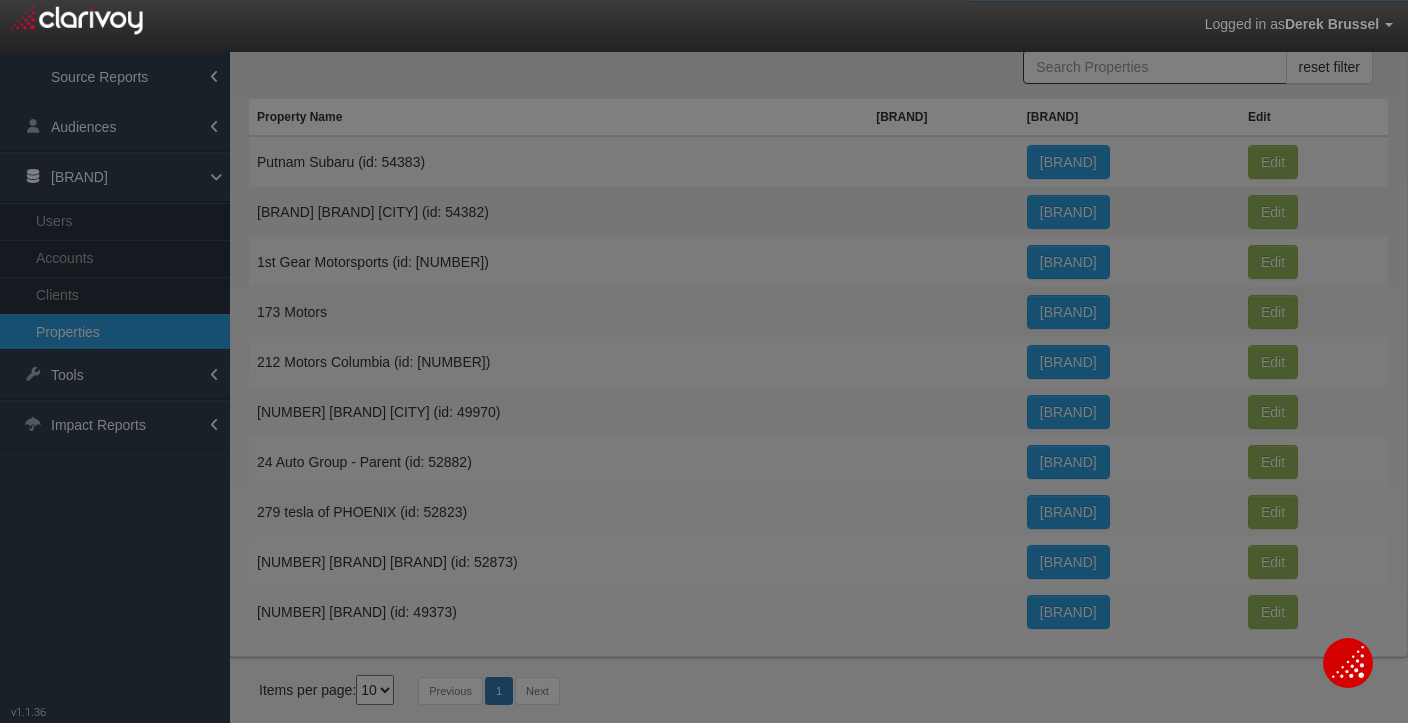 scroll, scrollTop: 0, scrollLeft: 0, axis: both 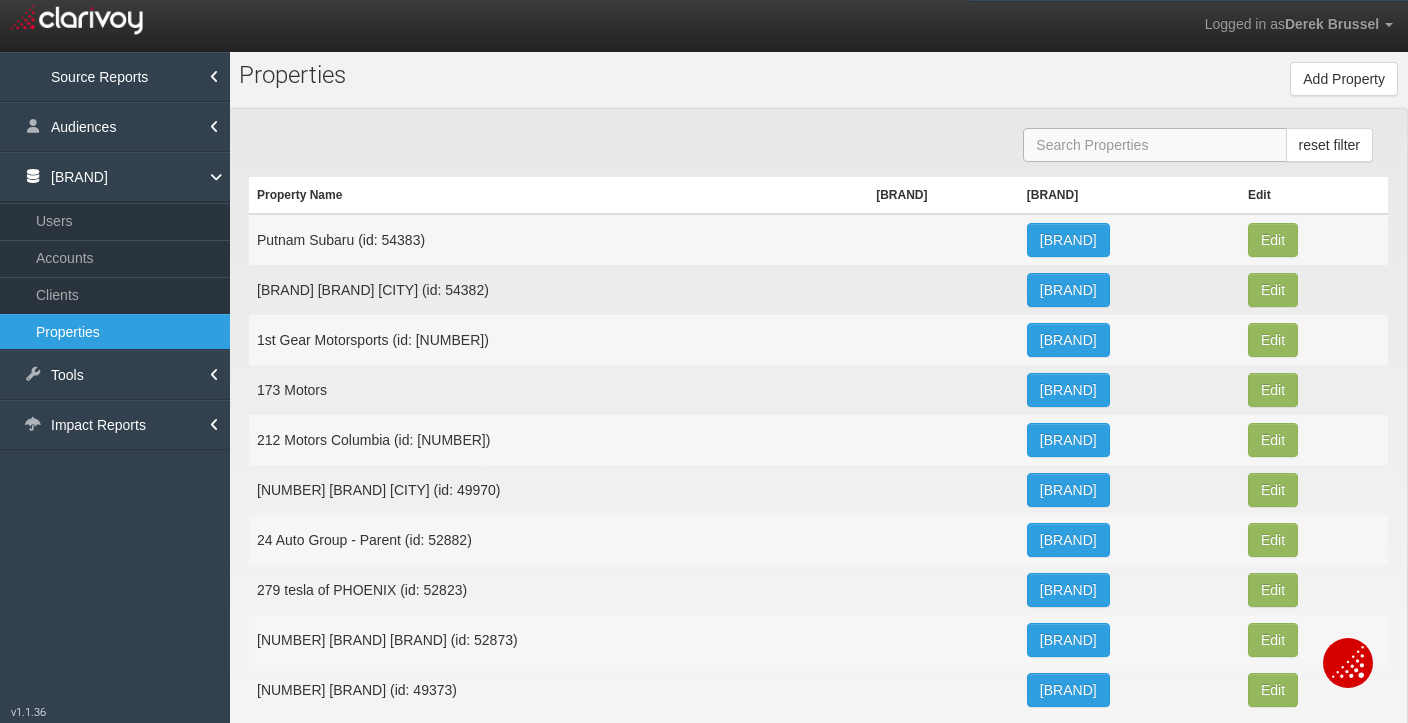 click at bounding box center (1154, 145) 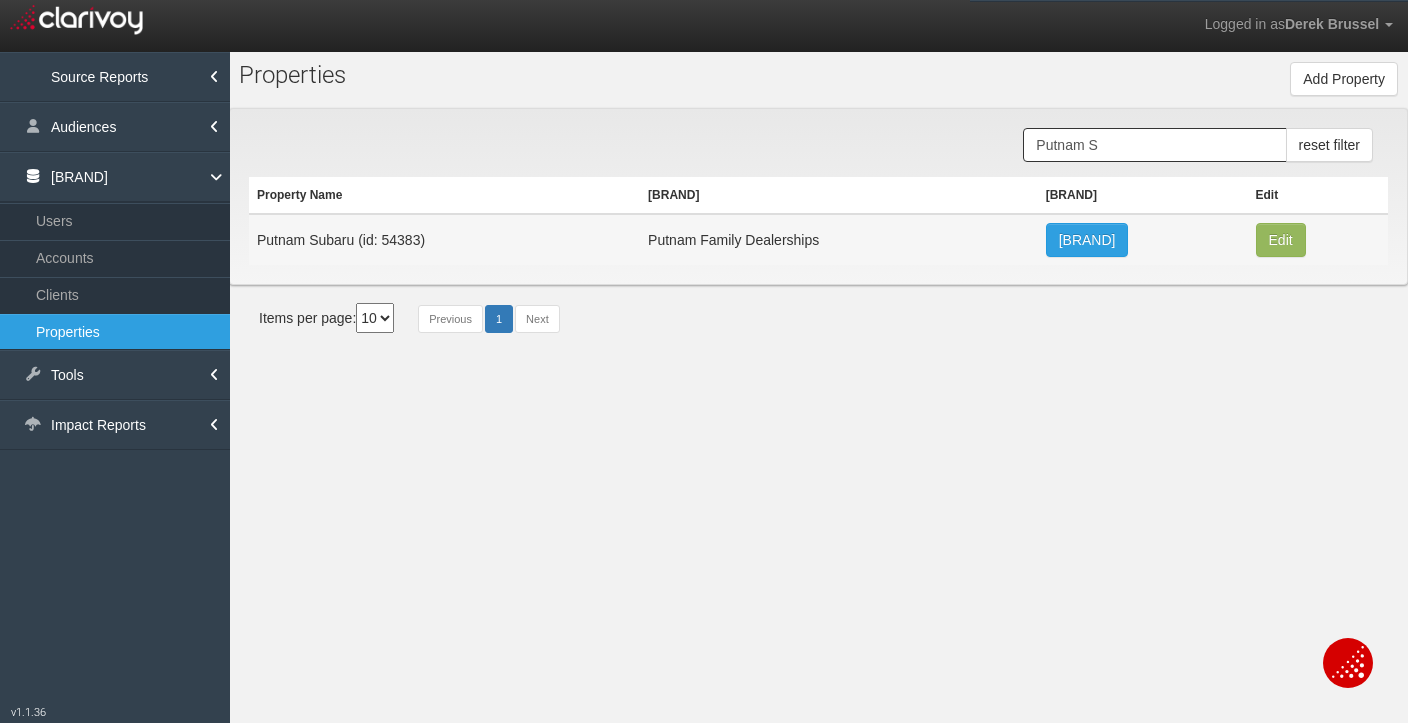 click on "Putnam Subaru (id: 54383)" at bounding box center (444, 239) 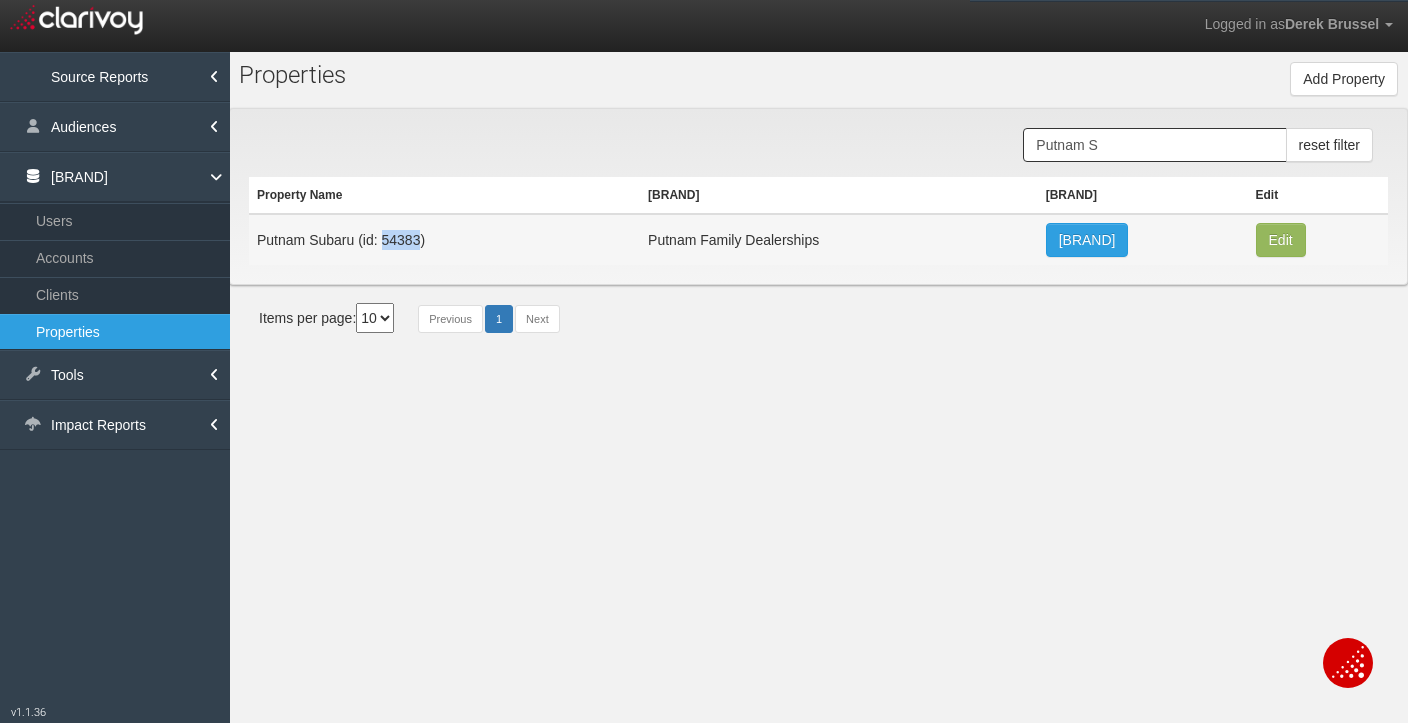 click on "Putnam Subaru (id: 54383)" at bounding box center (444, 239) 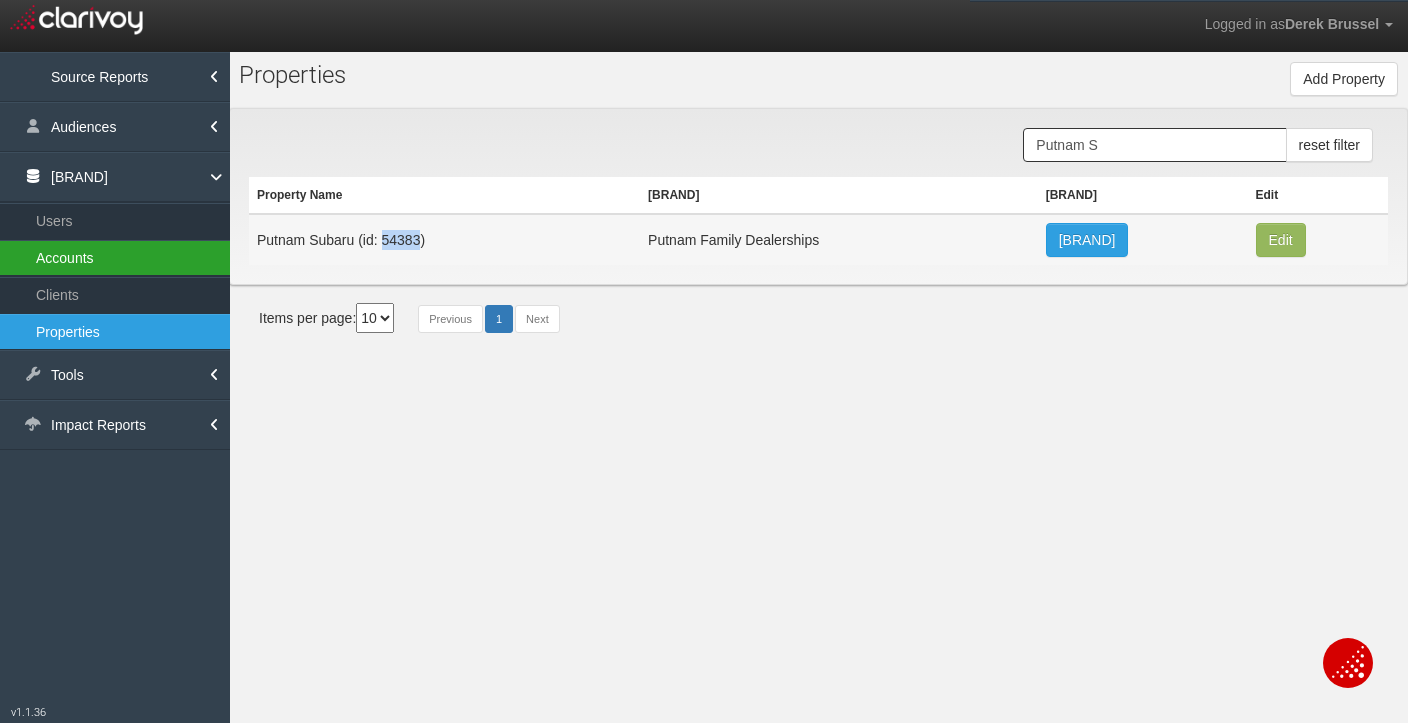 copy on "54383" 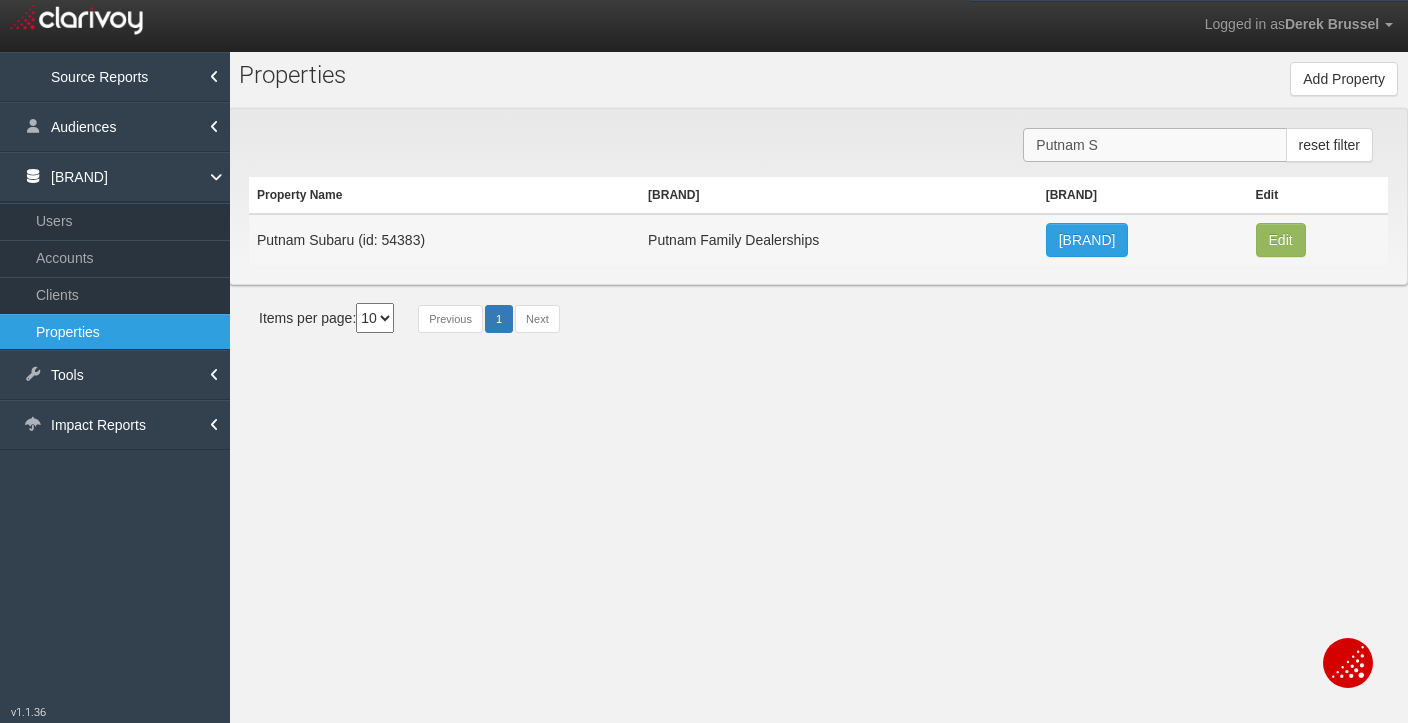 click on "Putnam S" at bounding box center [1154, 145] 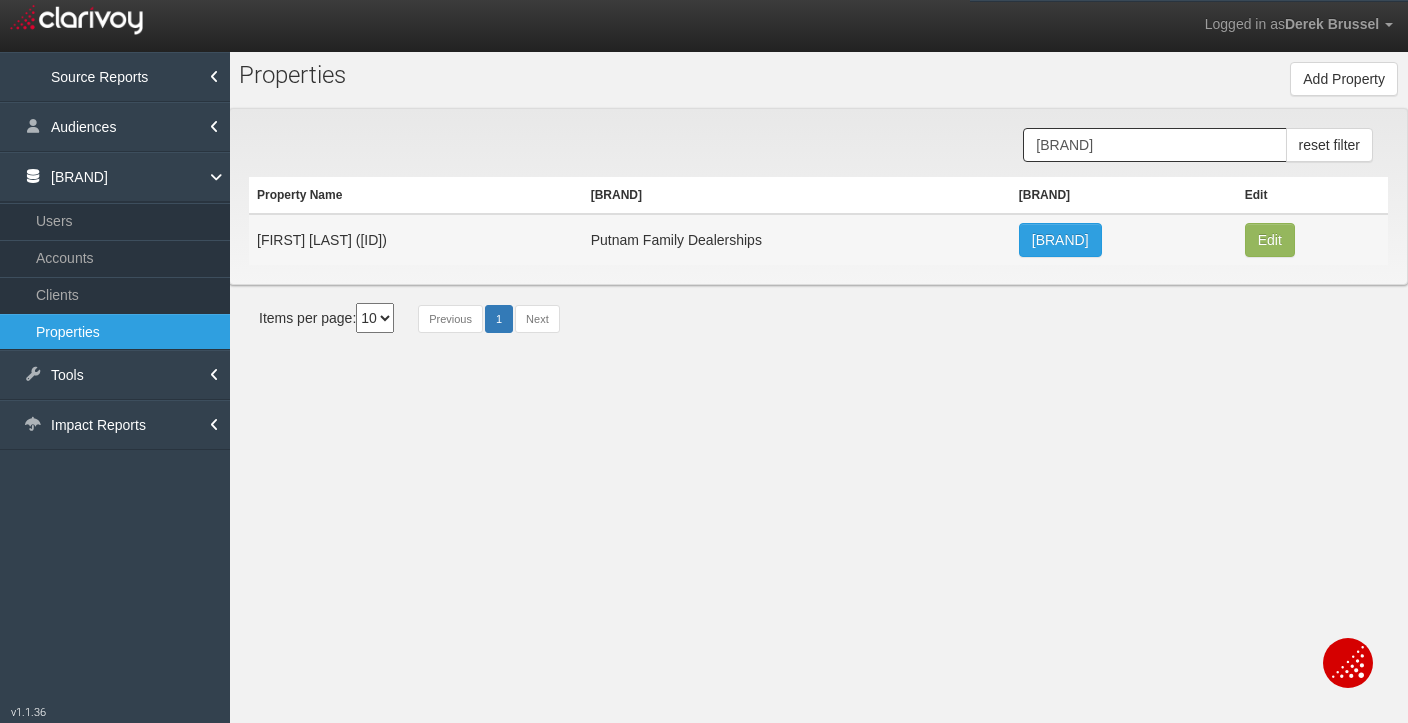 click on "Putnam Chevrolet Cadillac GMC (id: 54182)" at bounding box center [416, 239] 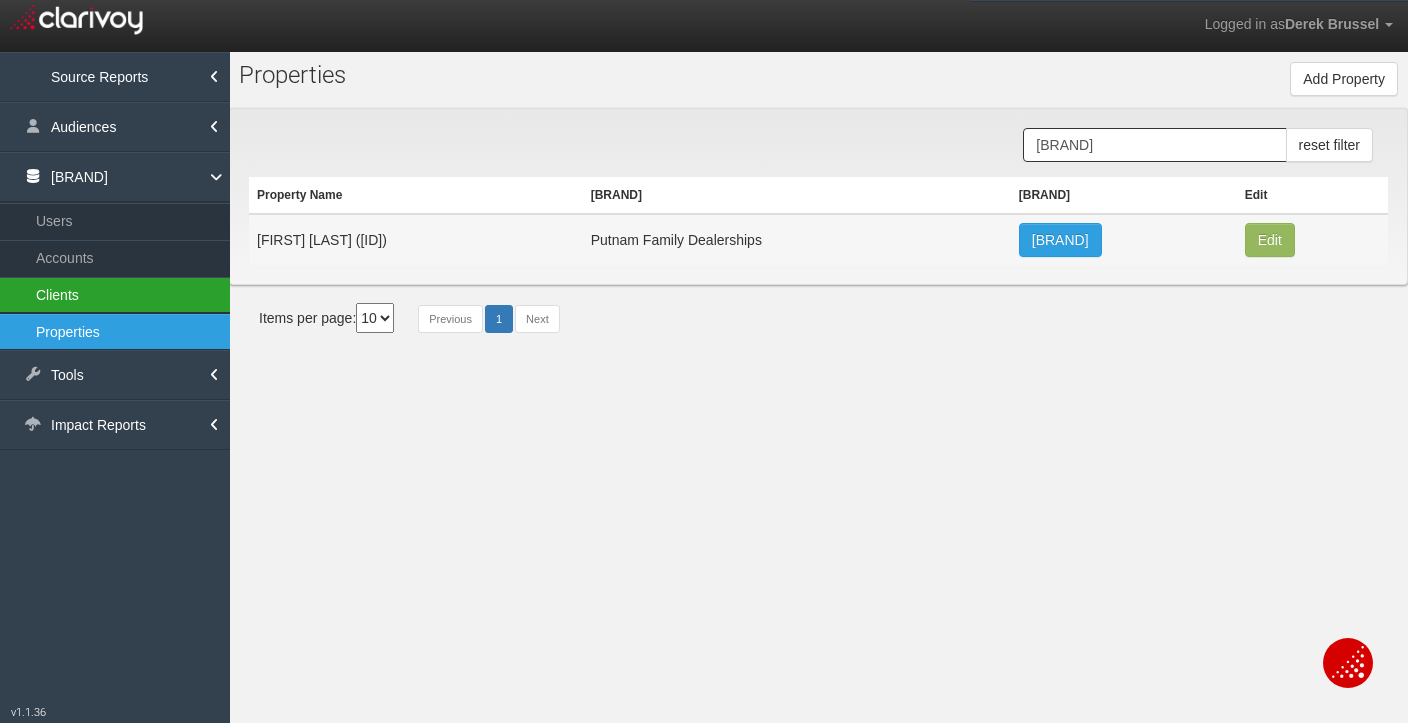 copy on "[NAME]" 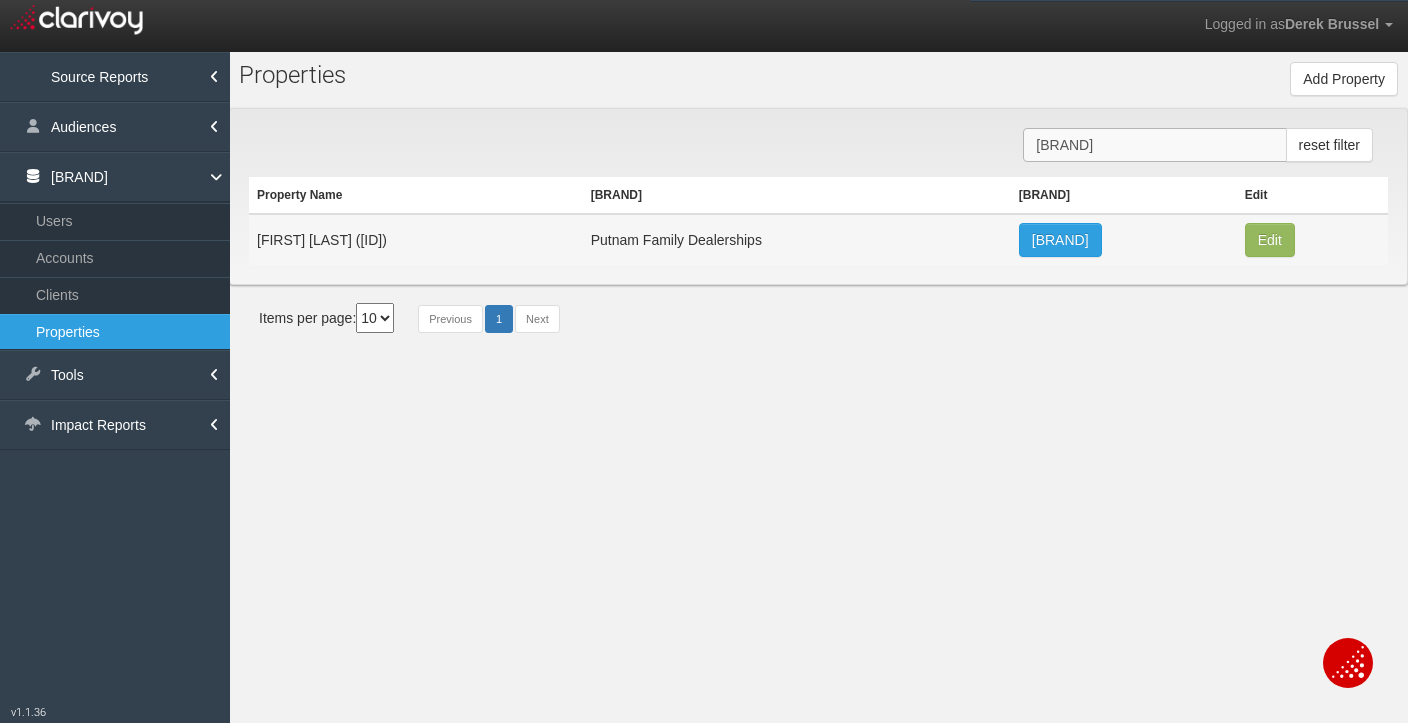click on "Putnam Ch" at bounding box center [1154, 145] 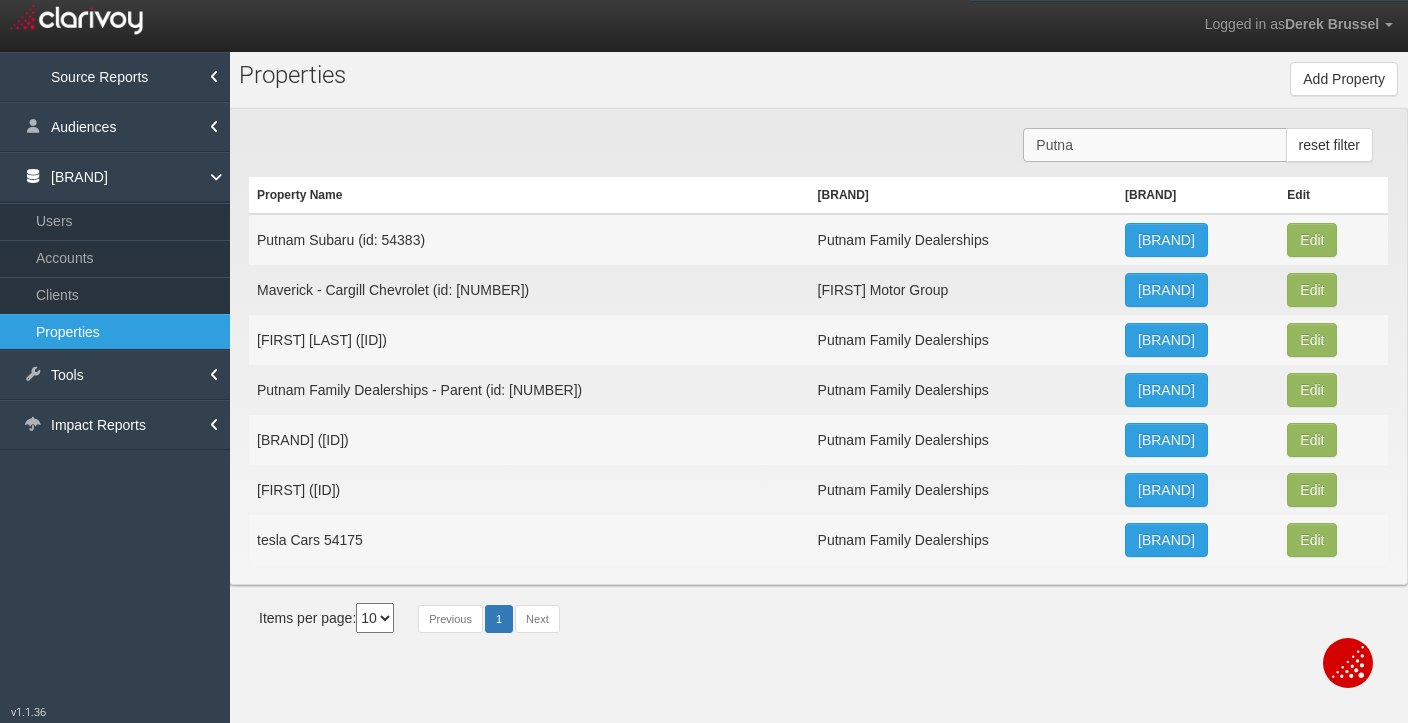 type on "[LAST]" 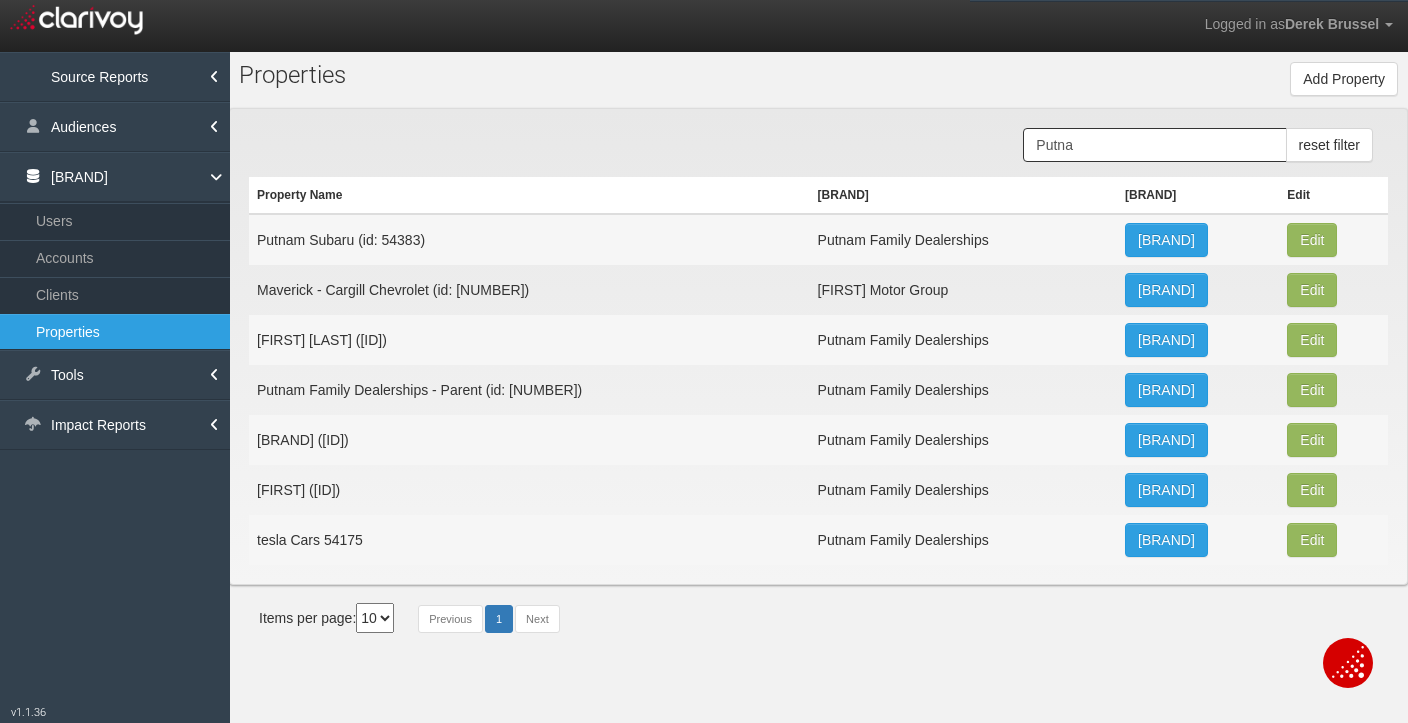 click on "Putnam Family Dealerships - Parent (id: 54174)" at bounding box center (529, 239) 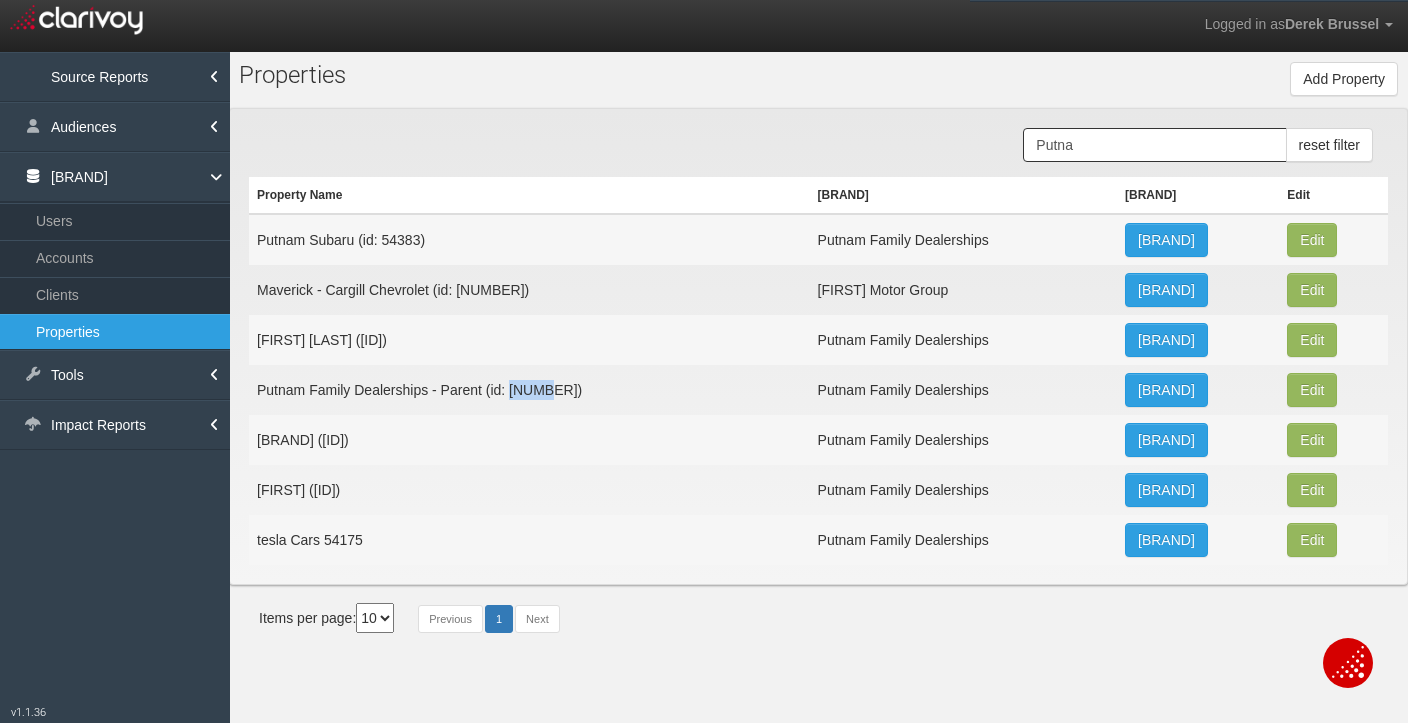 click on "Putnam Family Dealerships - Parent (id: 54174)" at bounding box center [529, 239] 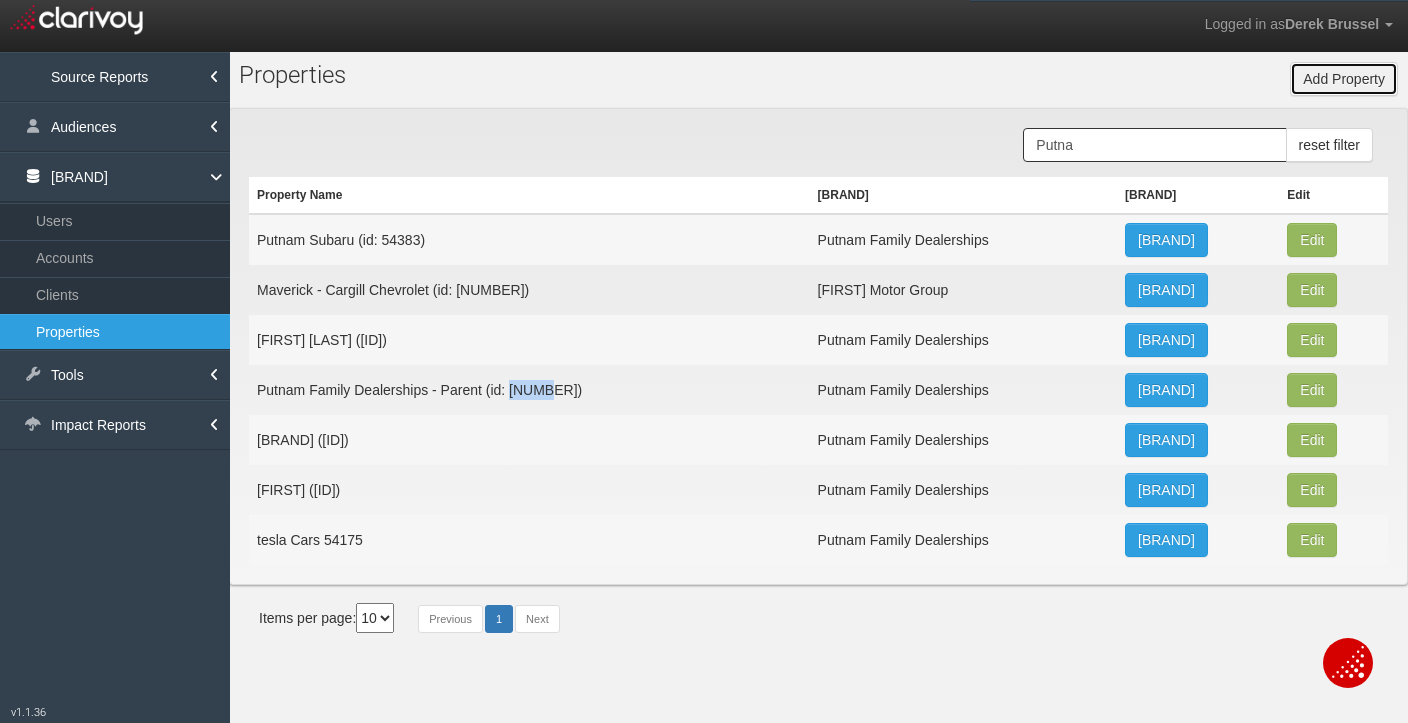 click on "Add Property" at bounding box center [1344, 79] 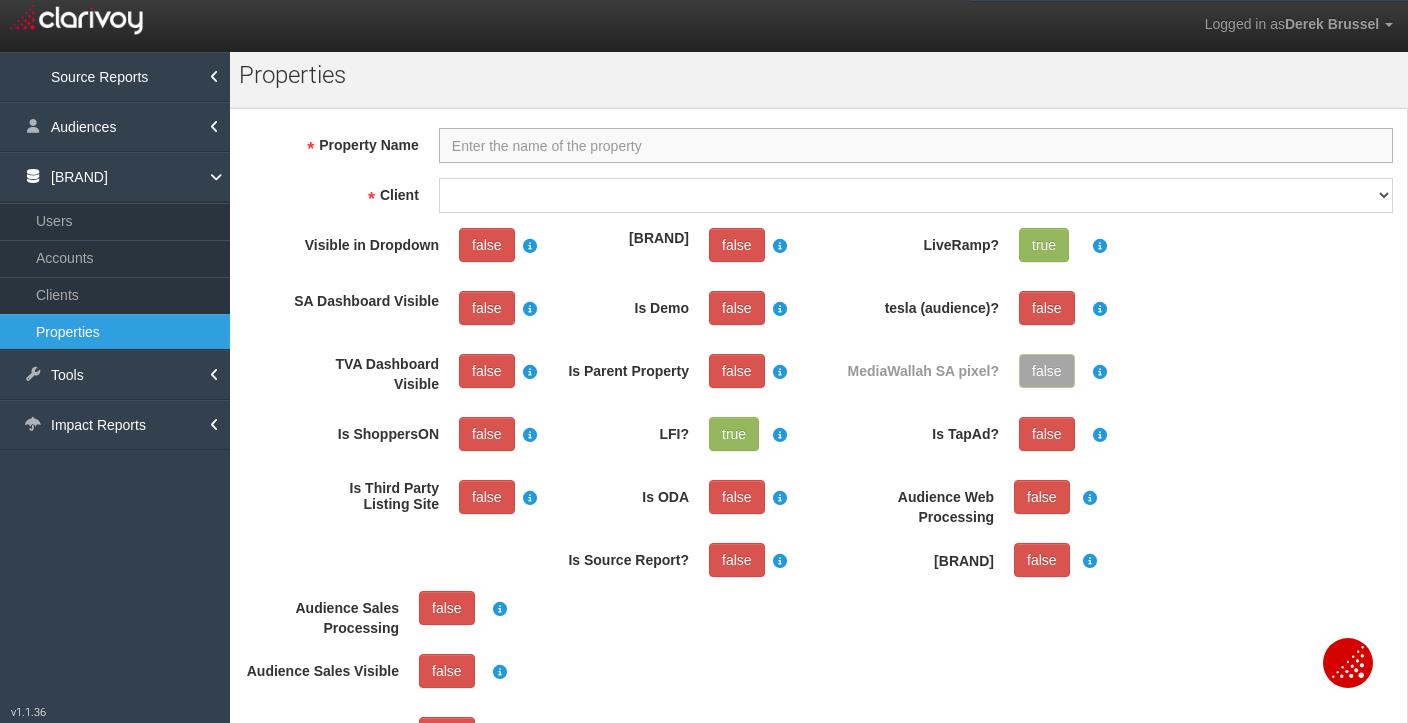 click on "PROPERTY NAME" at bounding box center (916, 145) 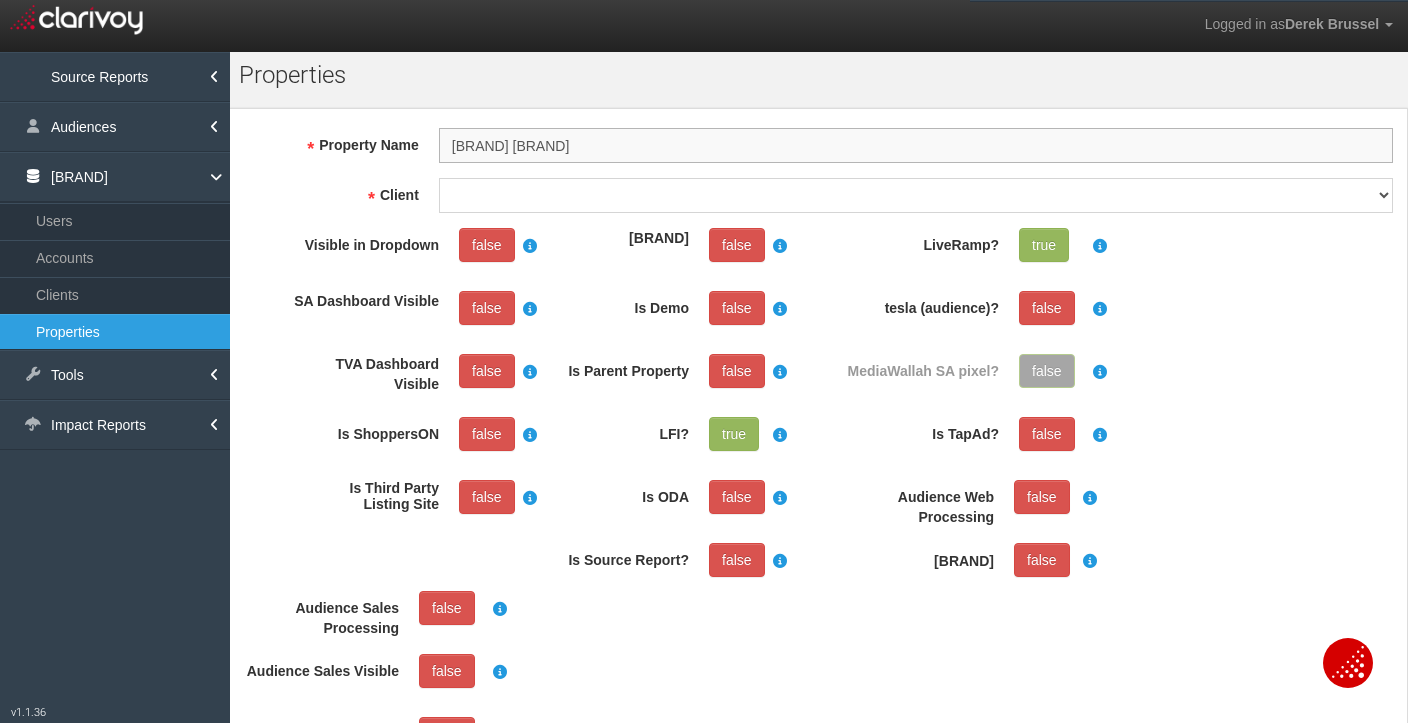 type on "Putnam CDJR" 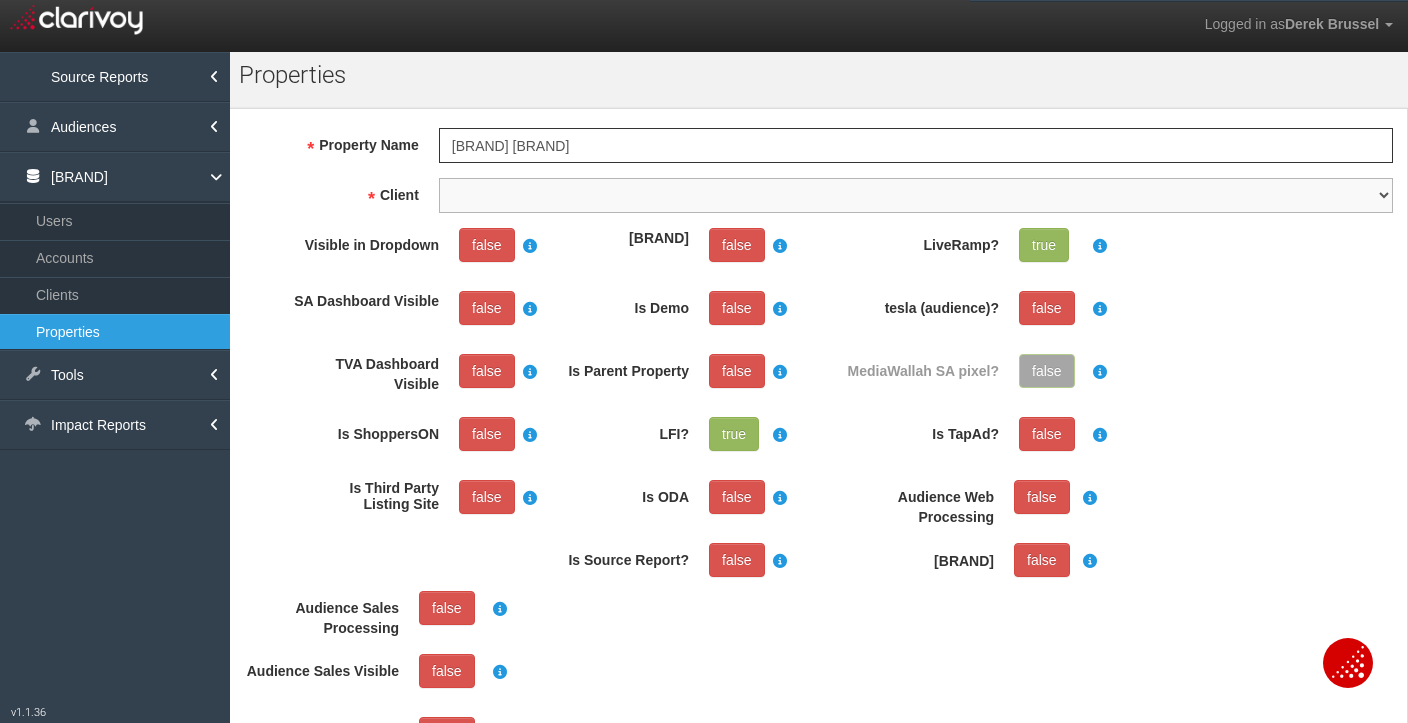click on "1stgear 212motors 24autogroup 405motors 44automart 503autos a-b aaaohio aaronautomotivegroup abzmotors accurateautomotiveofjacksonville actionautoutah acuraofcolumbus acuraofpembrokepines adamautogroup adamstoyota advance advantagefordlincoln adventureag adventuresubaru airportford airporthonda akins akinsautogroup alamo alanwebbag albrechtautogroup alexkarras alfredmatthews allamericanford allengwynn allensamuels allenturner allstargroup allwaysautogroup almcars alphaauto alpiemonteautogroup alpineautogroup alwilleford ambarmotors americanautobrokers amesburychevy amgauto amherstsubaru amsi anchorautooutlet ancira andean andersonauto andersonautomotivegroup andymohr anthony antiochcdjr antwerpenvolkswagen apple applesportautogroup arapahoekia arcadiamotors archerautotx archibaldsinc ardmoretoyota arizonacars arizonacdjrshowlow arlingtonacura arrowford artmoehn asotu aspenmotor astorg atamianautogroup athenschevrolet atlanticcoastatlanticinfinitiatlantictoyota atwater atzenhofferag aubio auburntoyota autoiq" at bounding box center (916, 195) 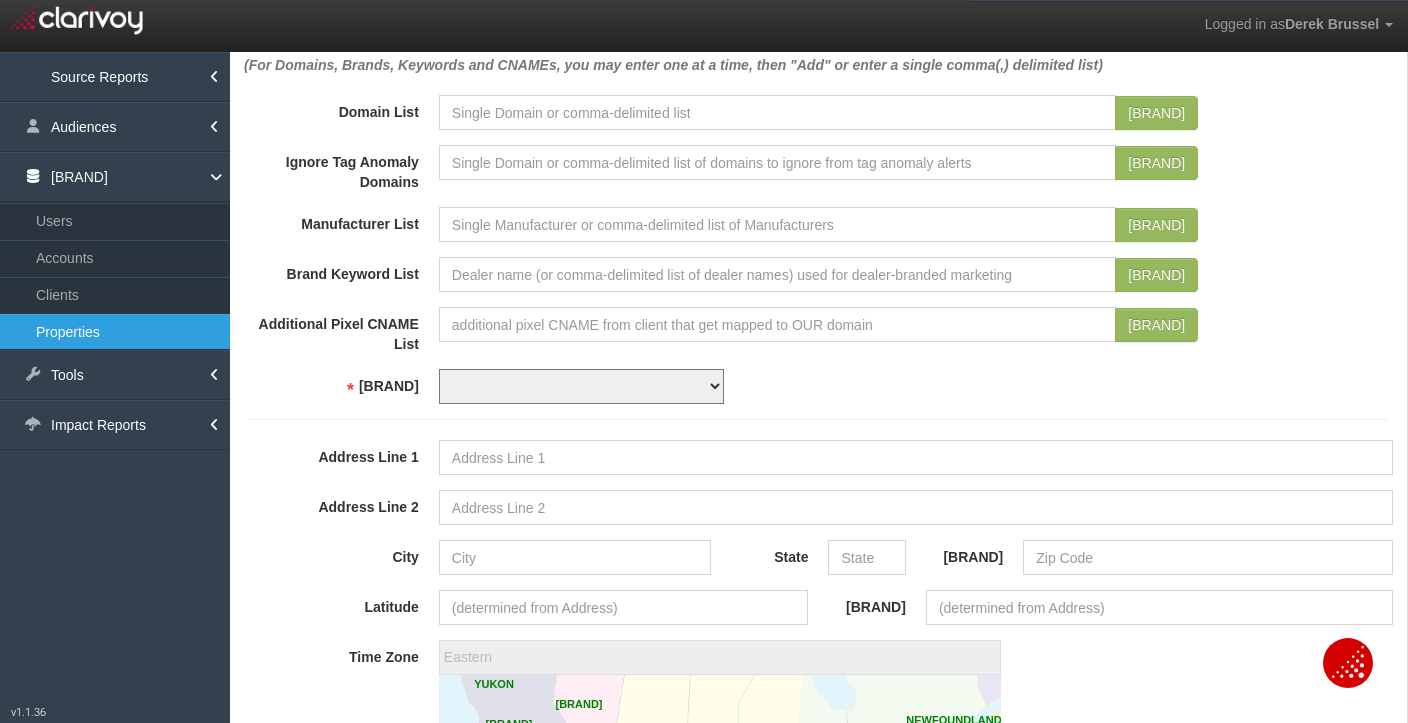 scroll, scrollTop: 948, scrollLeft: 0, axis: vertical 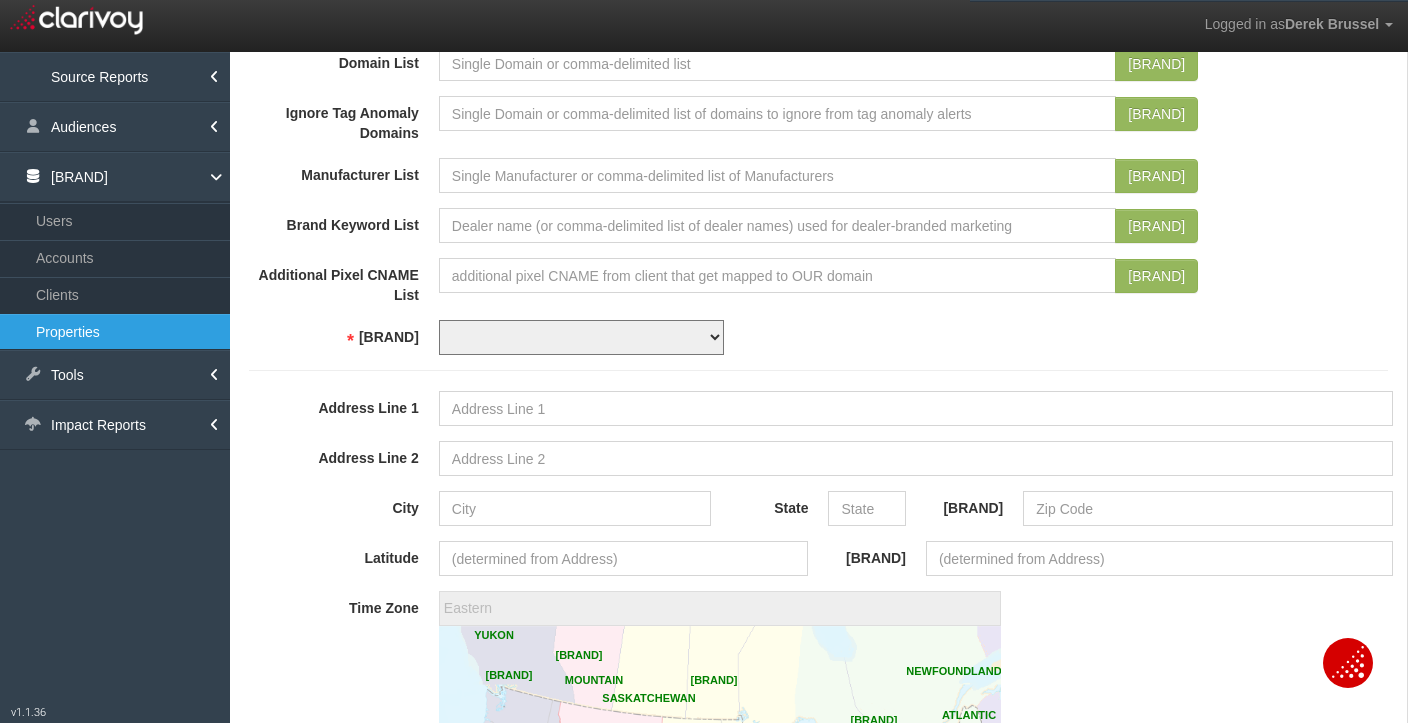 click on "USD CAD" at bounding box center [581, 337] 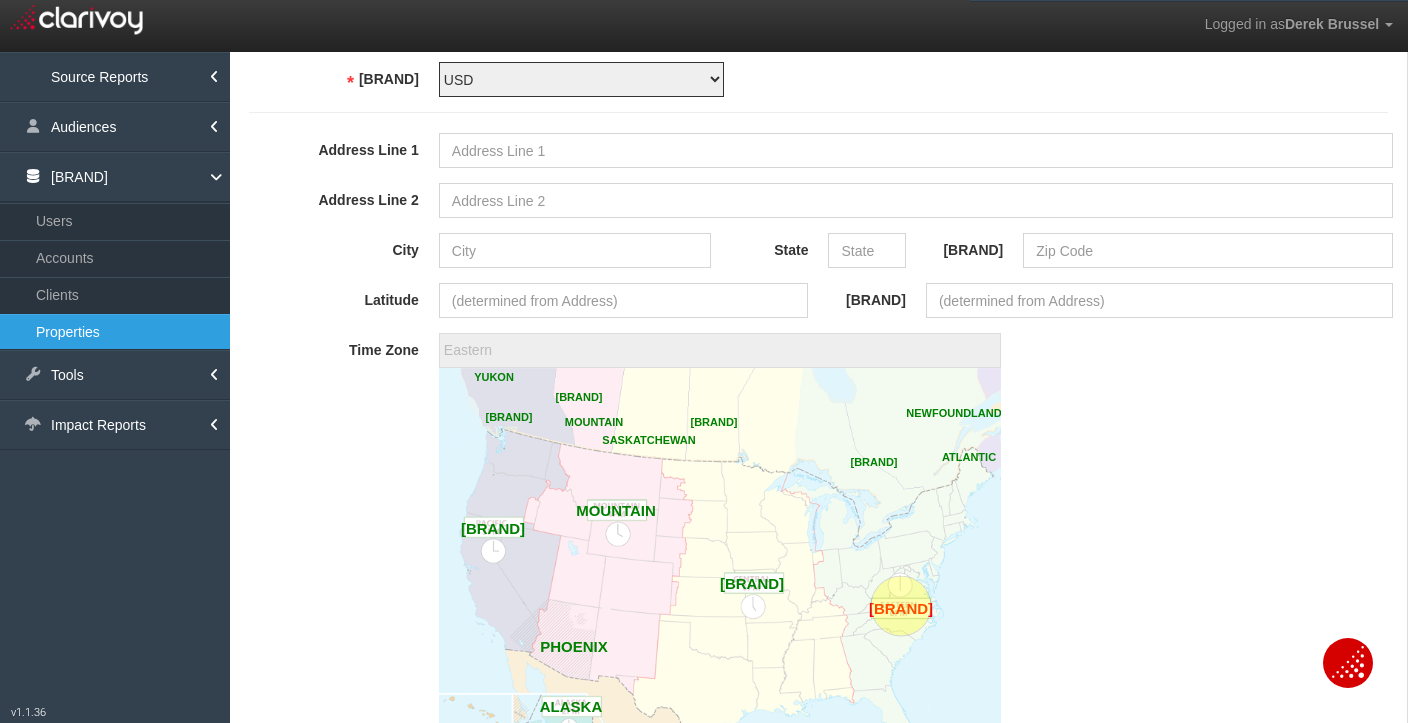scroll, scrollTop: 1860, scrollLeft: 0, axis: vertical 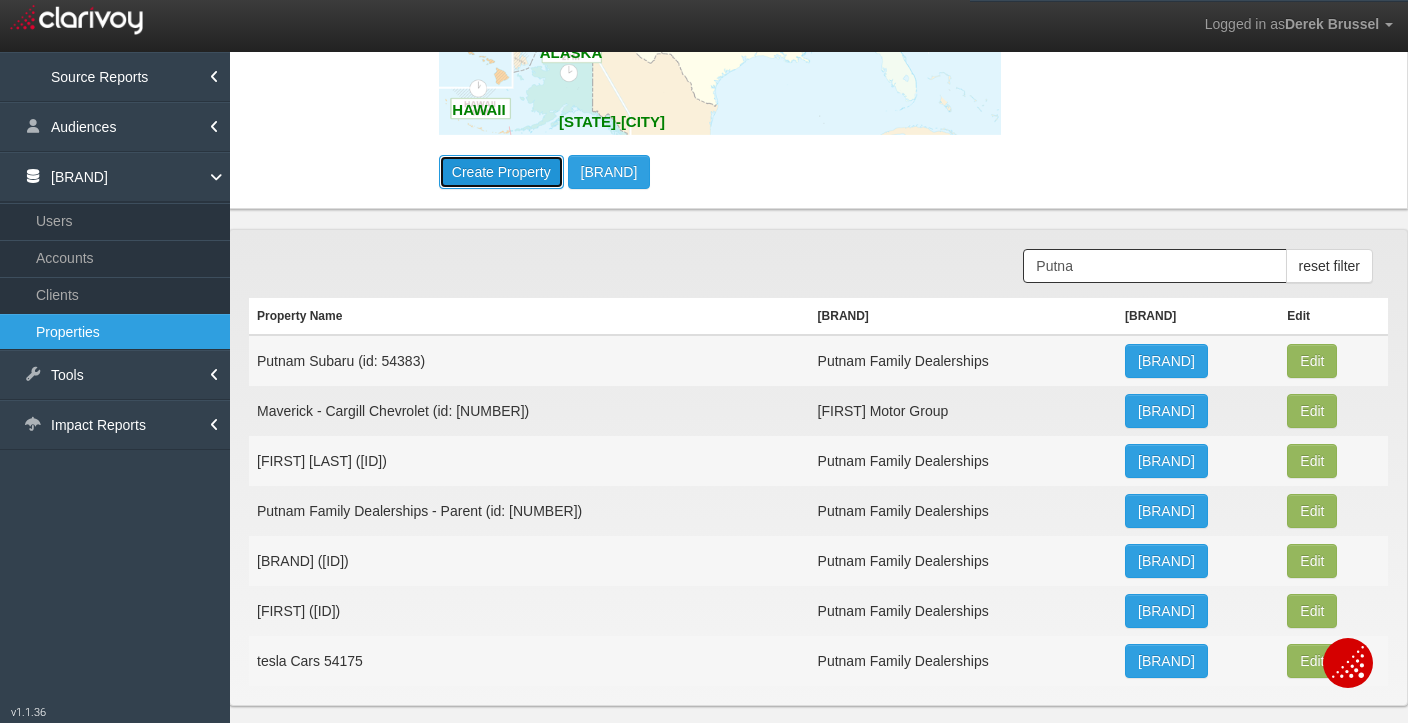click on "Create Property" at bounding box center [501, 172] 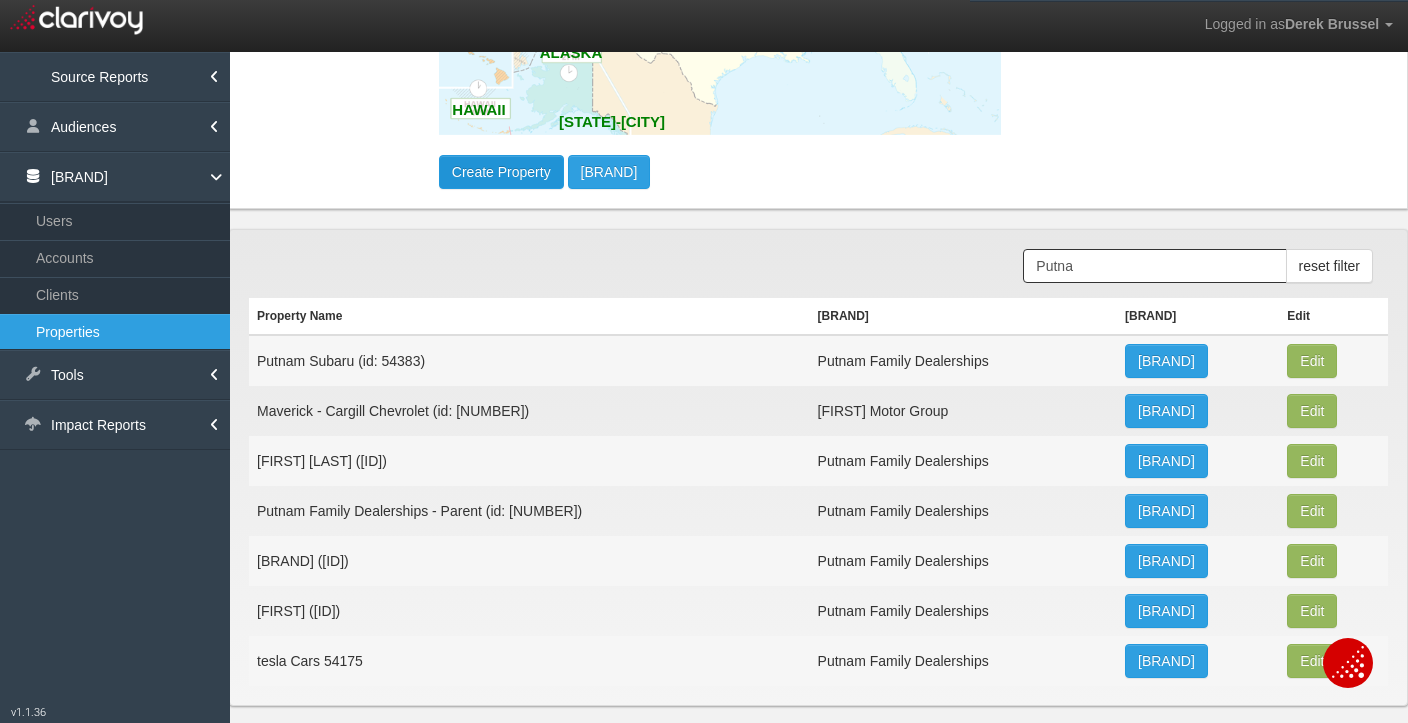 scroll, scrollTop: 0, scrollLeft: 0, axis: both 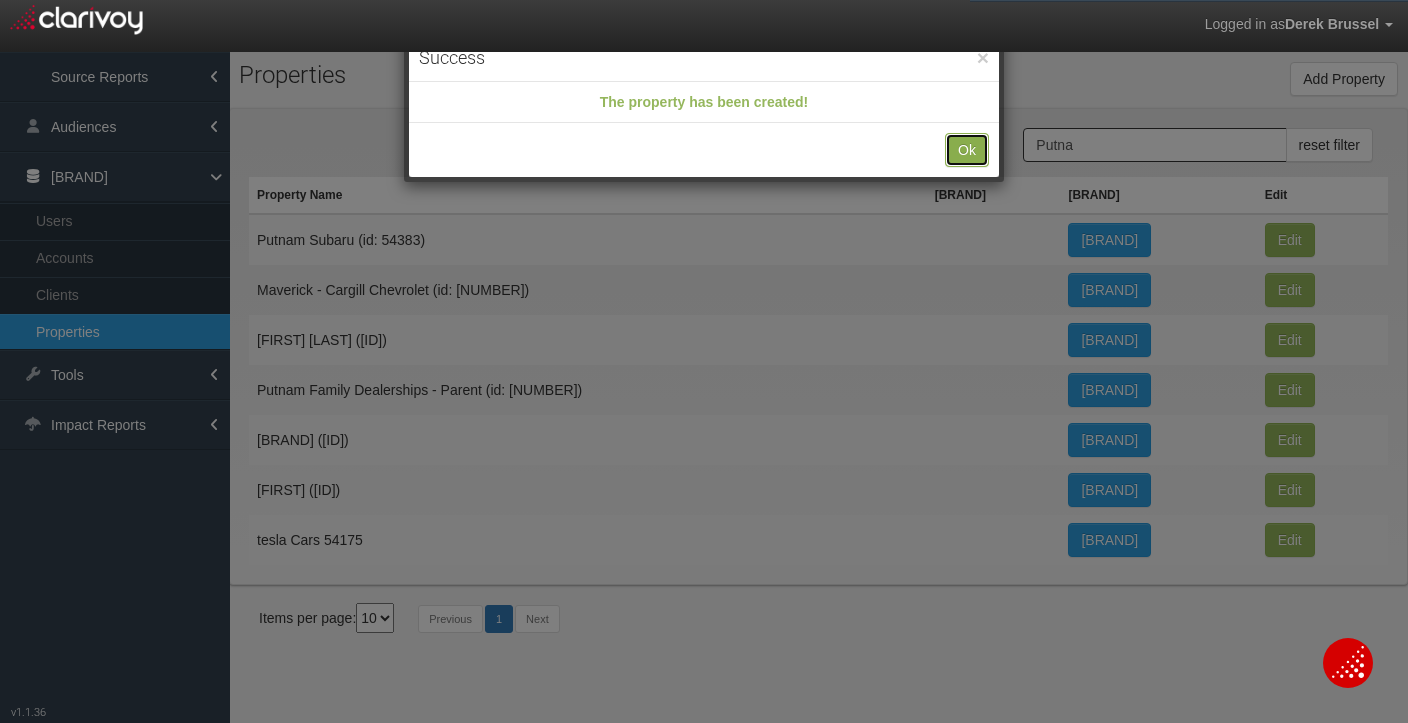 click on "[NAME]" at bounding box center (967, 150) 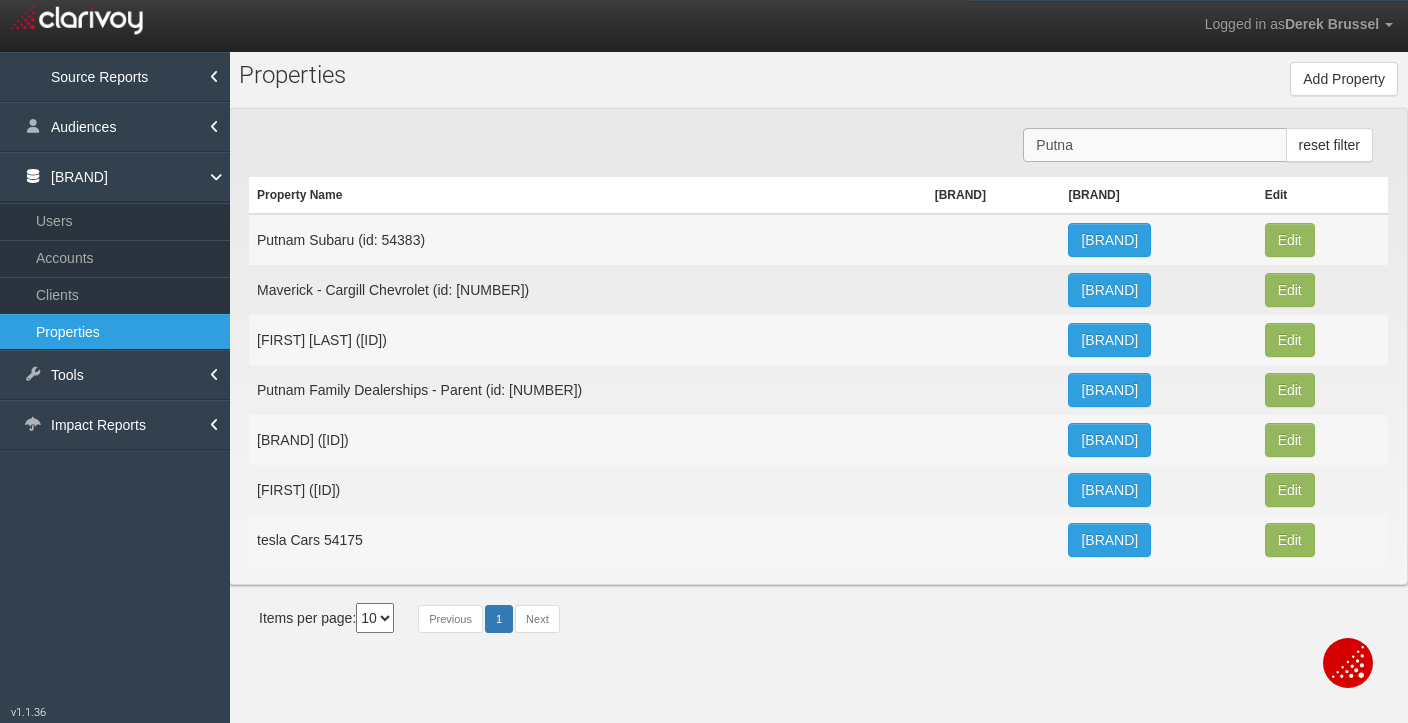 click on "[LAST]" at bounding box center [1154, 145] 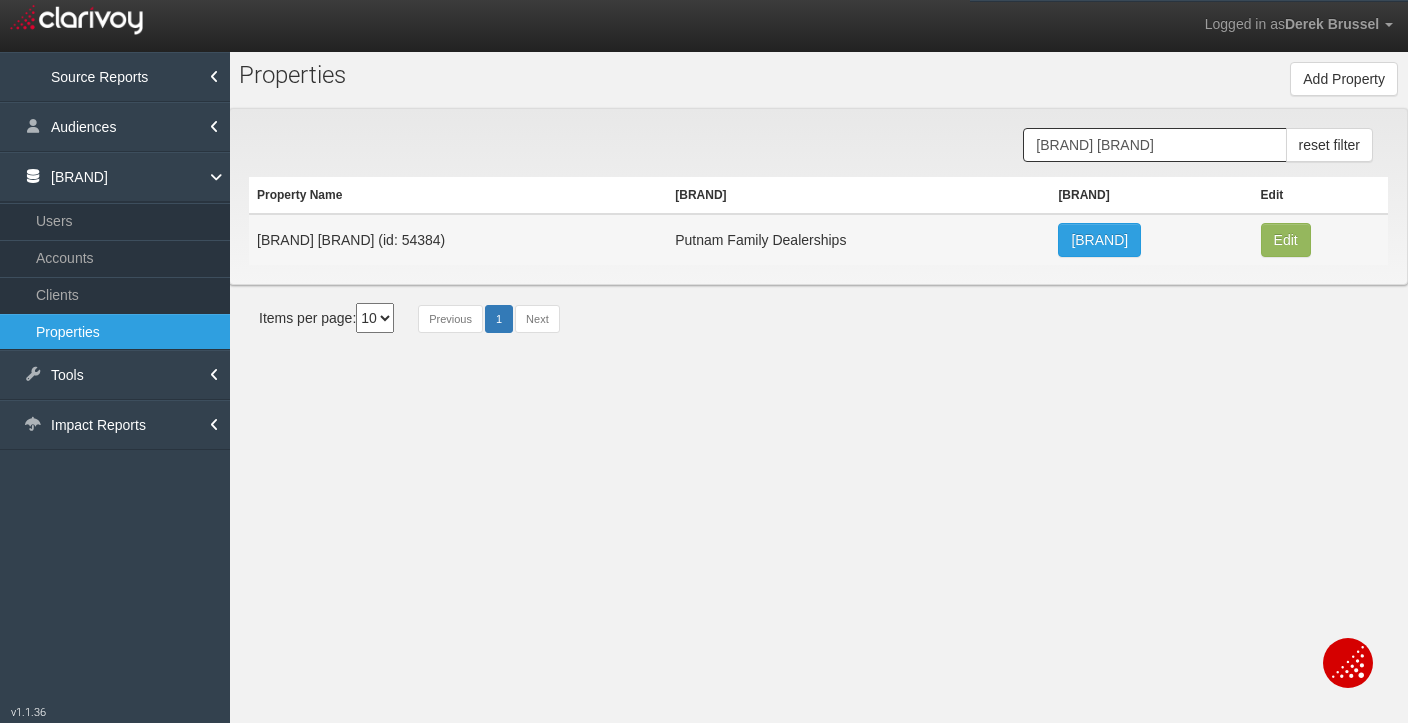 click on "Putnam CDJR (id: 54384)" at bounding box center [458, 239] 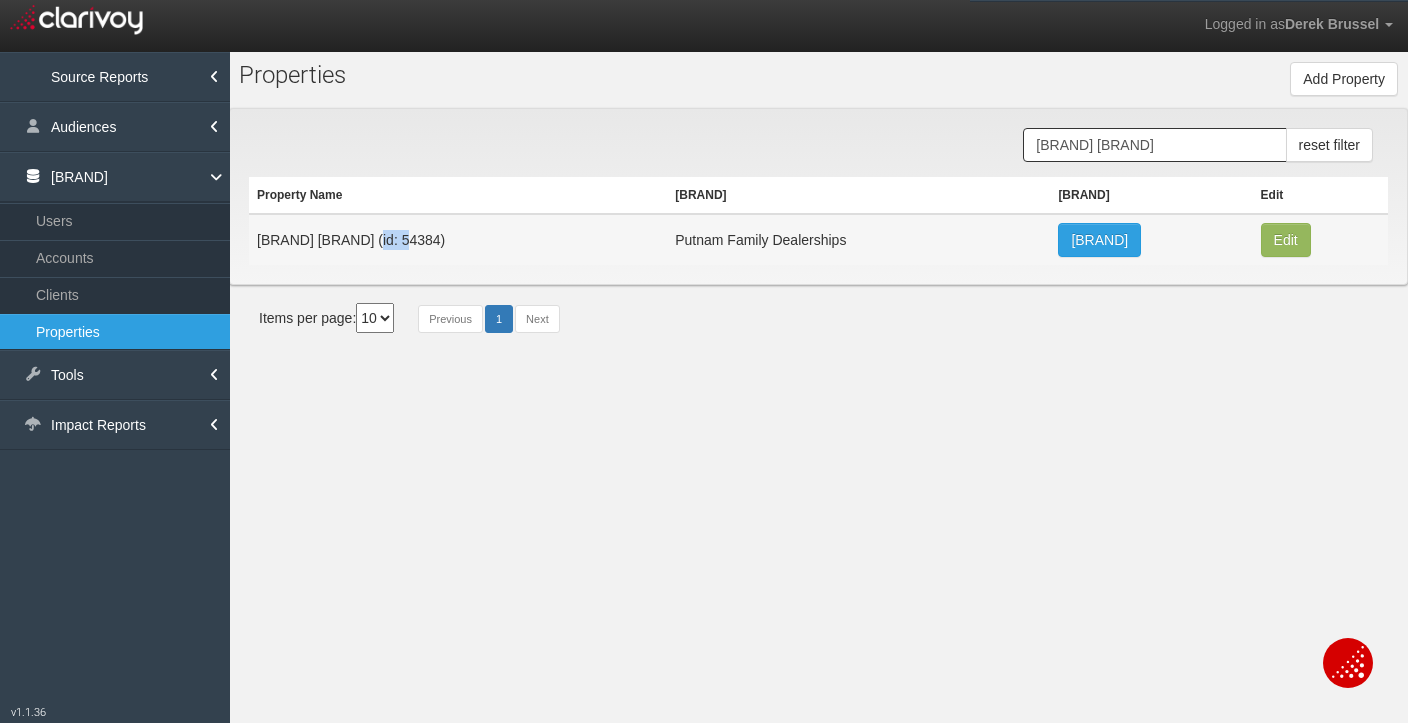 click on "Putnam CDJR (id: 54384)" at bounding box center [458, 239] 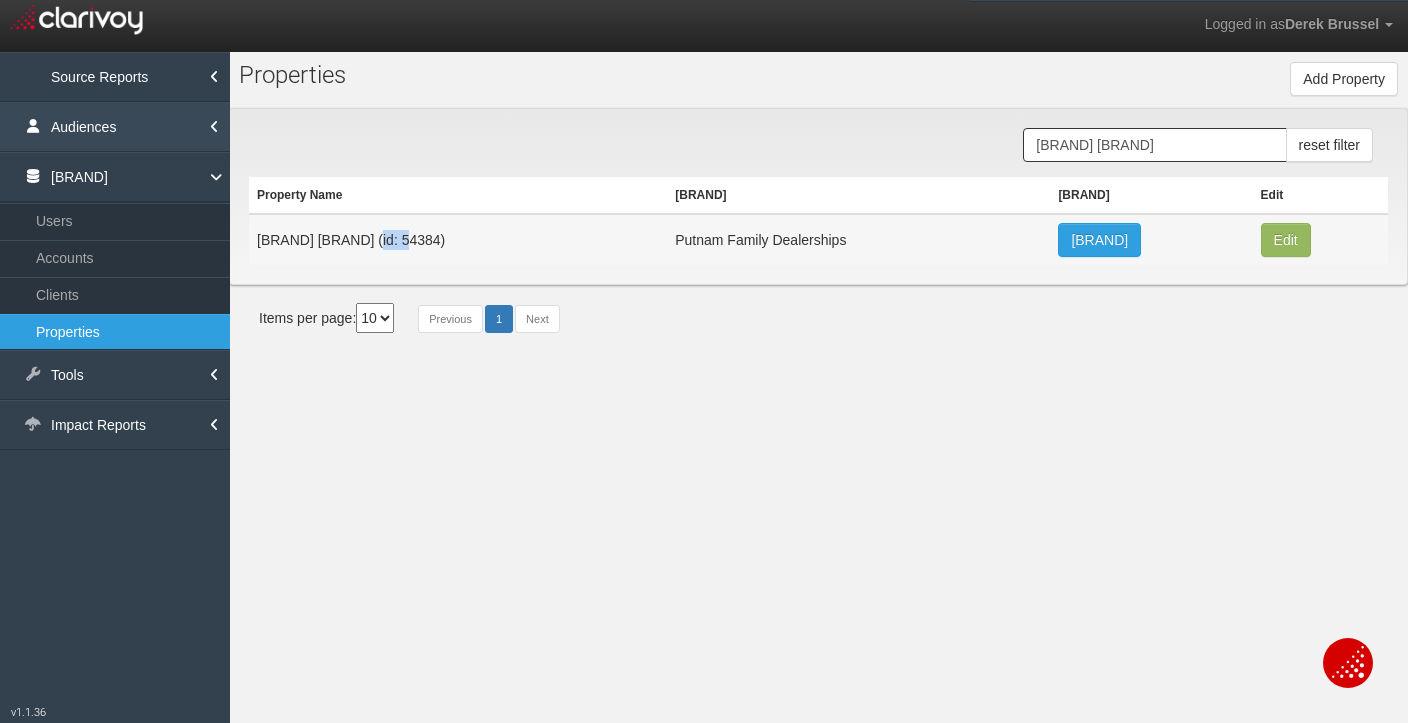 copy on "54384" 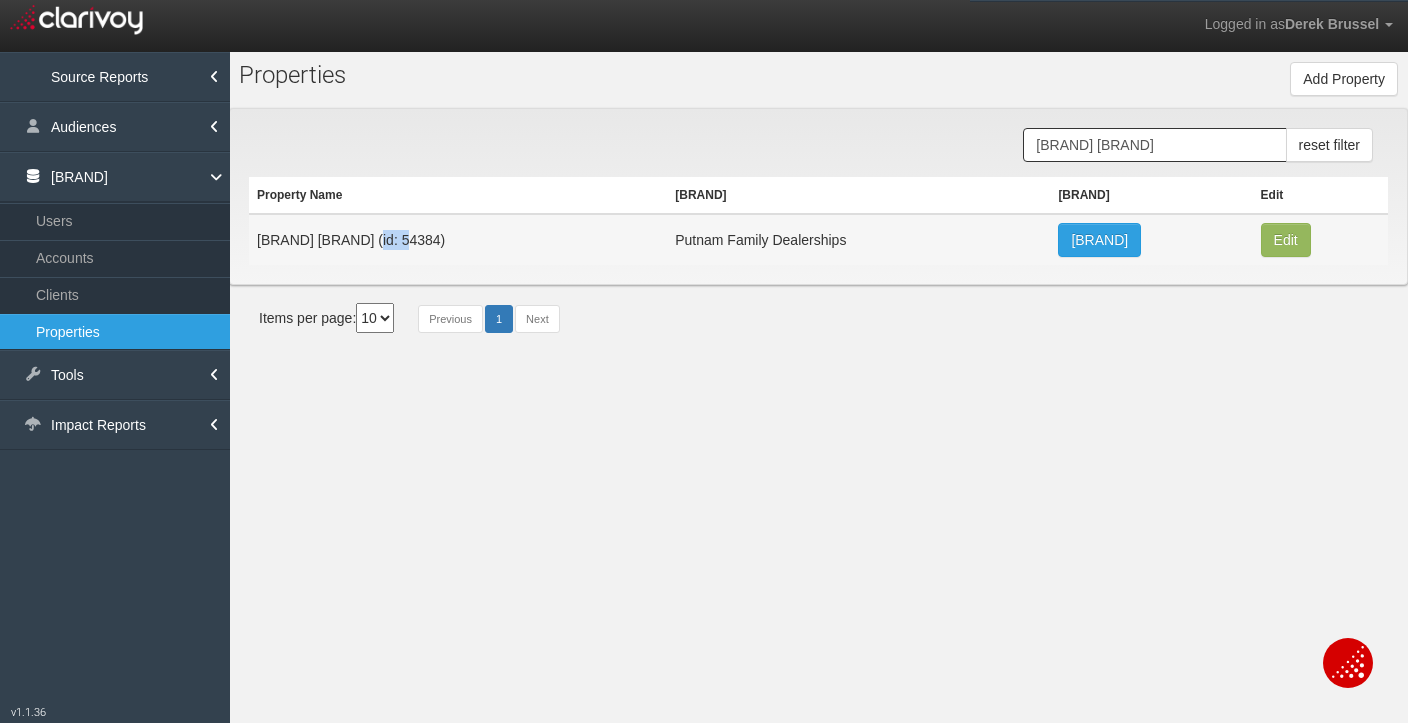 click on "Putnam CDJR (id: 54384)" at bounding box center [458, 239] 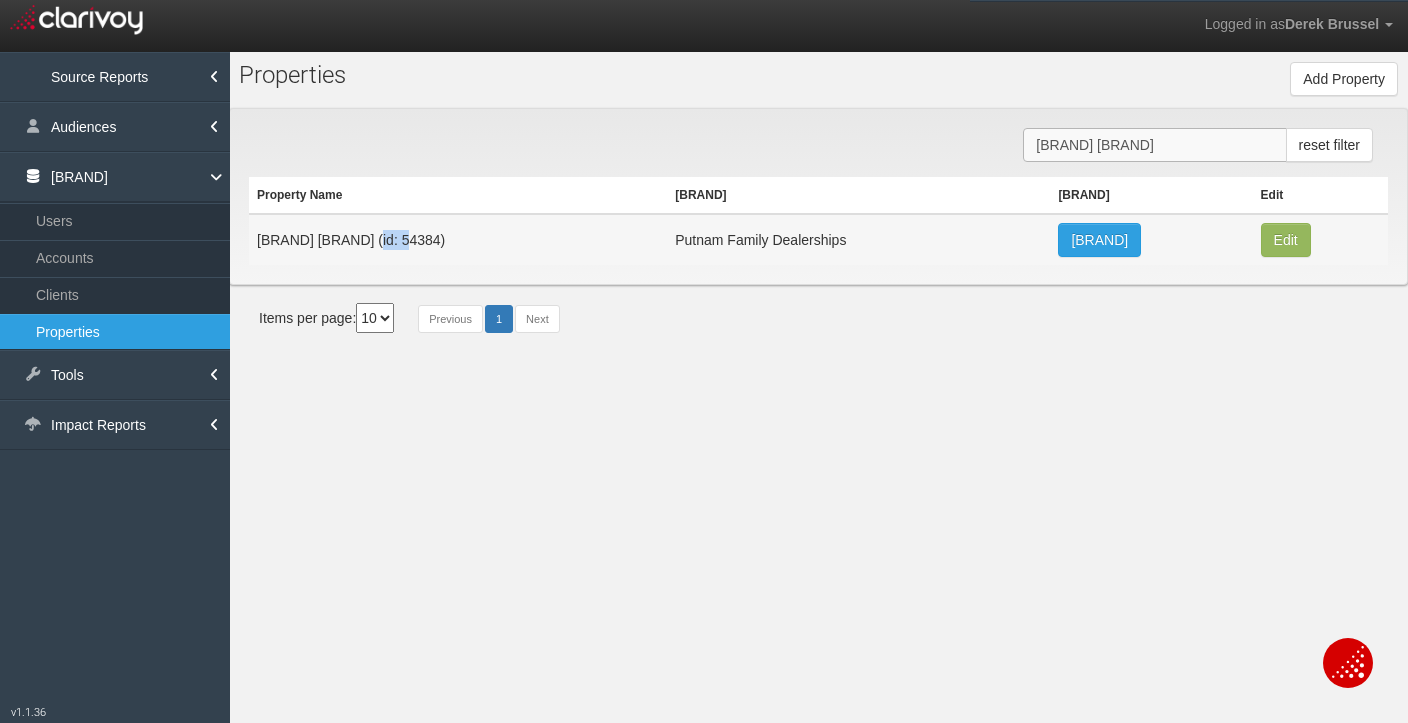 click on "Putnam CDJR" at bounding box center [1154, 145] 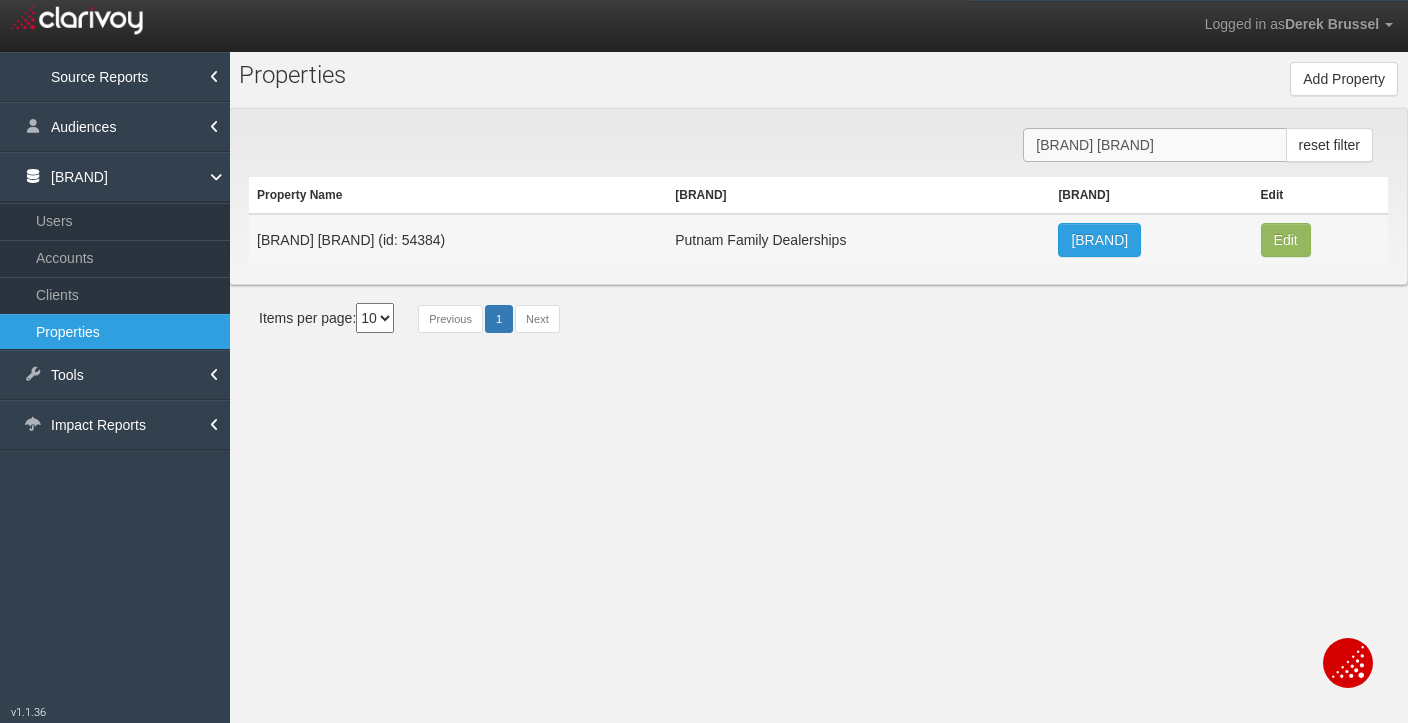 click on "Putnam CDJR" at bounding box center [1154, 145] 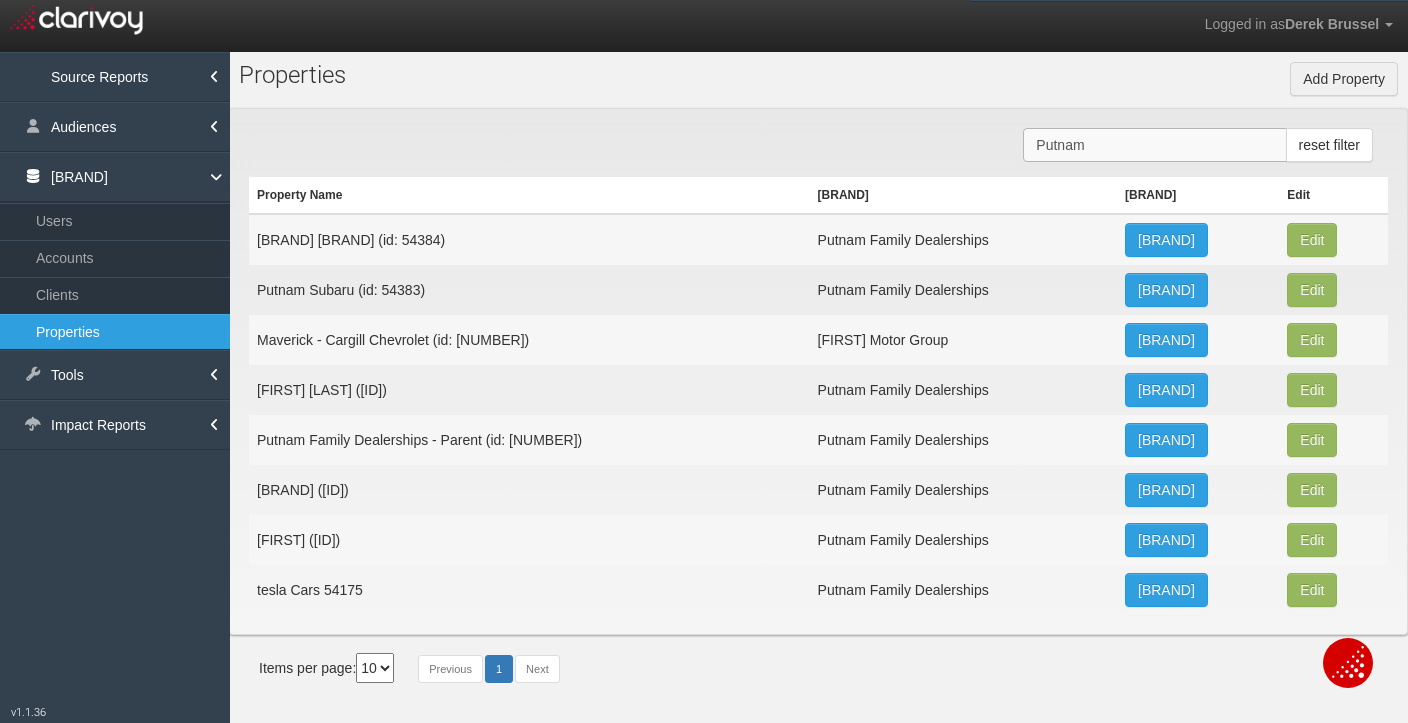 type on "PUTNAM" 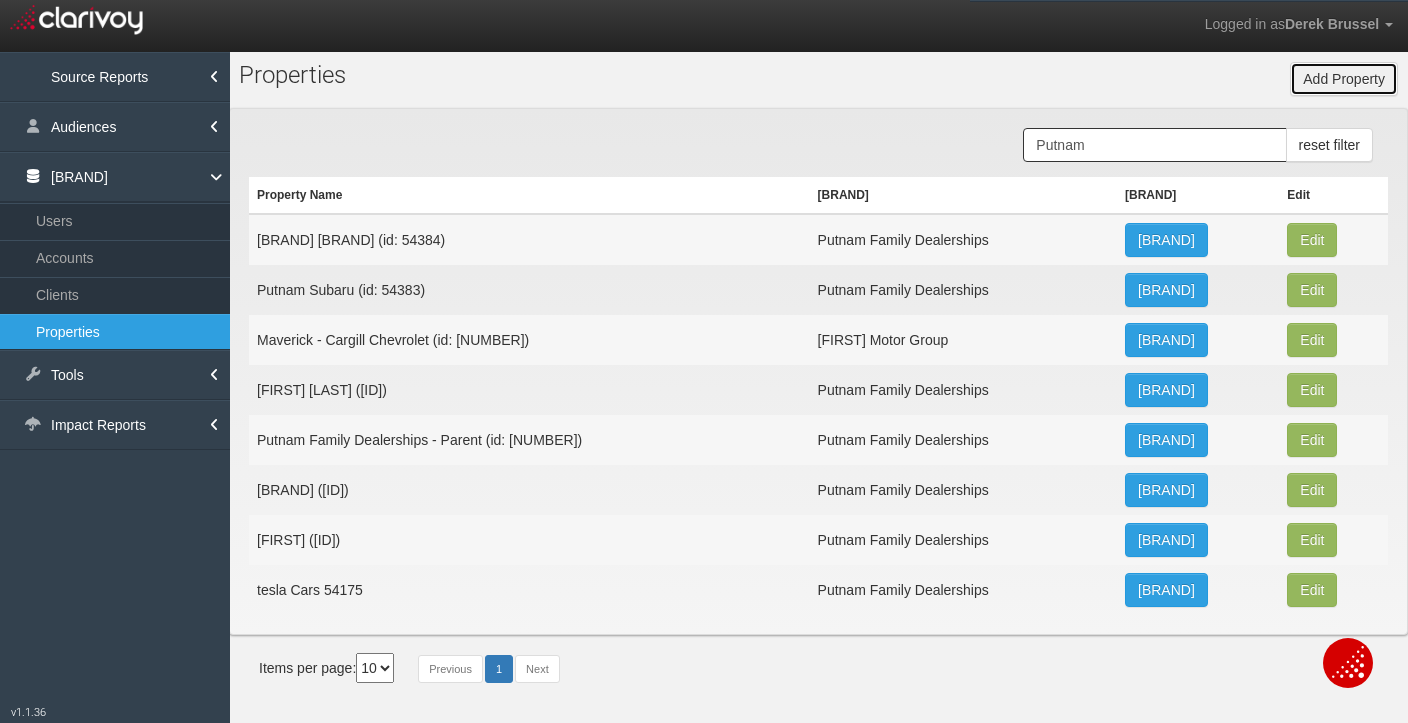 click on "Add Property" at bounding box center [1344, 79] 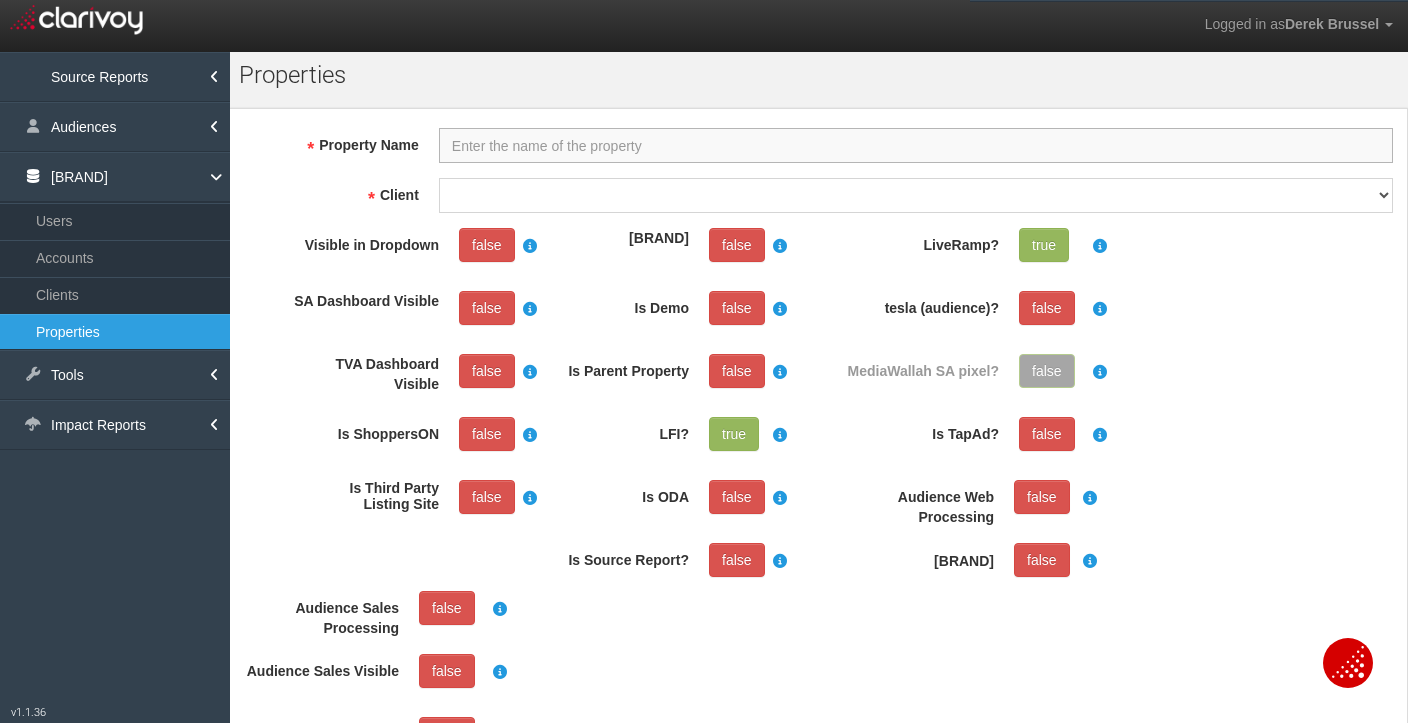 click on "PROPERTY NAME" at bounding box center [916, 145] 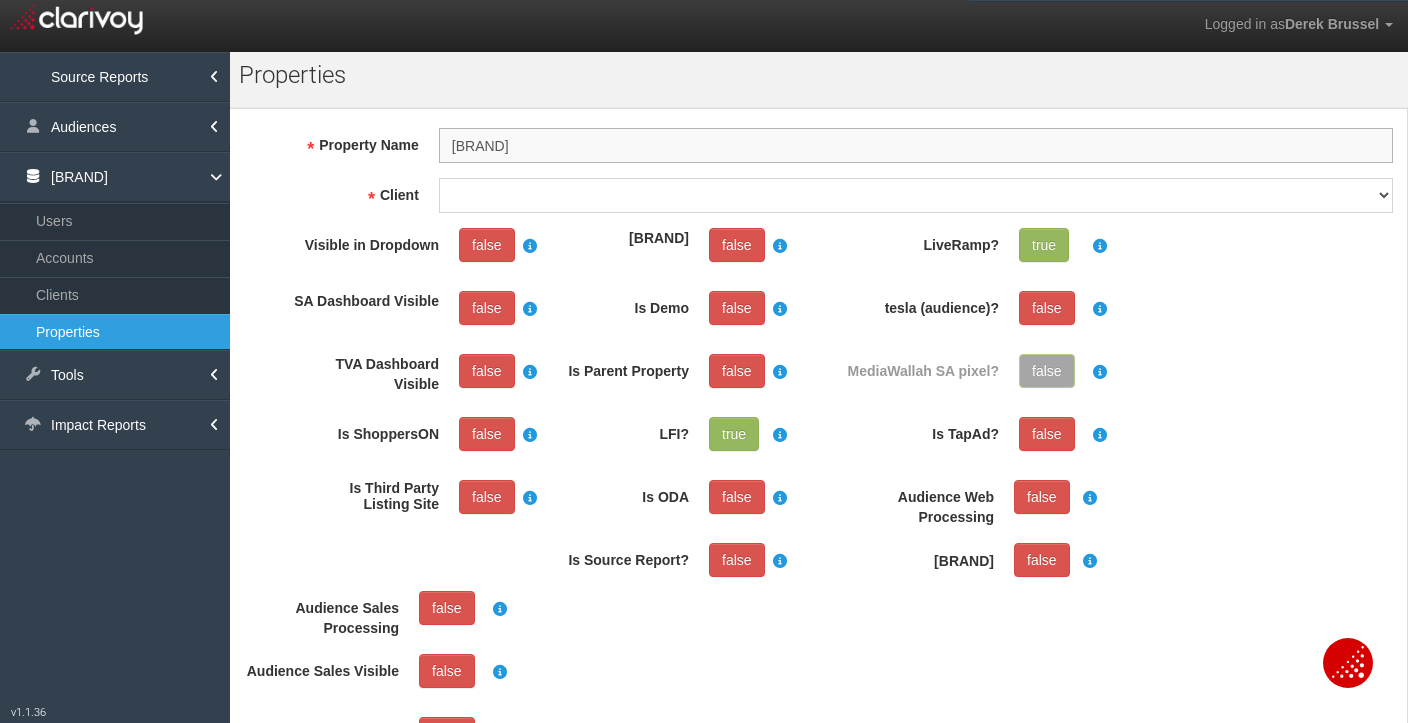 type on "Putnam Ford Burlingame" 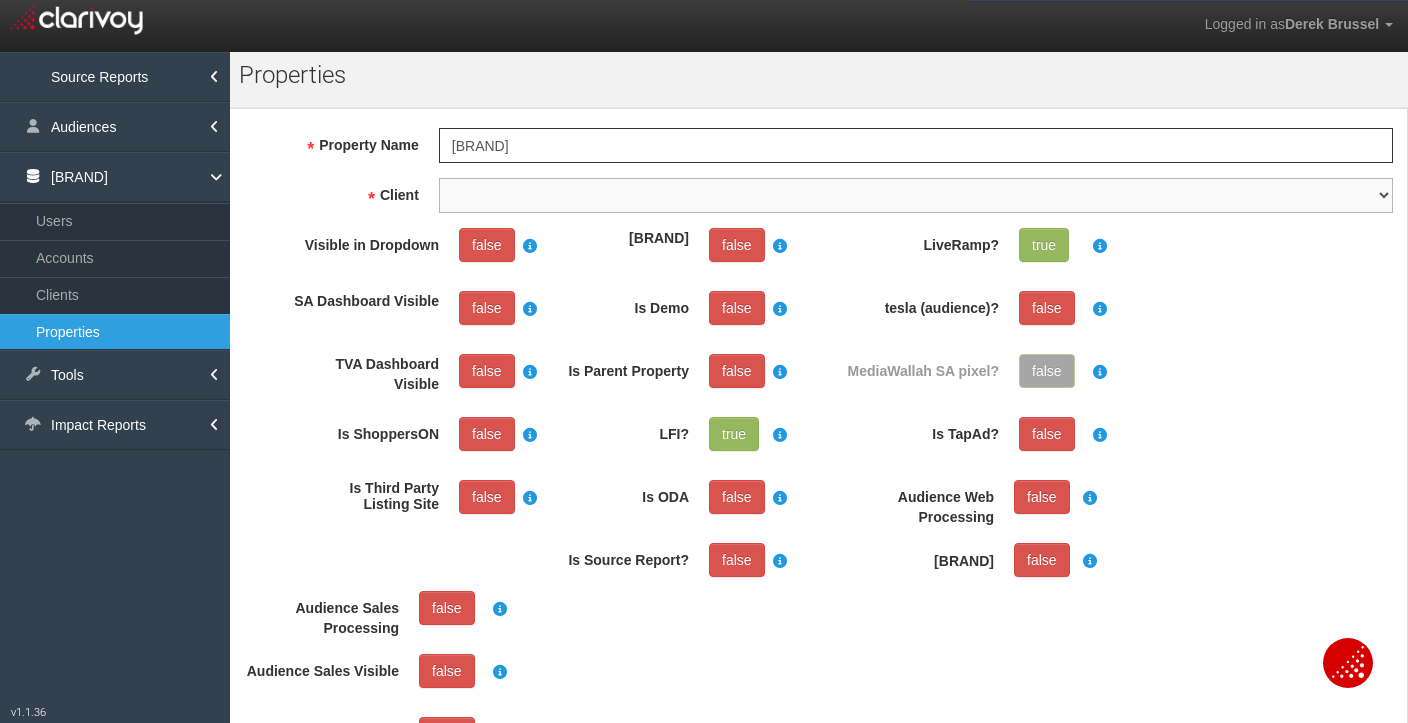 click on "1stgear 212motors 24autogroup 405motors 44automart 503autos a-b aaaohio aaronautomotivegroup abzmotors accurateautomotiveofjacksonville actionautoutah acuraofcolumbus acuraofpembrokepines adamautogroup adamstoyota advance advantagefordlincoln adventureag adventuresubaru airportford airporthonda akins akinsautogroup alamo alanwebbag albrechtautogroup alexkarras alfredmatthews allamericanford allengwynn allensamuels allenturner allstargroup allwaysautogroup almcars alphaauto alpiemonteautogroup alpineautogroup alwilleford ambarmotors americanautobrokers amesburychevy amgauto amherstsubaru amsi anchorautooutlet ancira andean andersonauto andersonautomotivegroup andymohr anthony antiochcdjr antwerpenvolkswagen apple applesportautogroup arapahoekia arcadiamotors archerautotx archibaldsinc ardmoretoyota arizonacars arizonacdjrshowlow arlingtonacura arrowford artmoehn asotu aspenmotor astorg atamianautogroup athenschevrolet atlanticcoastatlanticinfinitiatlantictoyota atwater atzenhofferag aubio auburntoyota autoiq" at bounding box center (916, 195) 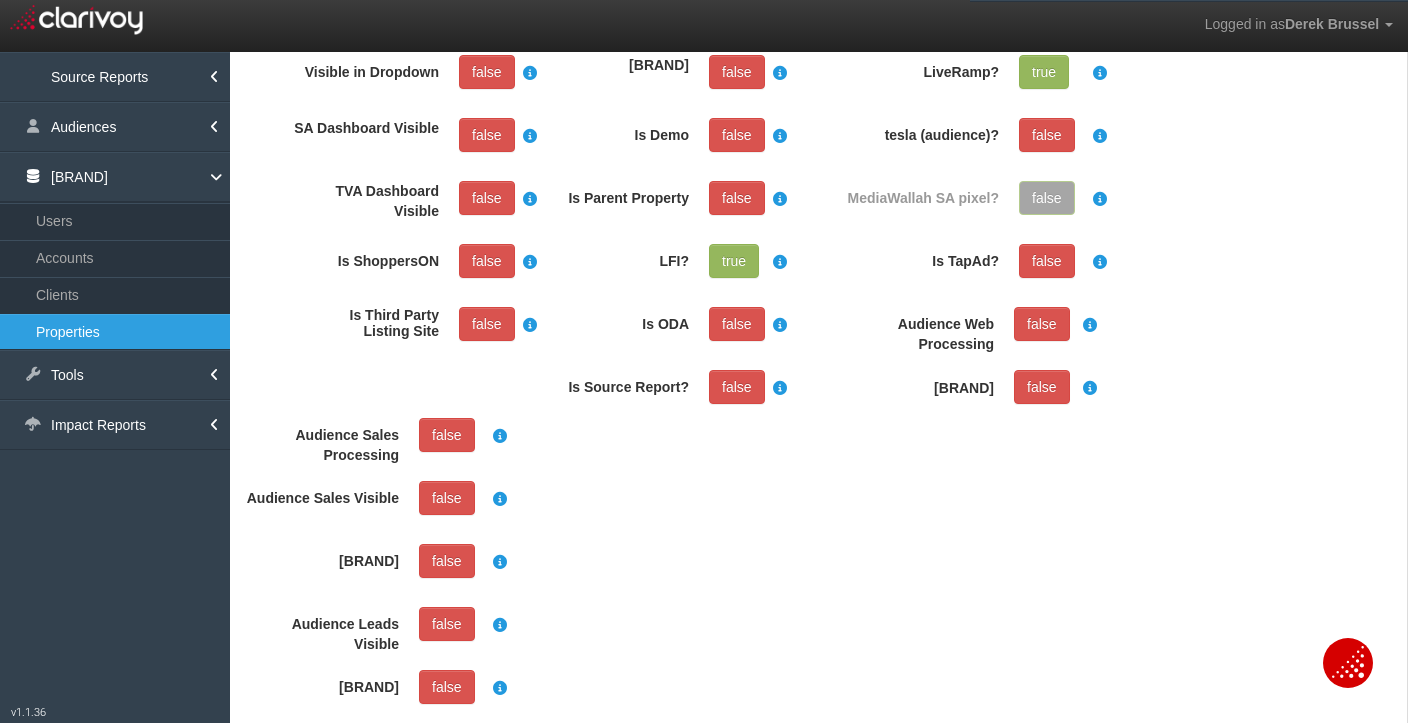 scroll, scrollTop: 820, scrollLeft: 0, axis: vertical 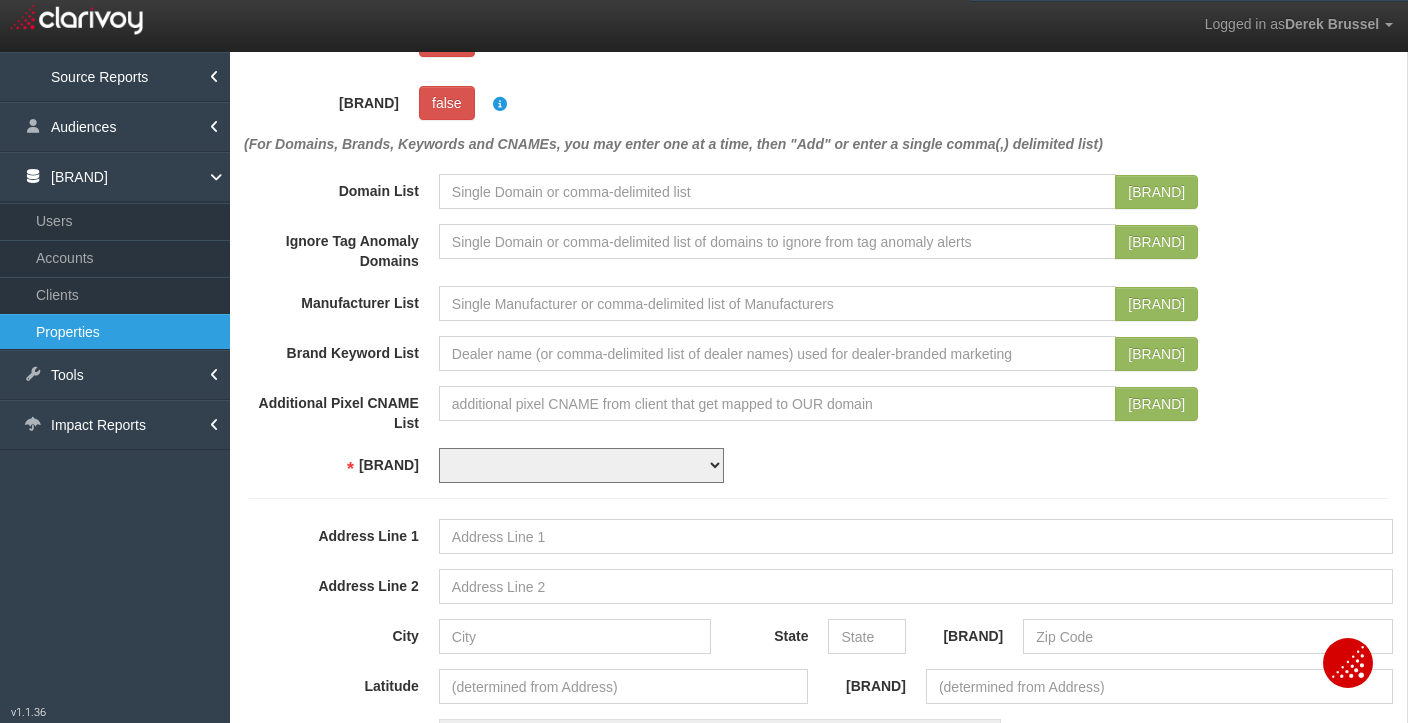 click on "USD CAD" at bounding box center (581, 465) 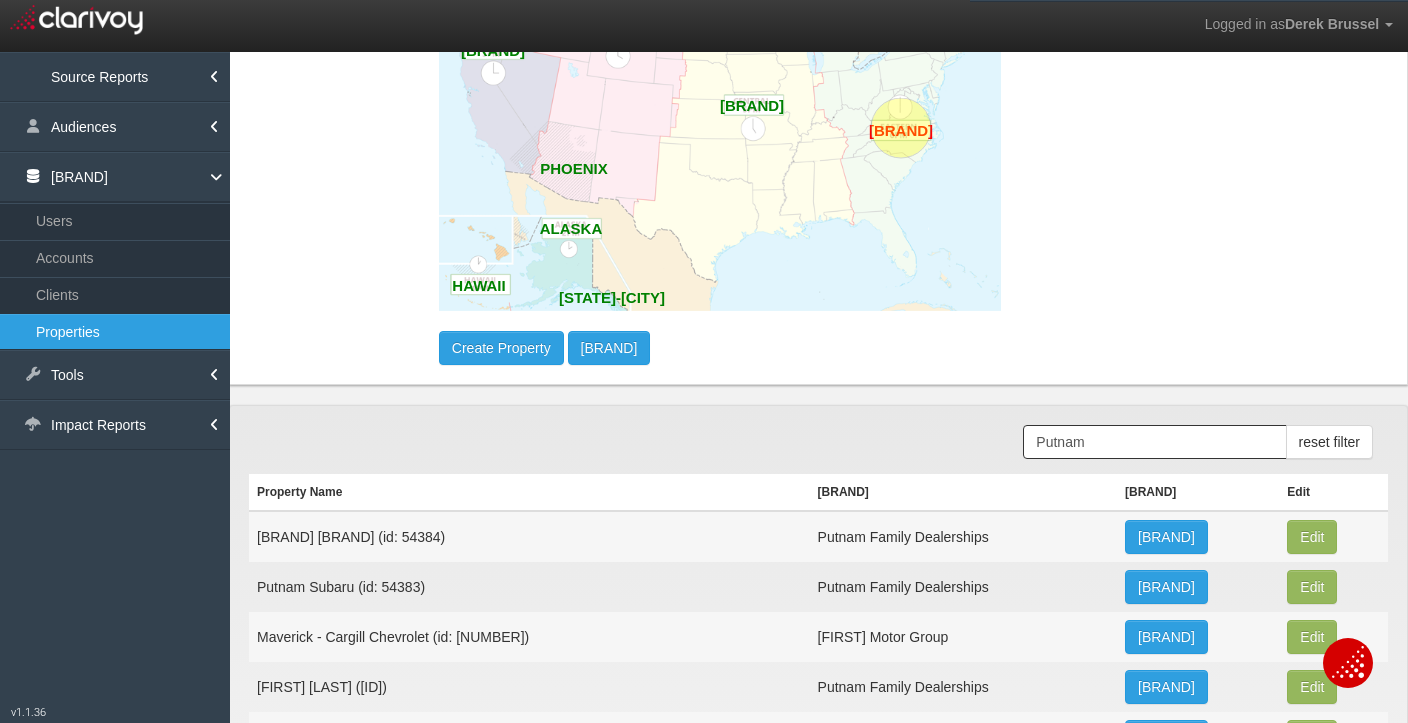 scroll, scrollTop: 1685, scrollLeft: 0, axis: vertical 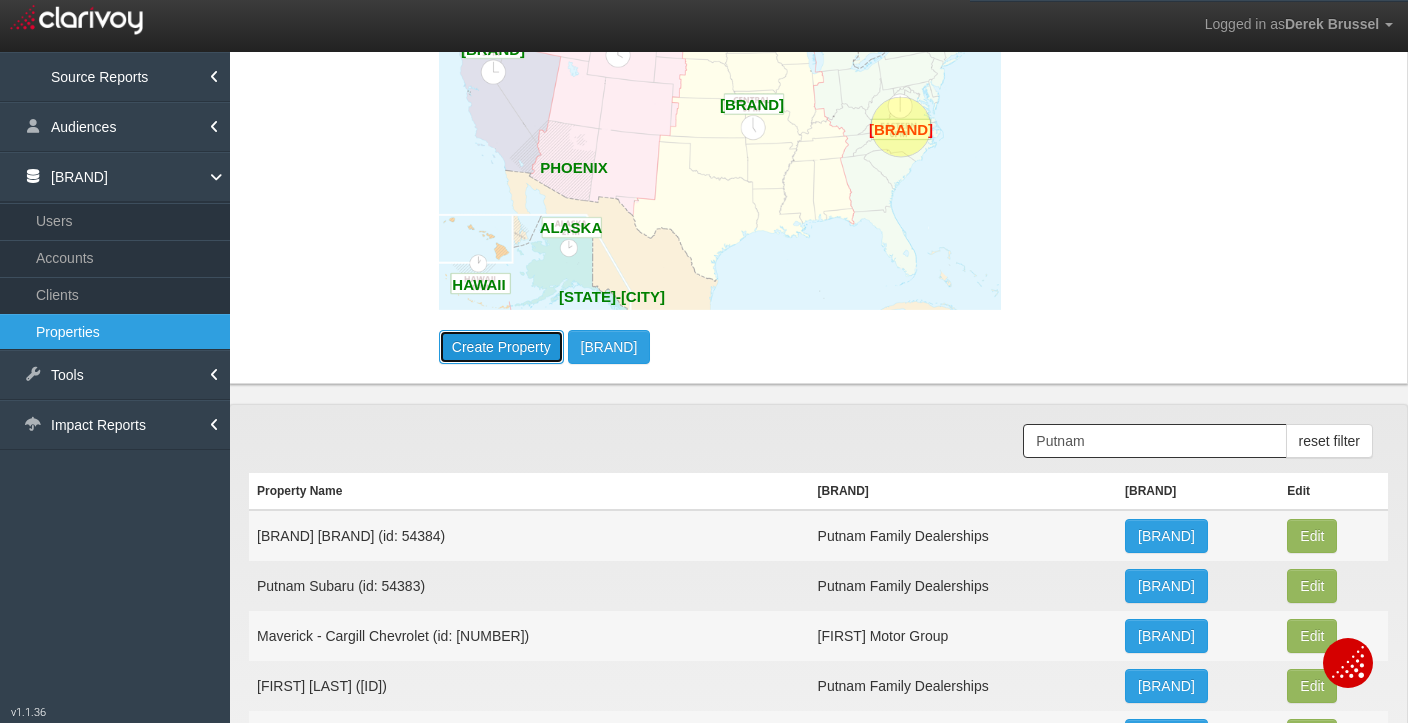 click on "Create Property" at bounding box center (501, 347) 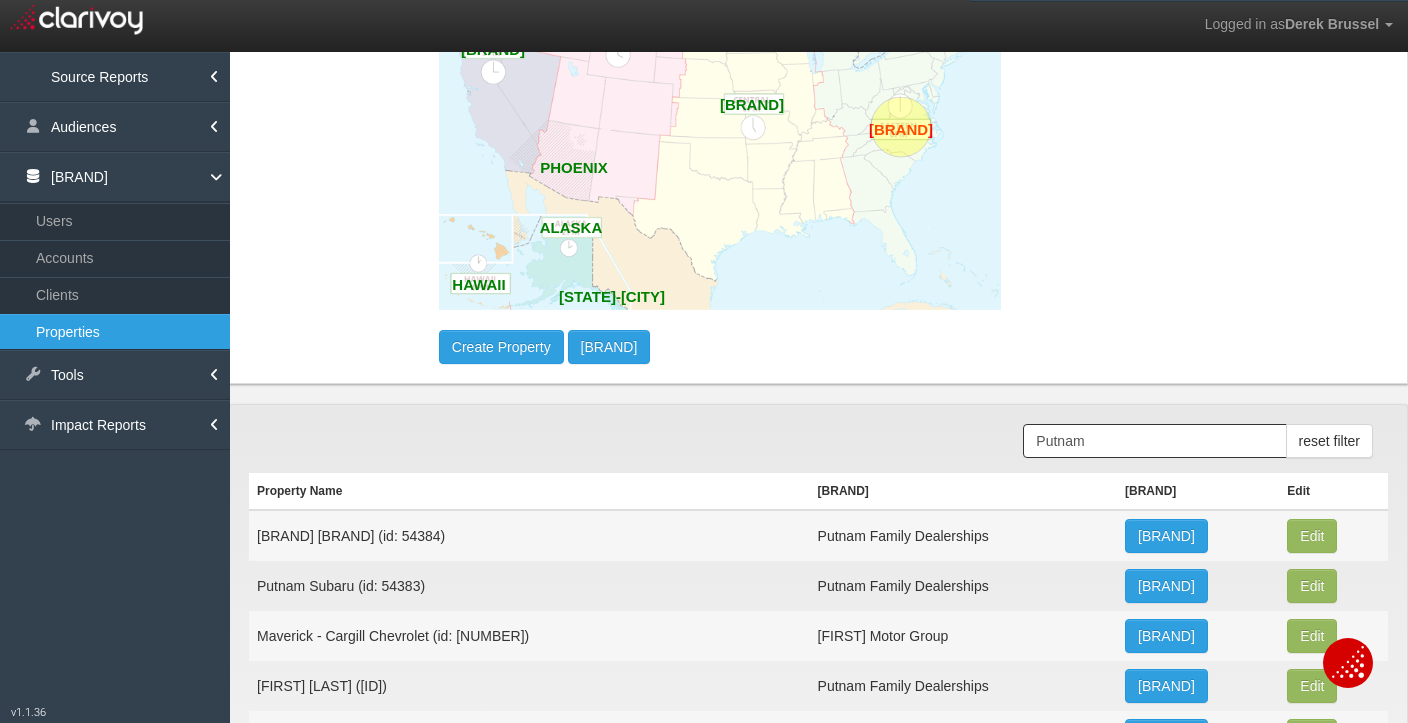 scroll, scrollTop: 0, scrollLeft: 0, axis: both 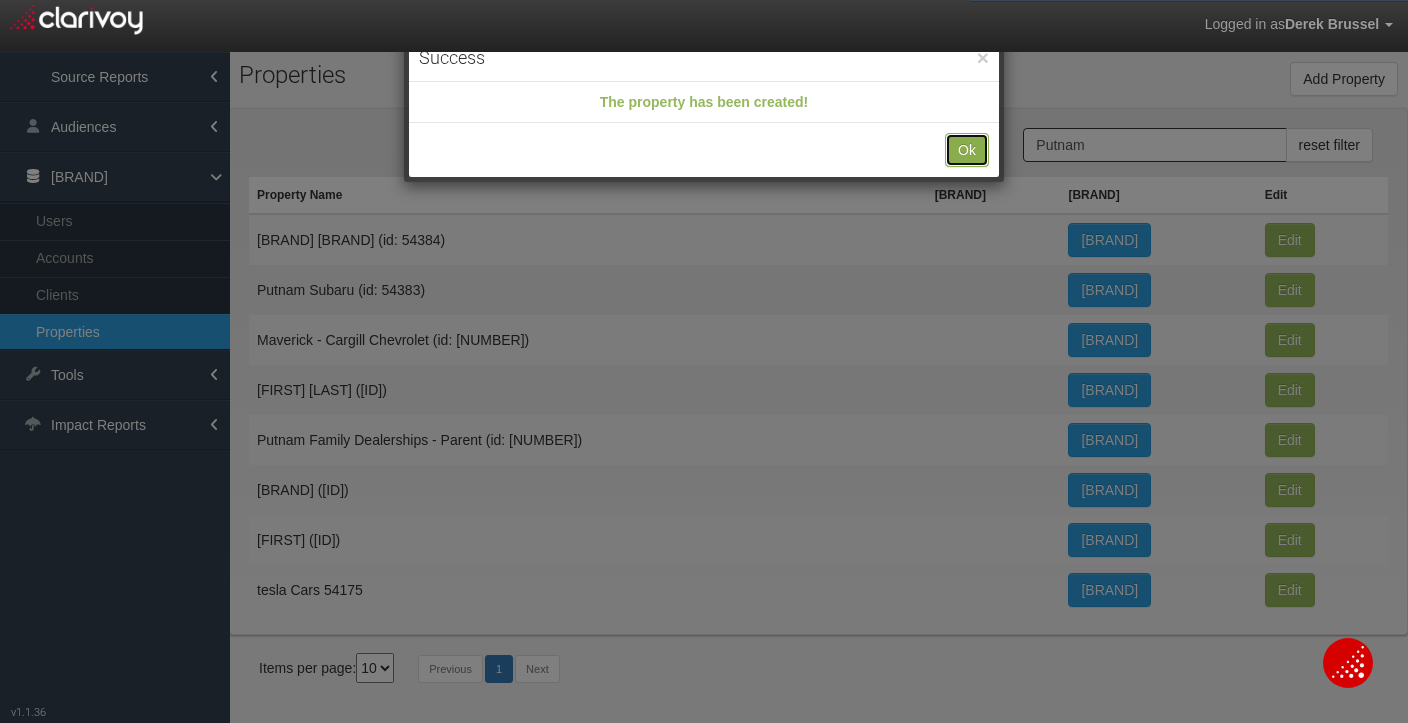 click on "[NAME]" at bounding box center [967, 150] 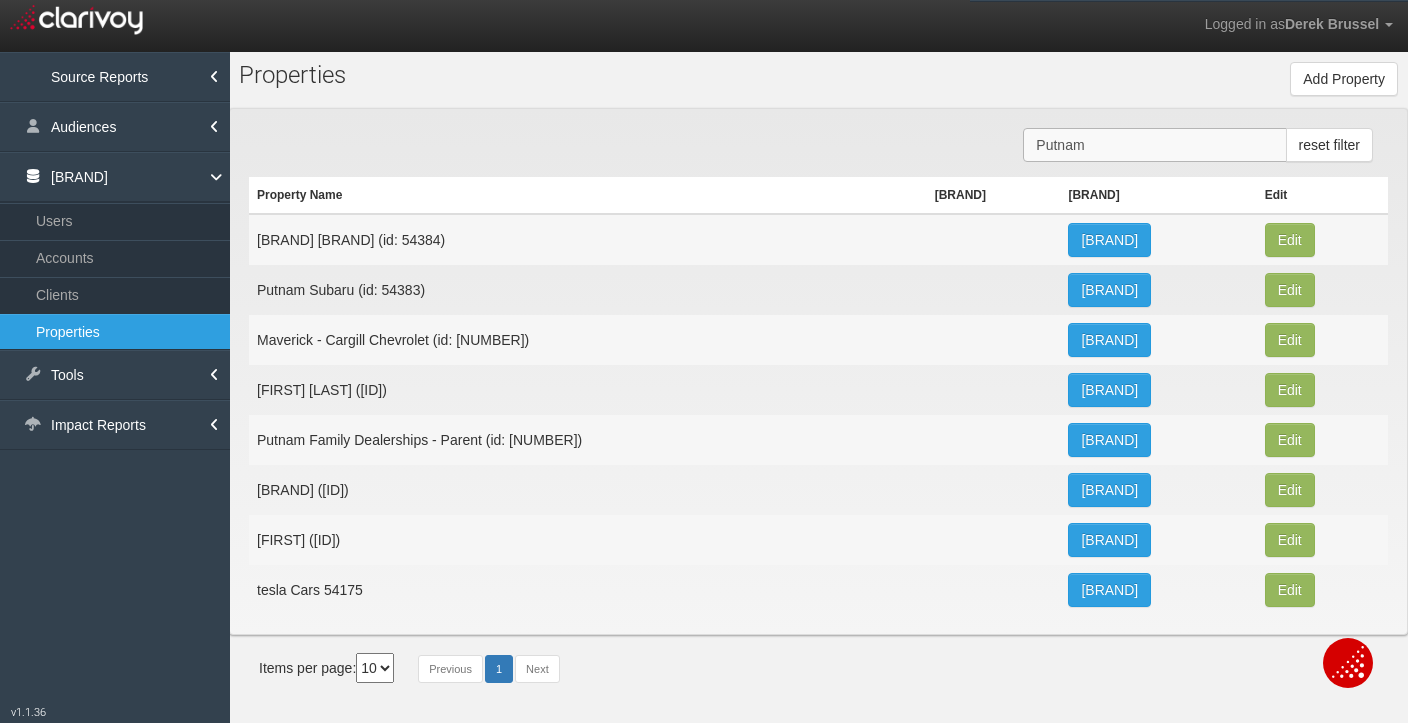 click on "PUTNAM" at bounding box center [1154, 145] 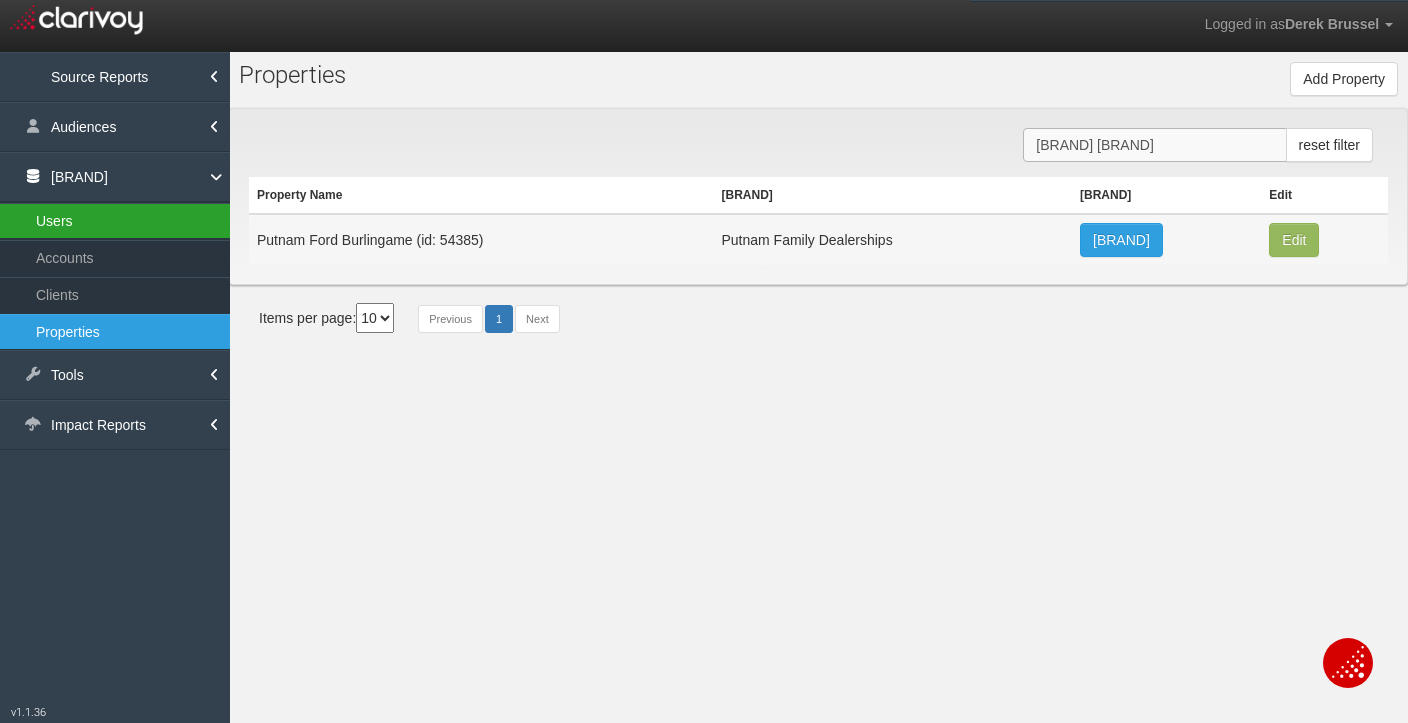 type on "Putnam Ford" 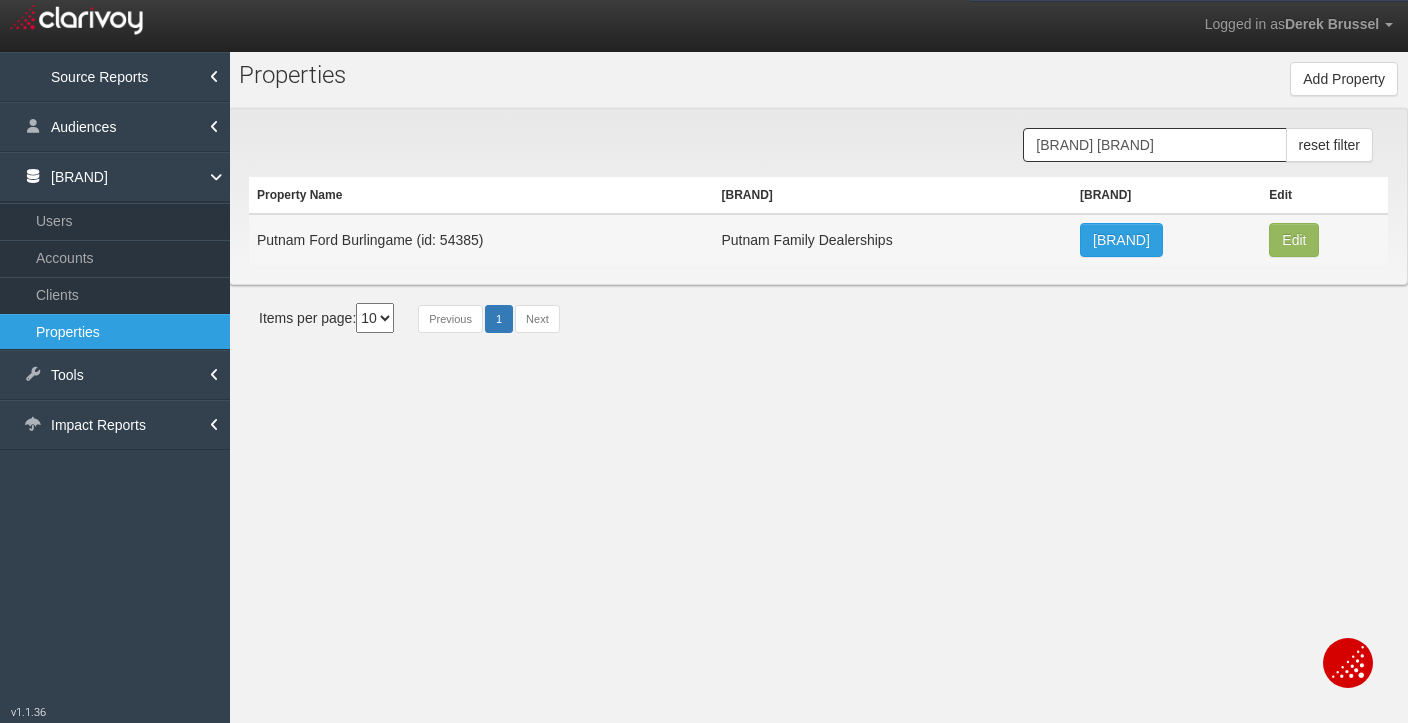 click on "Putnam Ford Burlingame (id: 54385)" at bounding box center [481, 239] 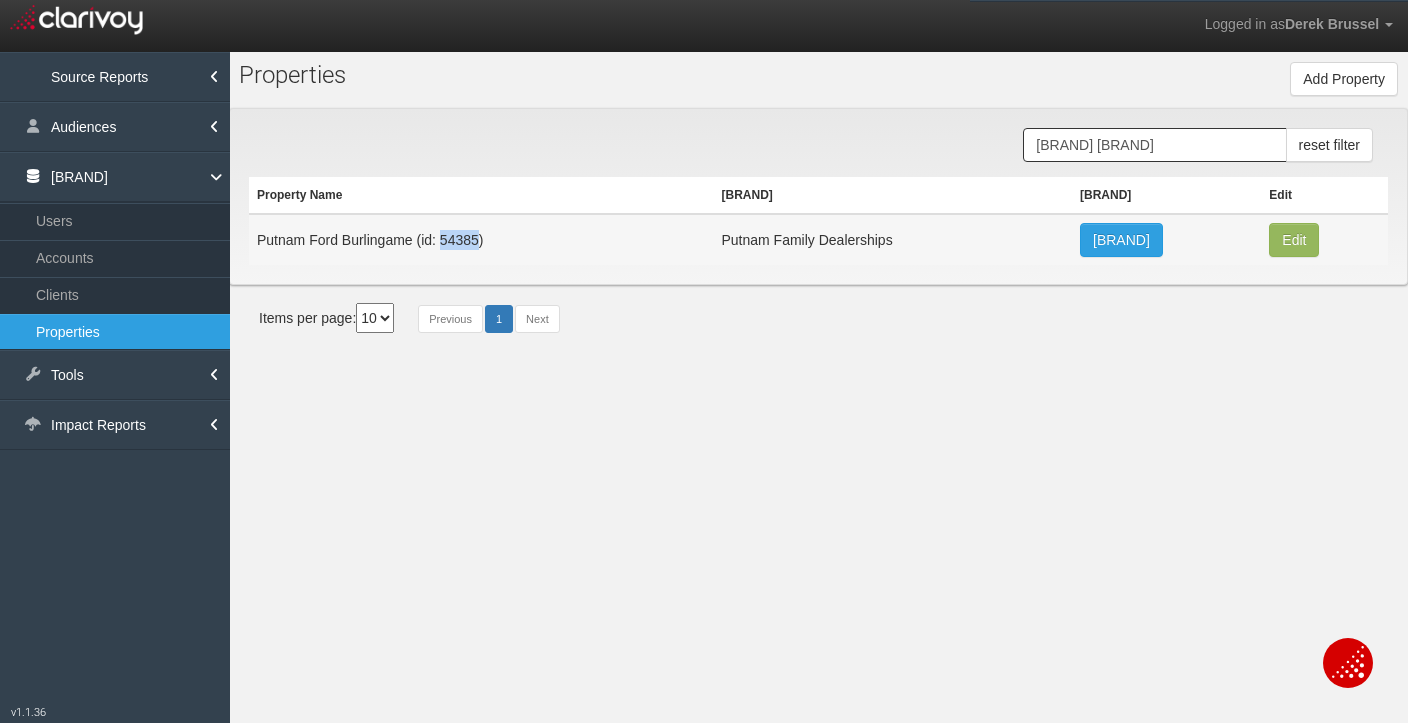 click on "Putnam Ford Burlingame (id: 54385)" at bounding box center (481, 239) 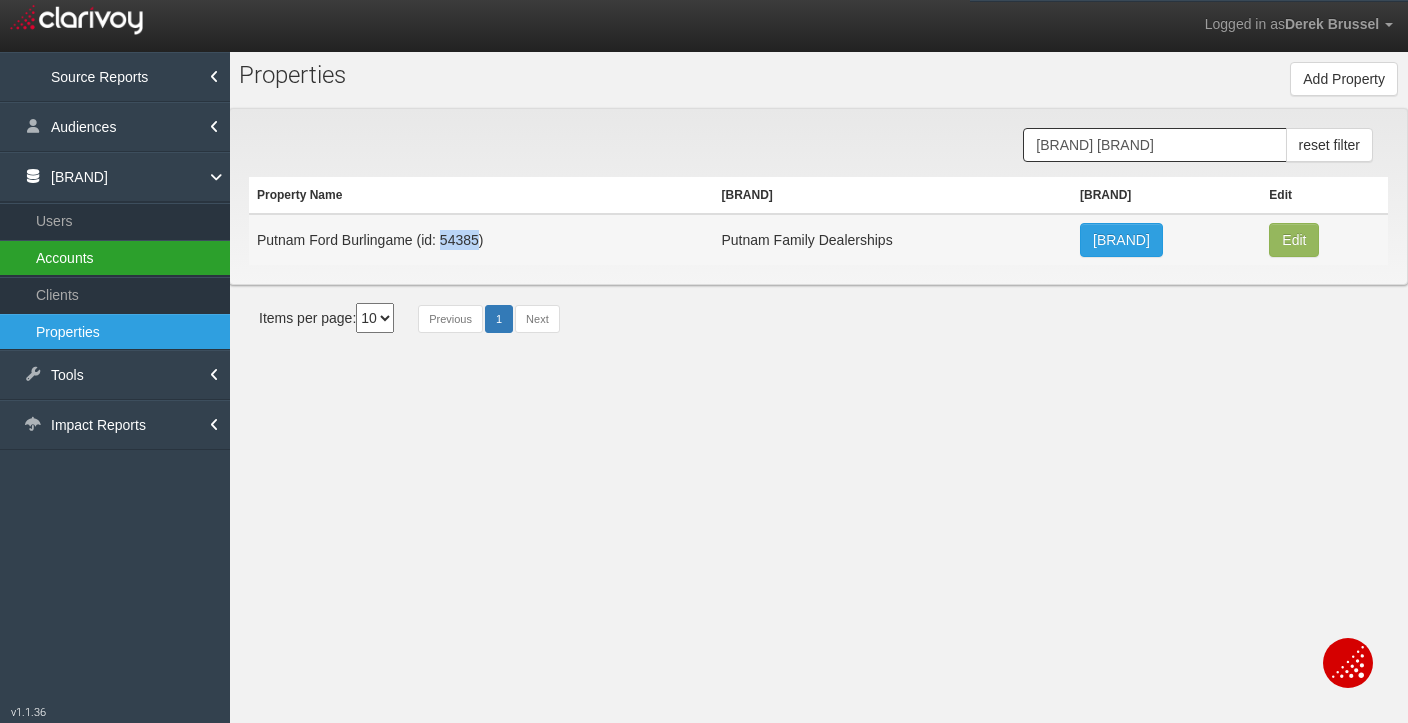 copy on "54385" 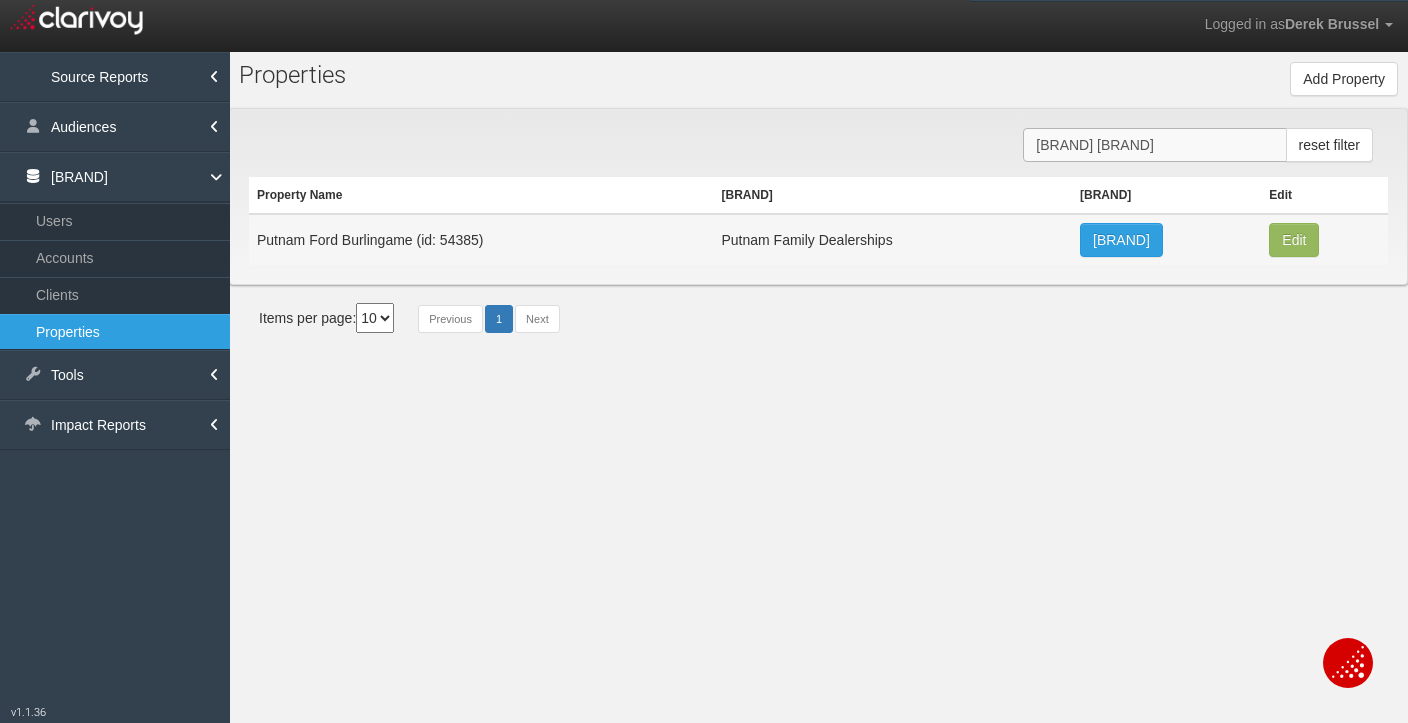 click on "Putnam Ford" at bounding box center (1154, 145) 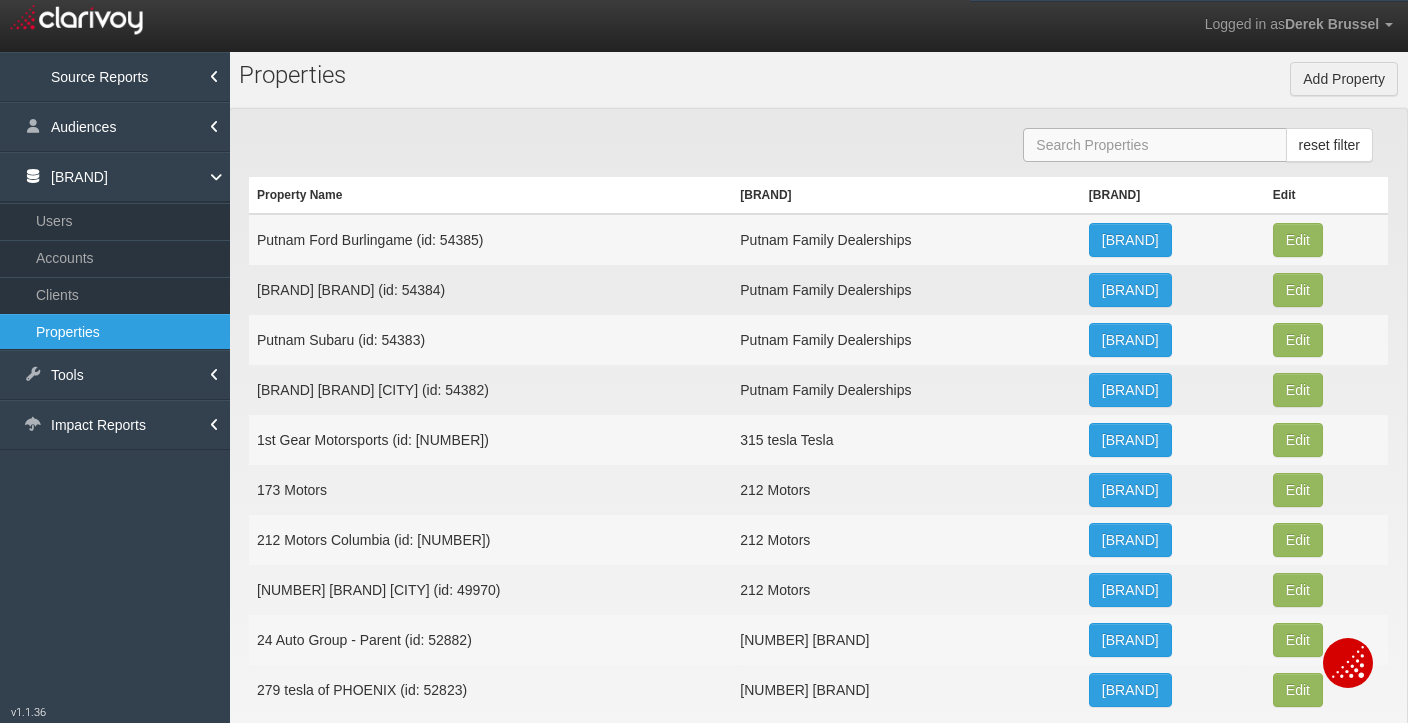 type 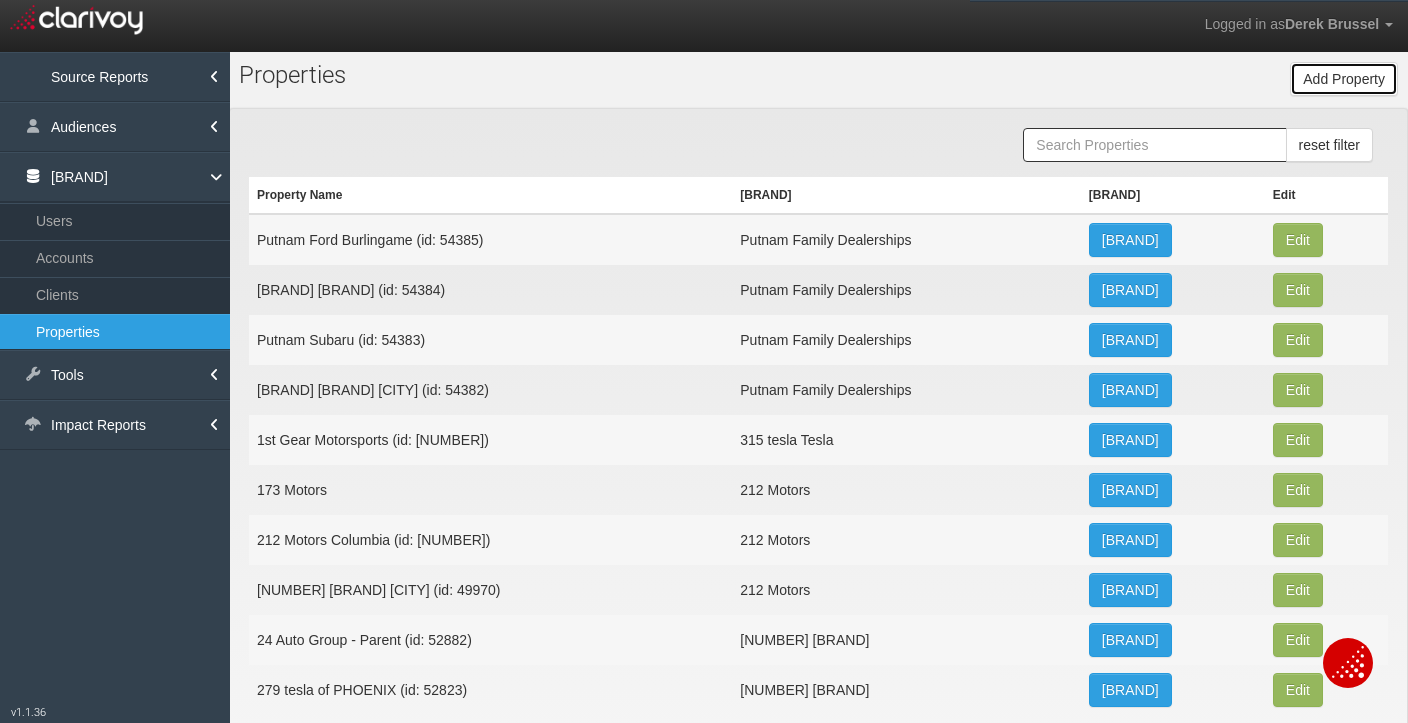 drag, startPoint x: 1309, startPoint y: 86, endPoint x: 1036, endPoint y: 86, distance: 273 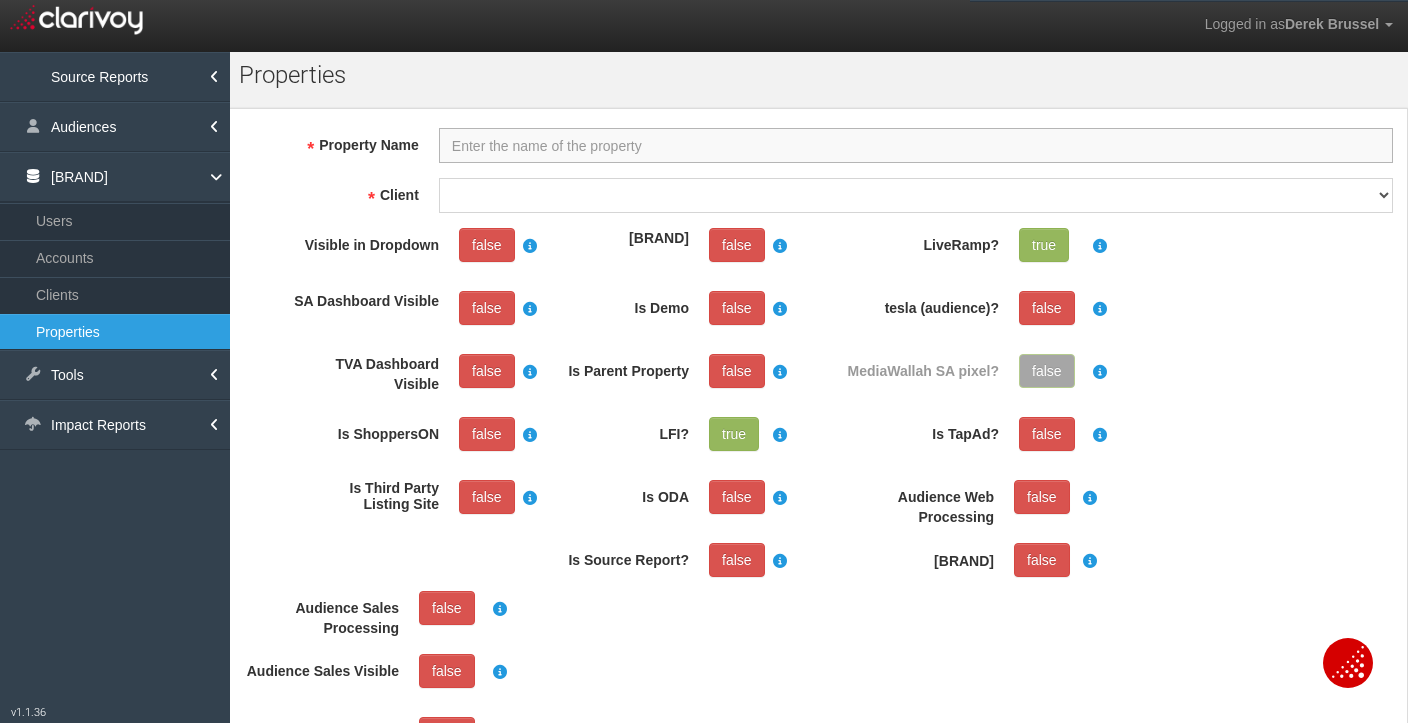 click on "PROPERTY NAME" at bounding box center [916, 145] 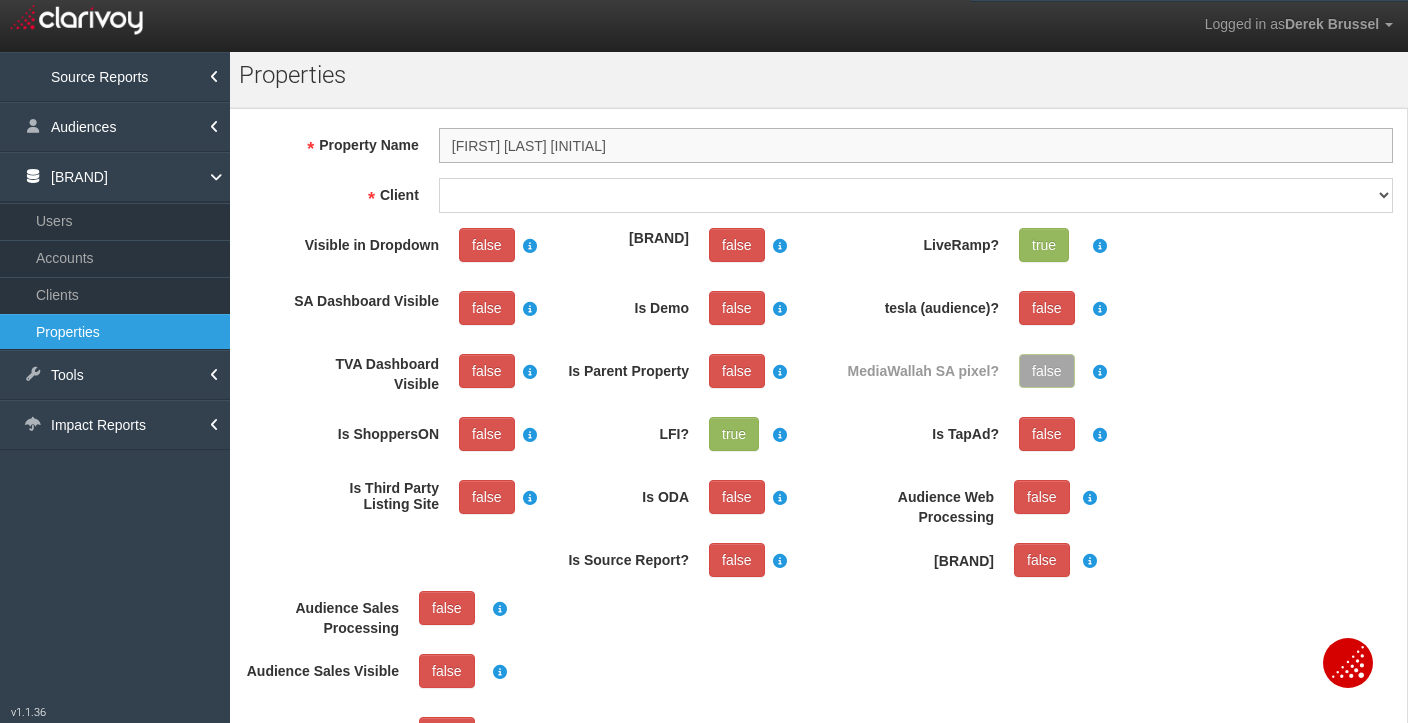 type on "Putnam Ford of San Mateo" 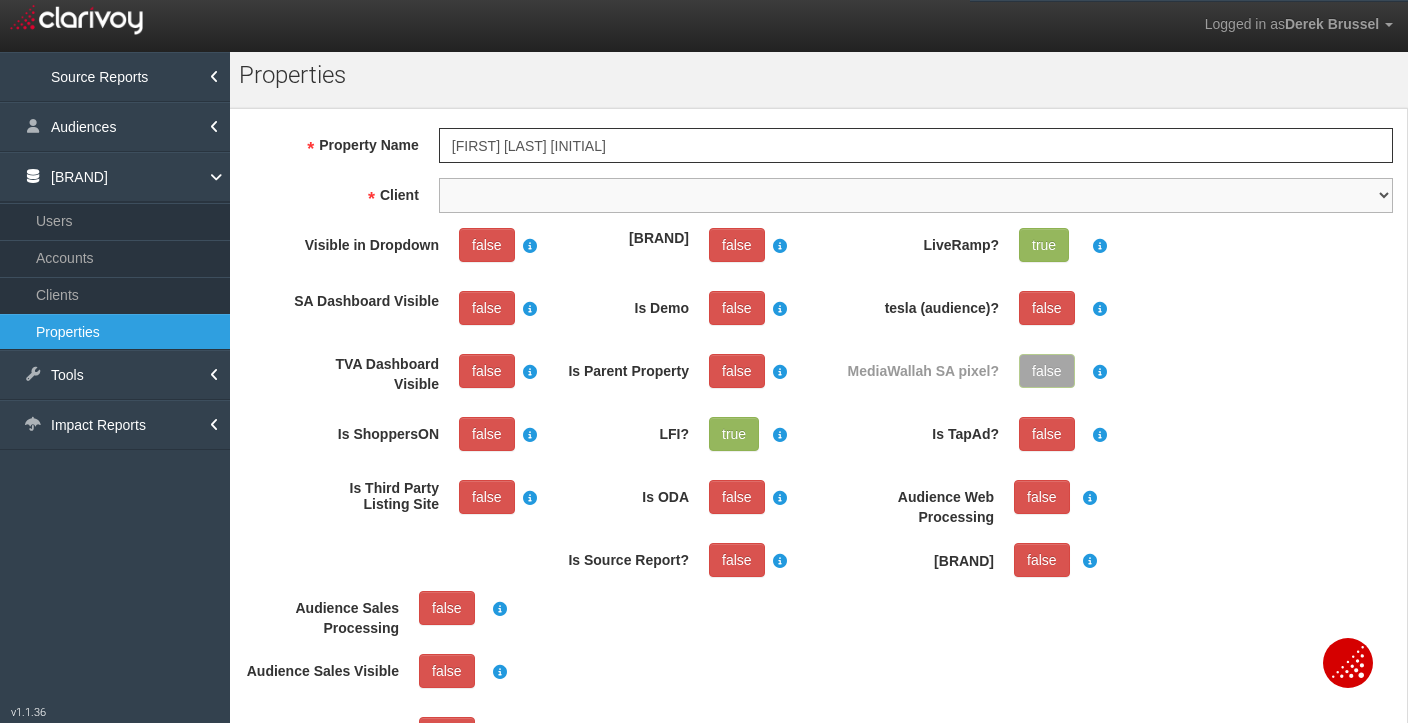 click on "1stgear 212motors 24autogroup 405motors 44automart 503autos a-b aaaohio aaronautomotivegroup abzmotors accurateautomotiveofjacksonville actionautoutah acuraofcolumbus acuraofpembrokepines adamautogroup adamstoyota advance advantagefordlincoln adventureag adventuresubaru airportford airporthonda akins akinsautogroup alamo alanwebbag albrechtautogroup alexkarras alfredmatthews allamericanford allengwynn allensamuels allenturner allstargroup allwaysautogroup almcars alphaauto alpiemonteautogroup alpineautogroup alwilleford ambarmotors americanautobrokers amesburychevy amgauto amherstsubaru amsi anchorautooutlet ancira andean andersonauto andersonautomotivegroup andymohr anthony antiochcdjr antwerpenvolkswagen apple applesportautogroup arapahoekia arcadiamotors archerautotx archibaldsinc ardmoretoyota arizonacars arizonacdjrshowlow arlingtonacura arrowford artmoehn asotu aspenmotor astorg atamianautogroup athenschevrolet atlanticcoastatlanticinfinitiatlantictoyota atwater atzenhofferag aubio auburntoyota autoiq" at bounding box center (916, 195) 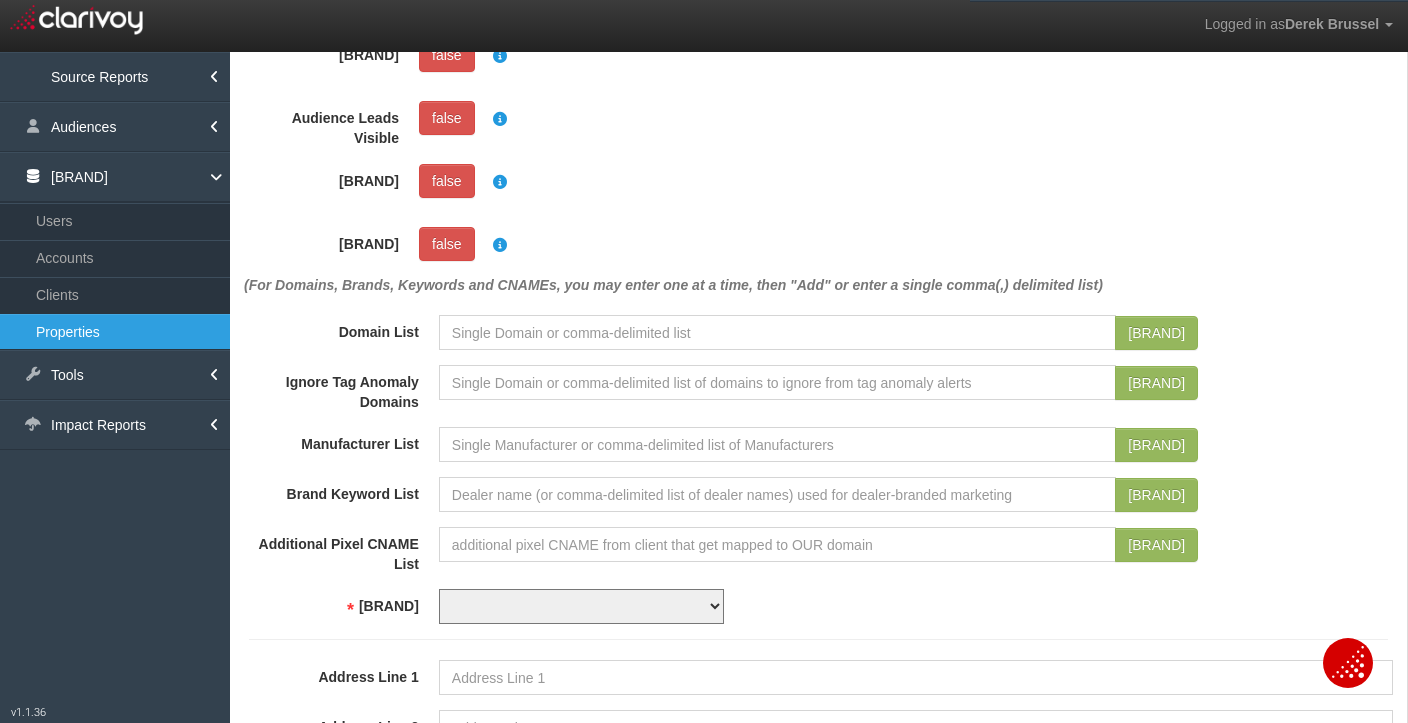 scroll, scrollTop: 942, scrollLeft: 0, axis: vertical 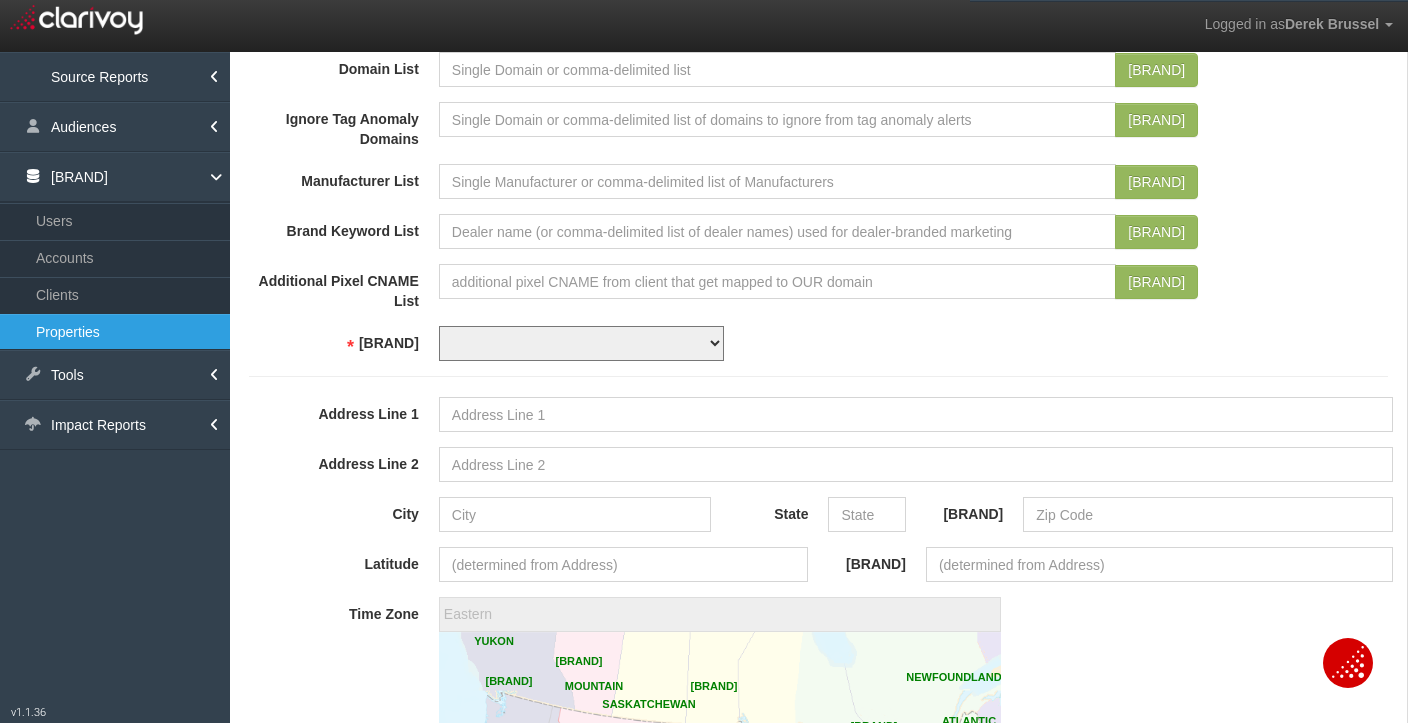 click on "USD CAD" at bounding box center [581, 343] 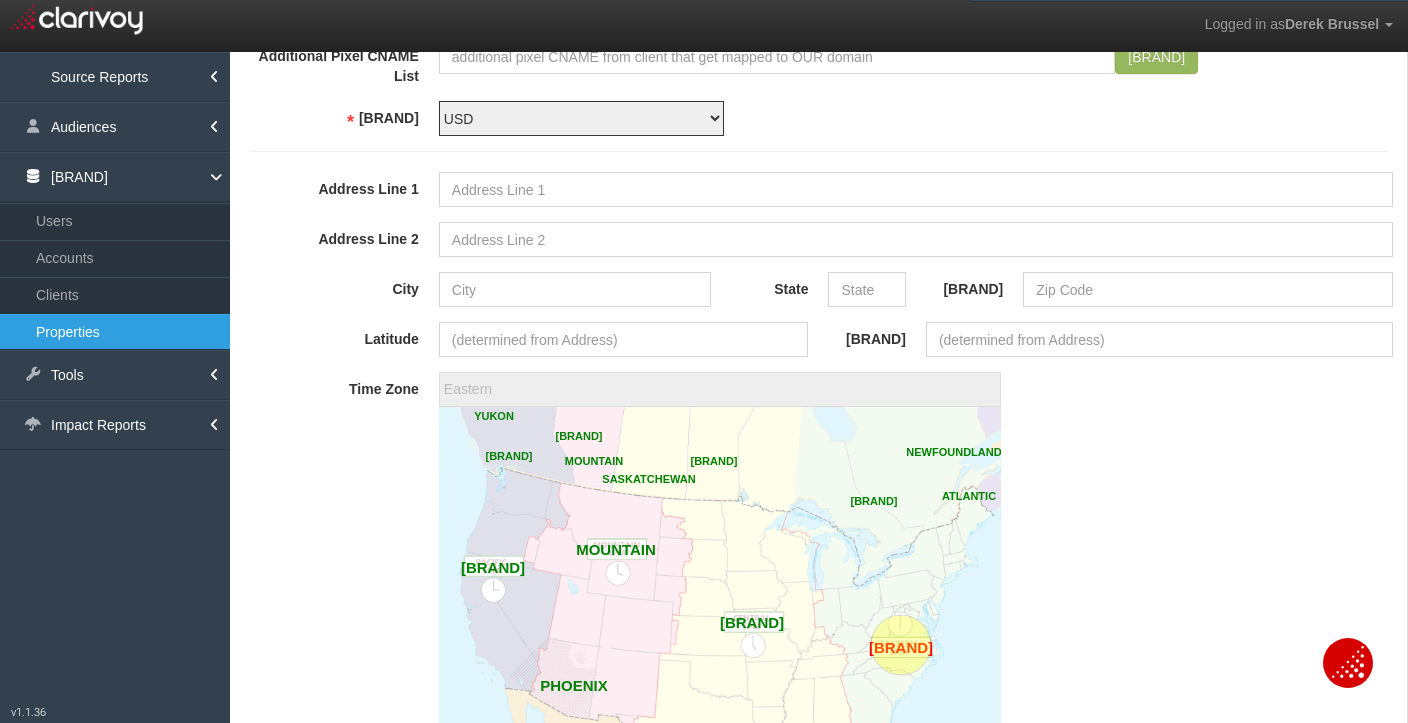 scroll, scrollTop: 1610, scrollLeft: 0, axis: vertical 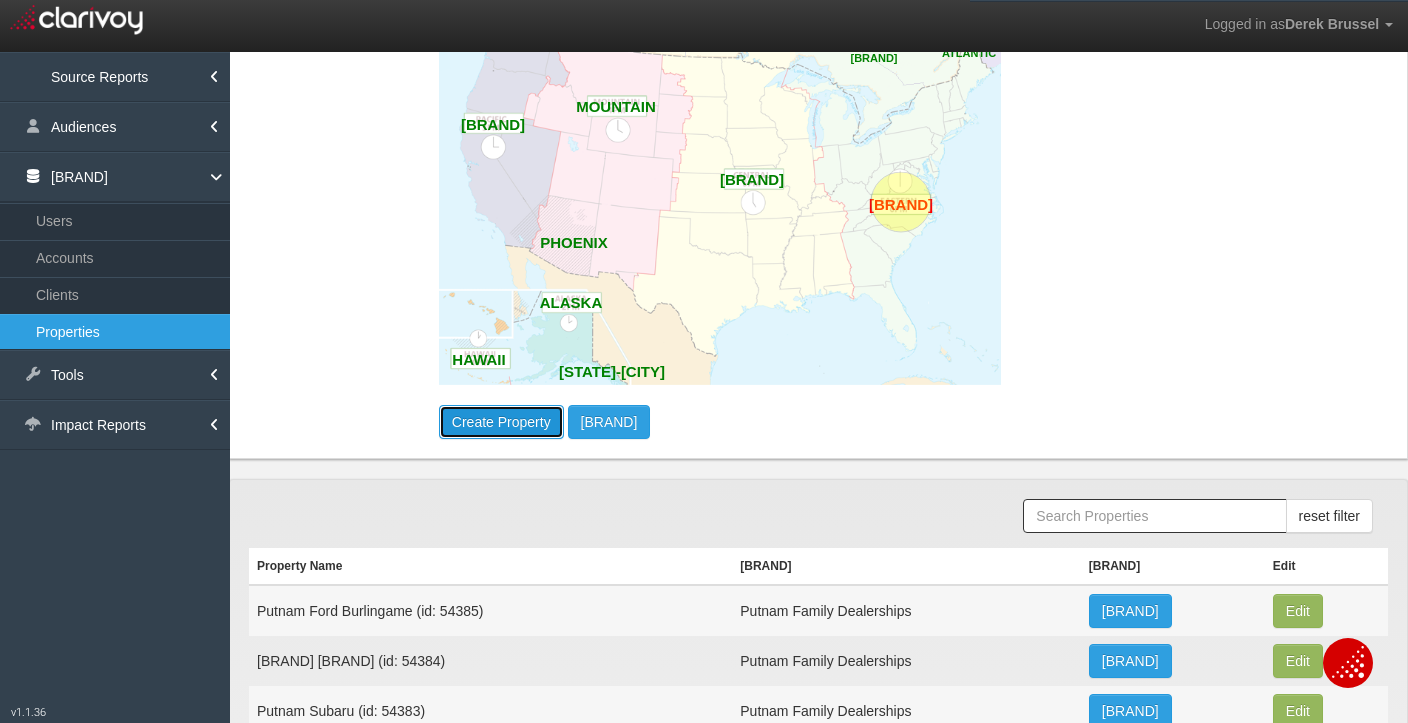 click on "Create Property" at bounding box center [501, 422] 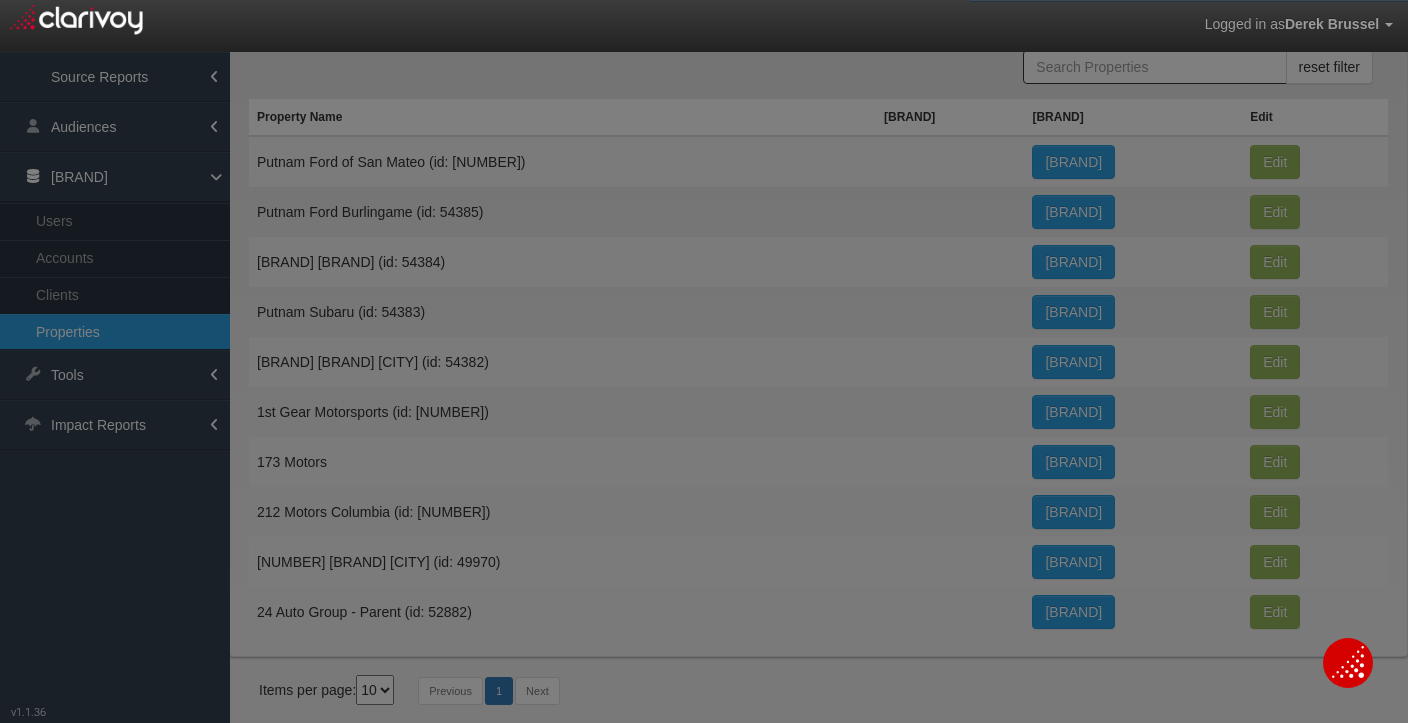 scroll, scrollTop: 0, scrollLeft: 0, axis: both 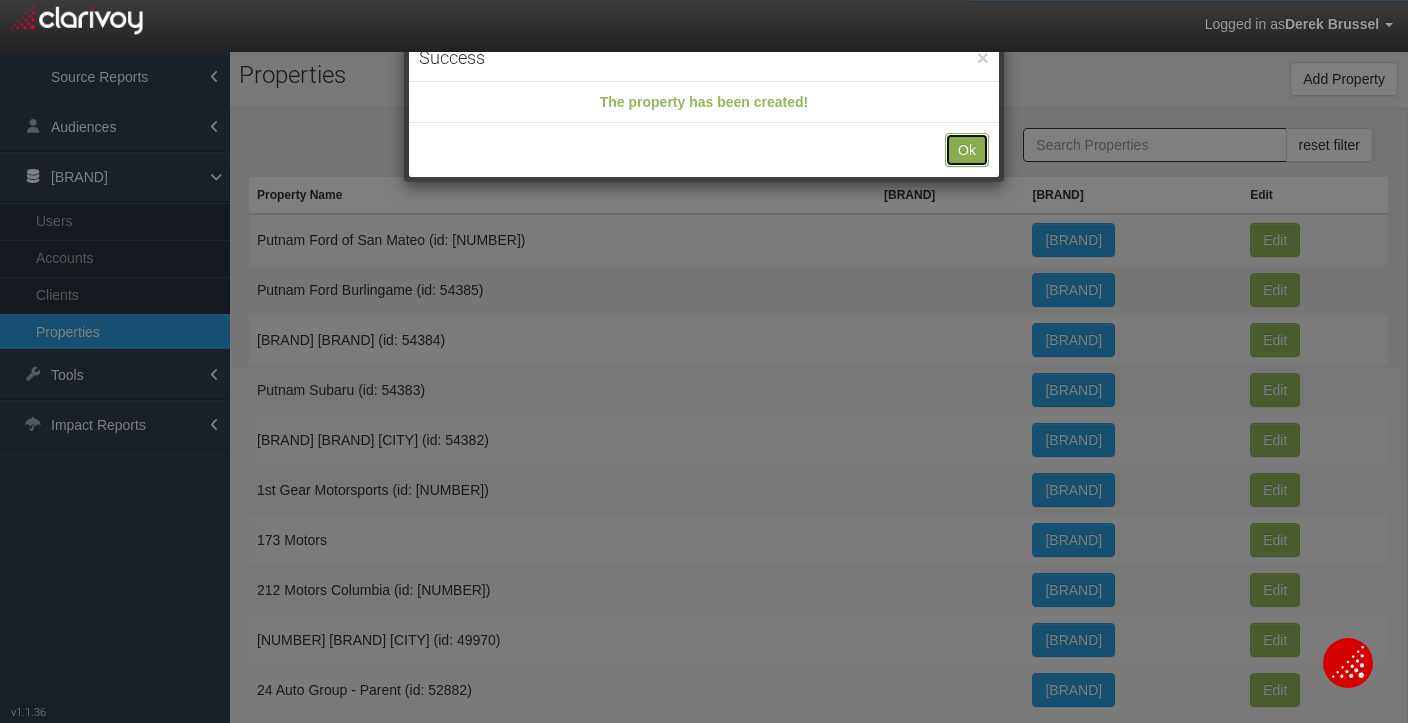 click on "[NAME]" at bounding box center [967, 150] 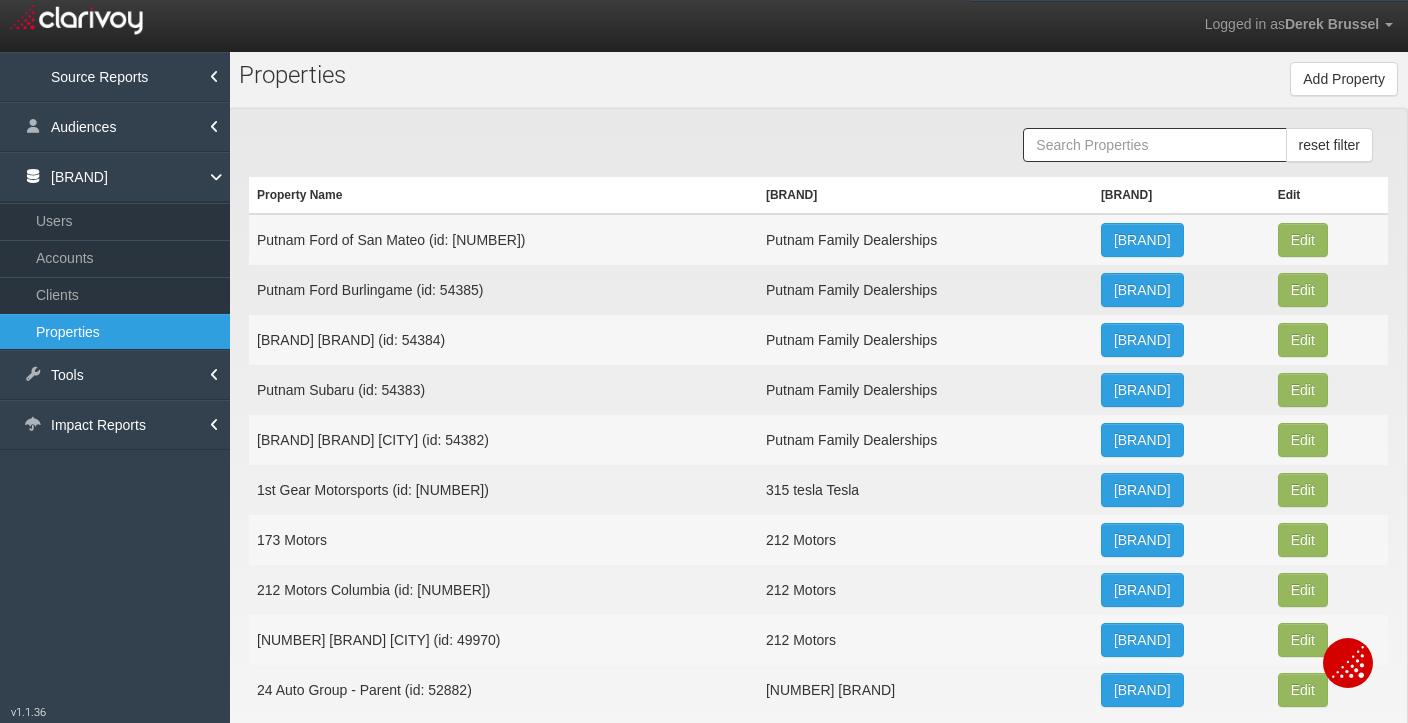 click on "Putnam Ford of San Mateo (id: 54386)" at bounding box center [503, 239] 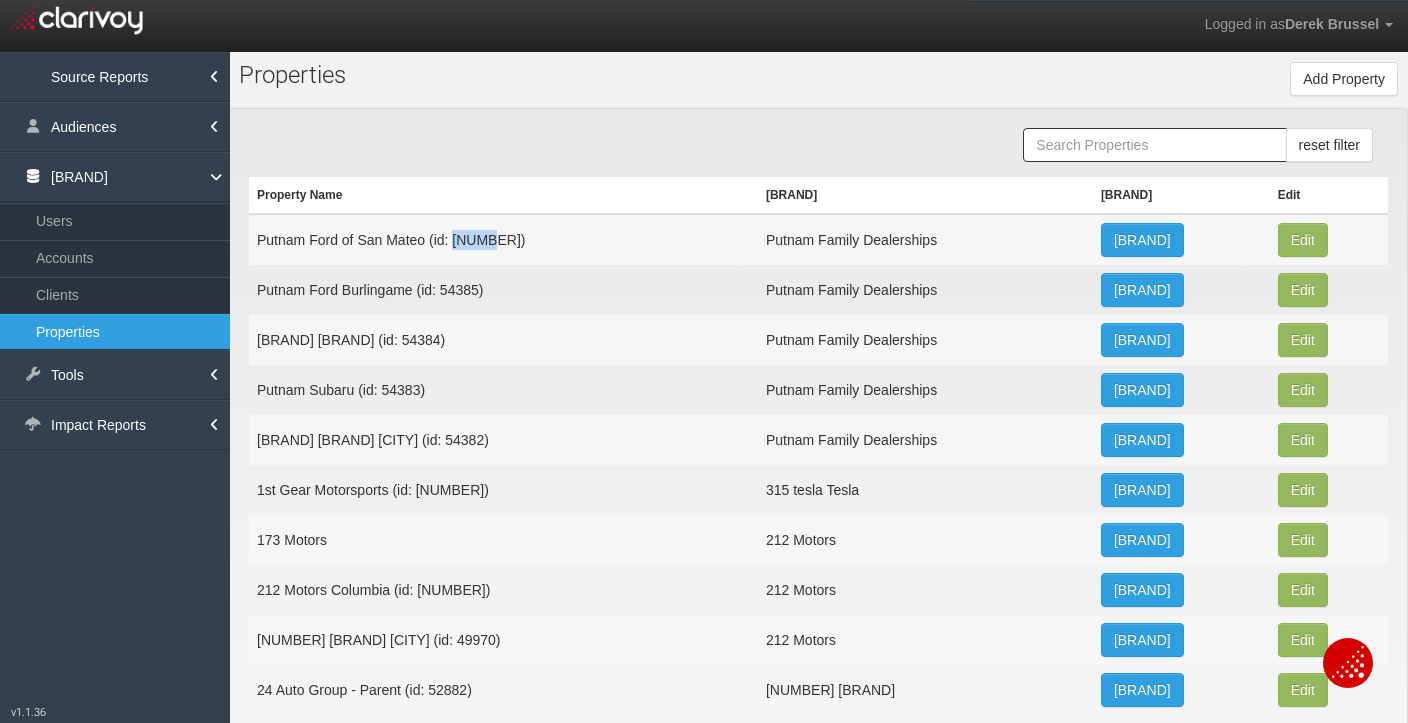 click on "Putnam Ford of San Mateo (id: 54386)" at bounding box center [503, 239] 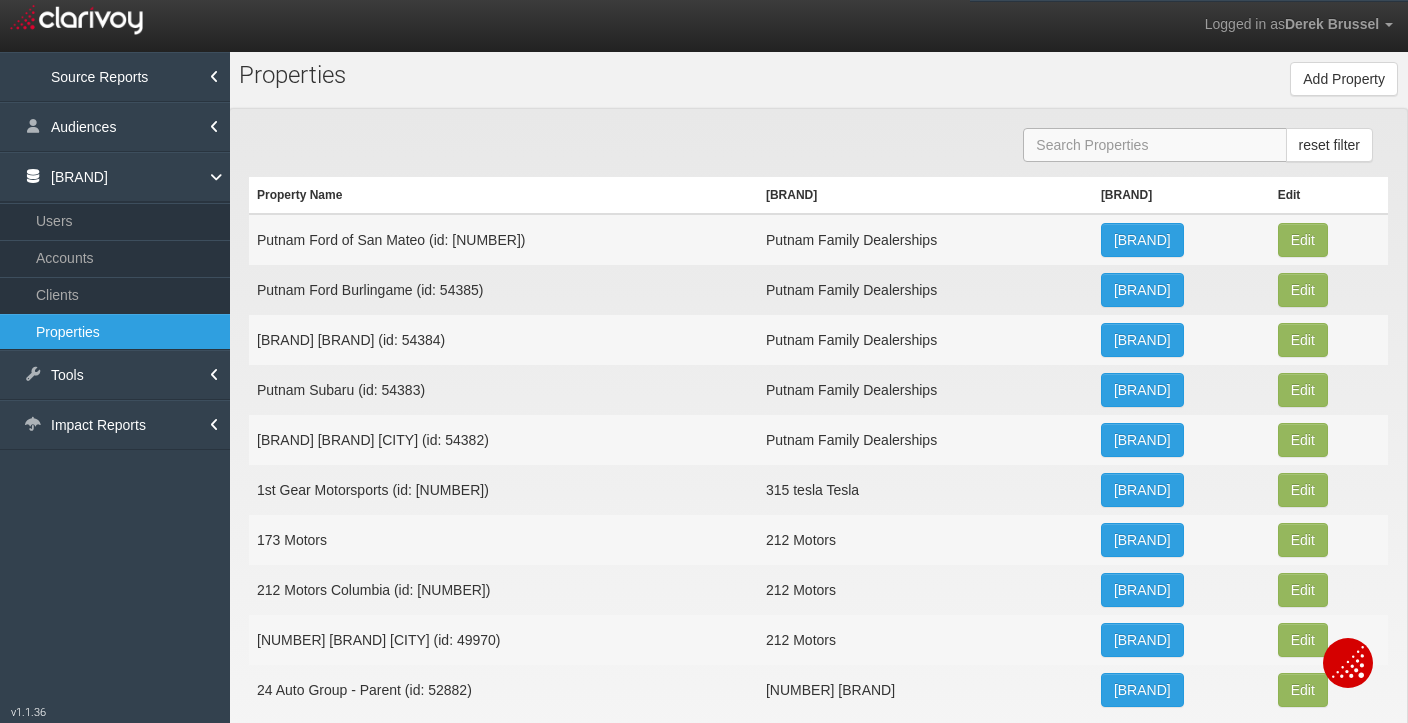 click at bounding box center [1154, 145] 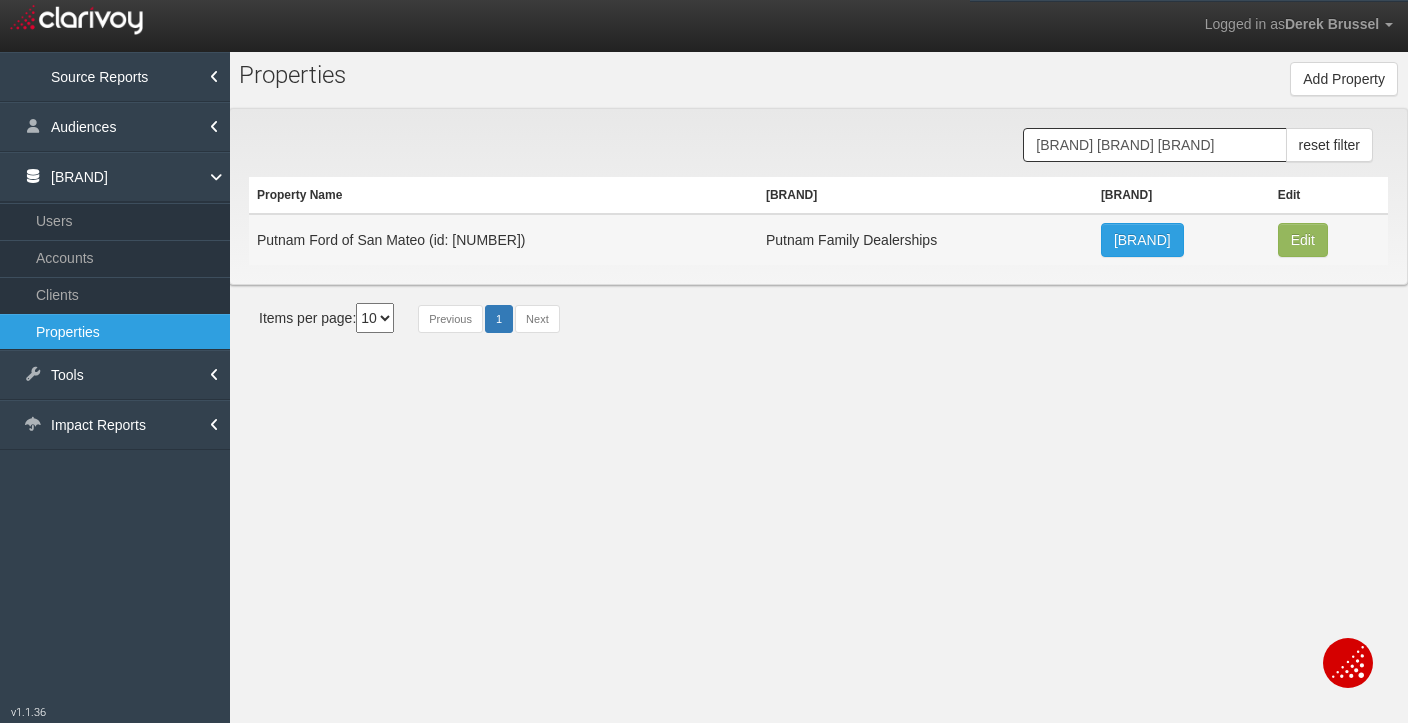 click on "Putnam Ford of San Mateo (id: 54386)" at bounding box center [503, 239] 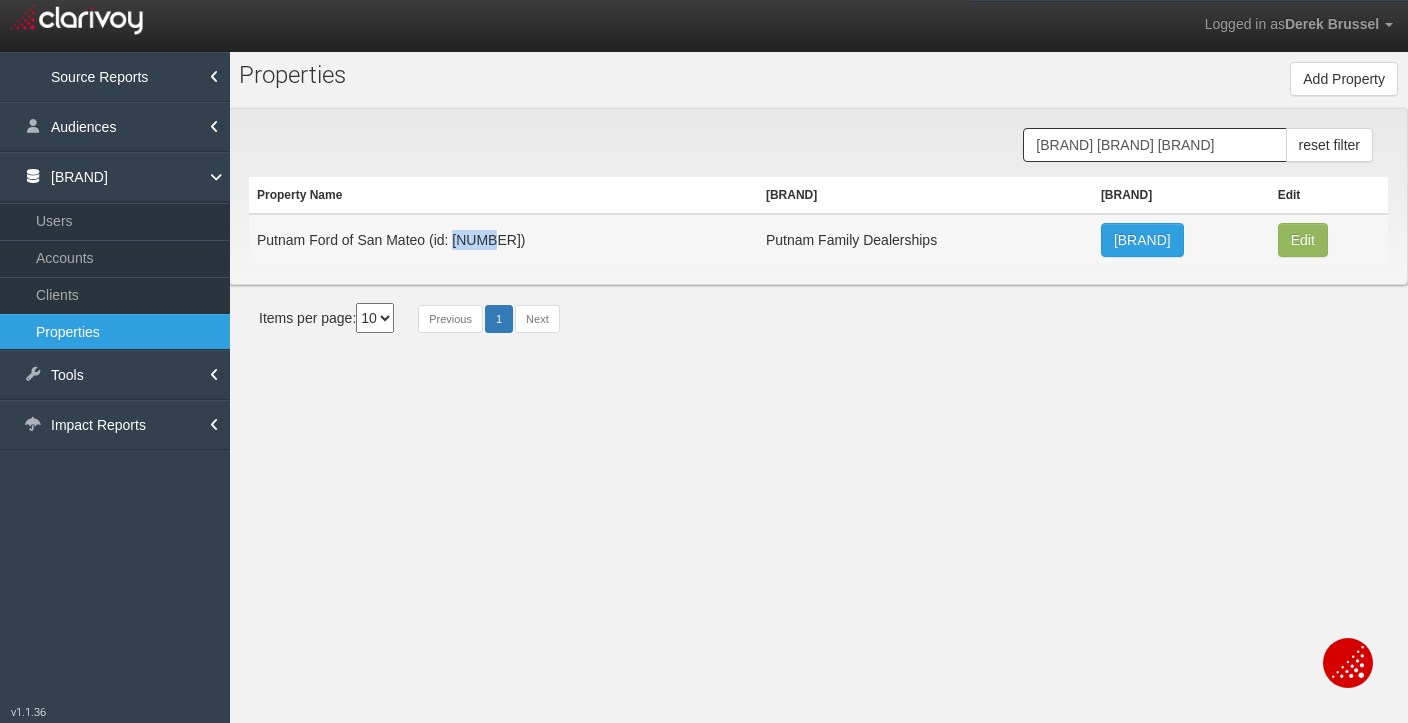 click on "Putnam Ford of San Mateo (id: 54386)" at bounding box center [503, 239] 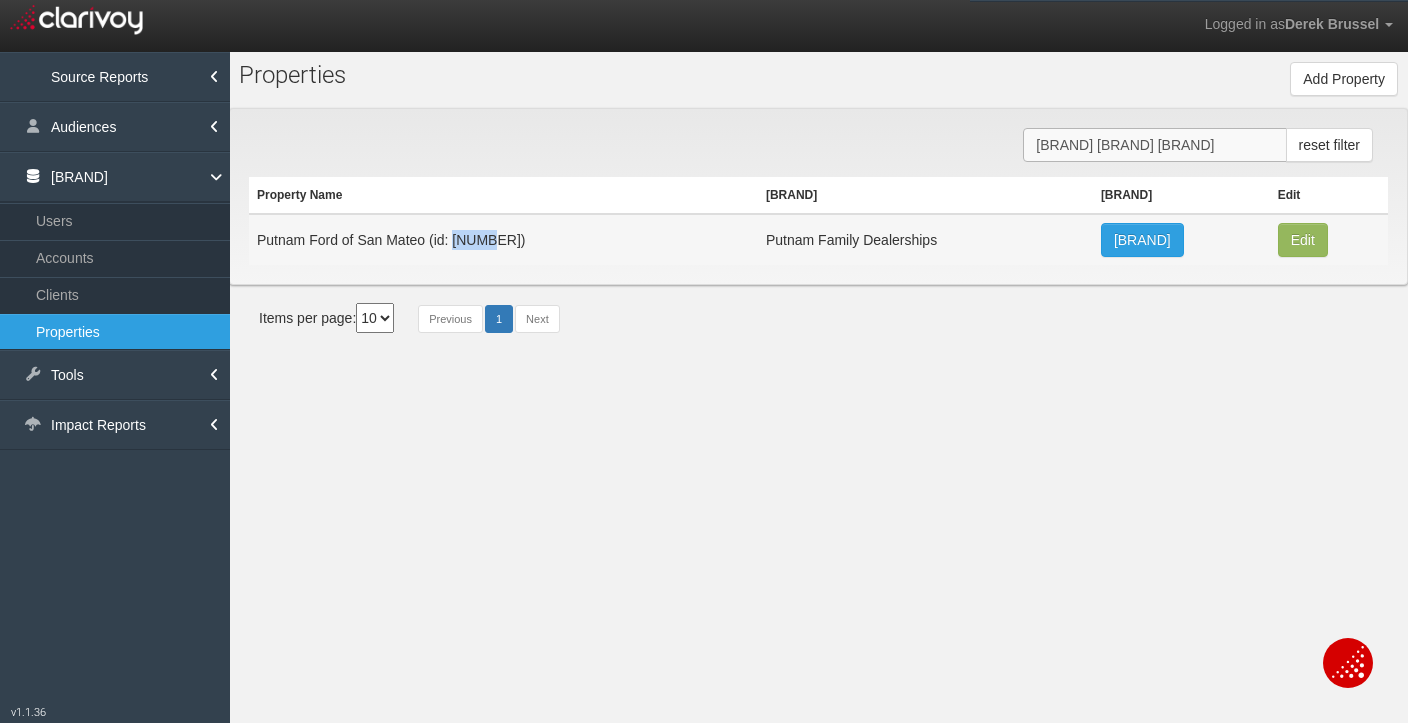 click on "Putnam Ford of S" at bounding box center [1154, 145] 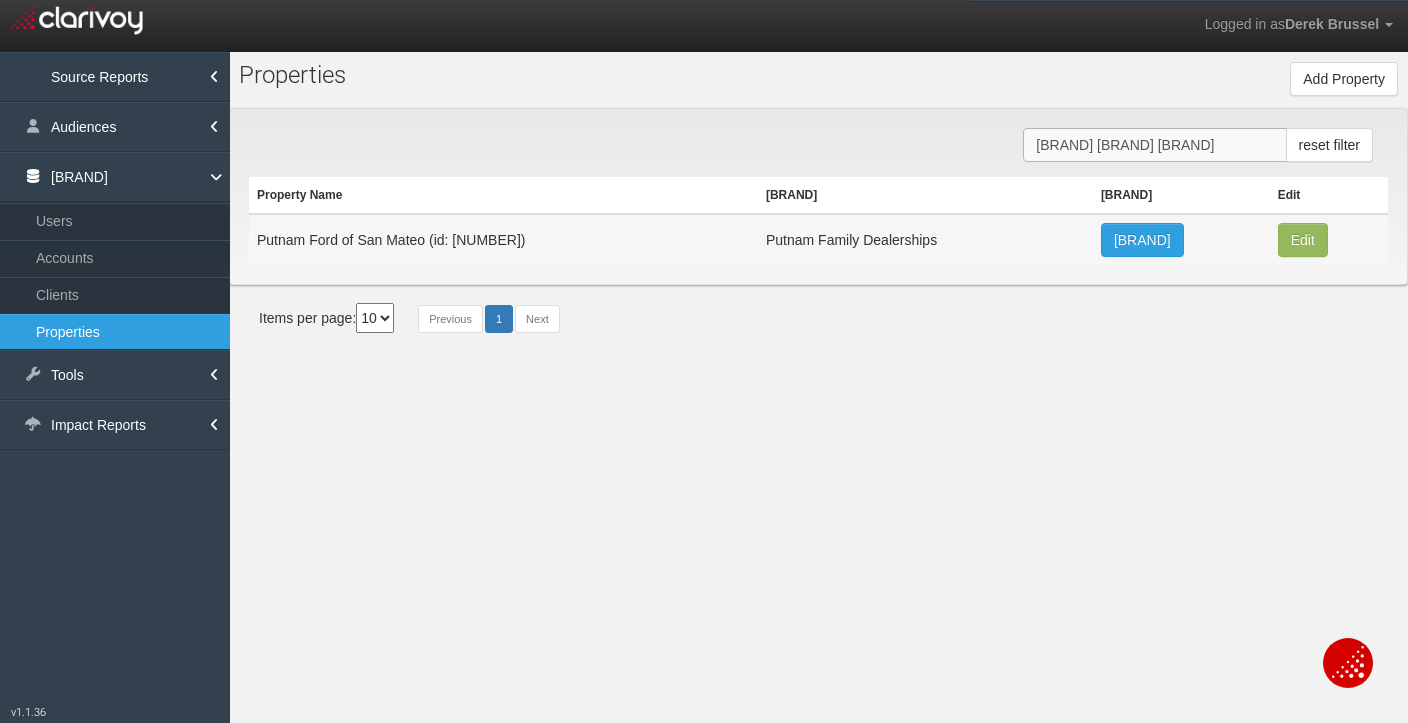 click on "Putnam Ford of S" at bounding box center (1154, 145) 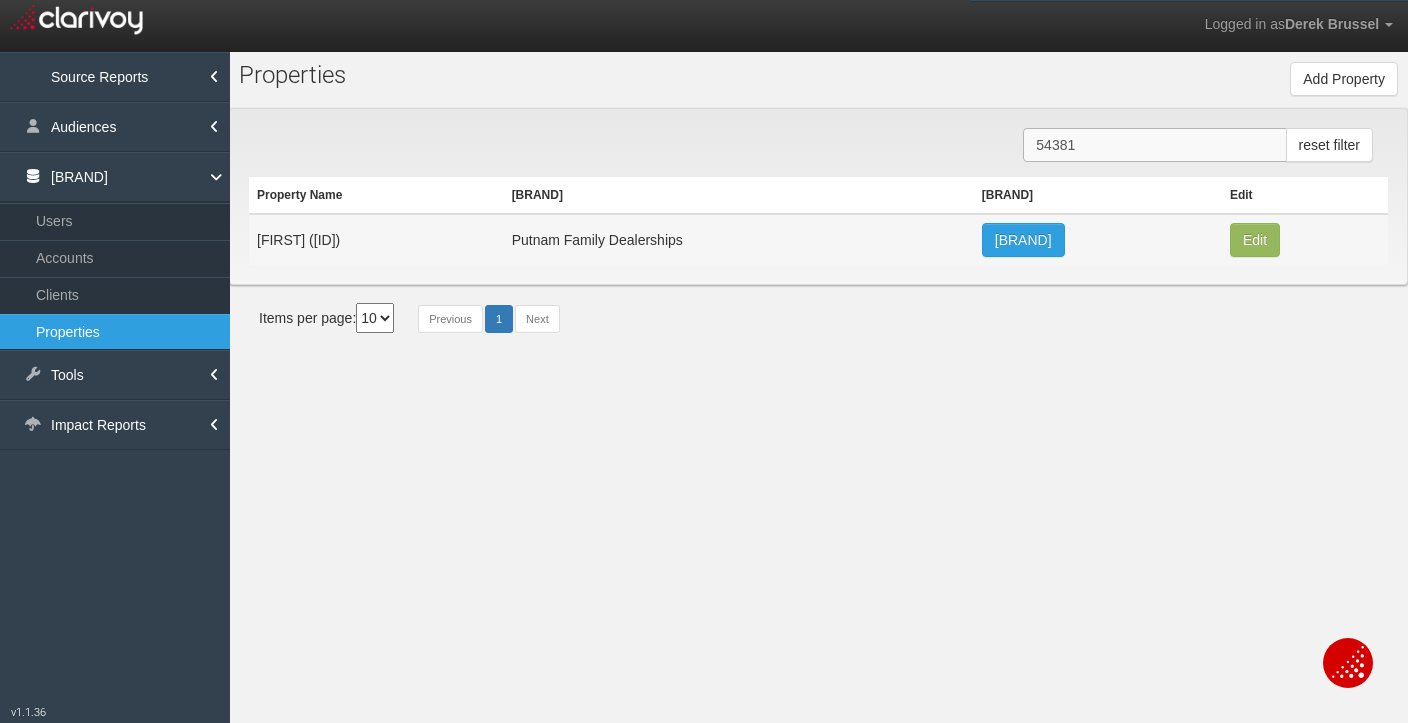 click on "54381" at bounding box center (1154, 145) 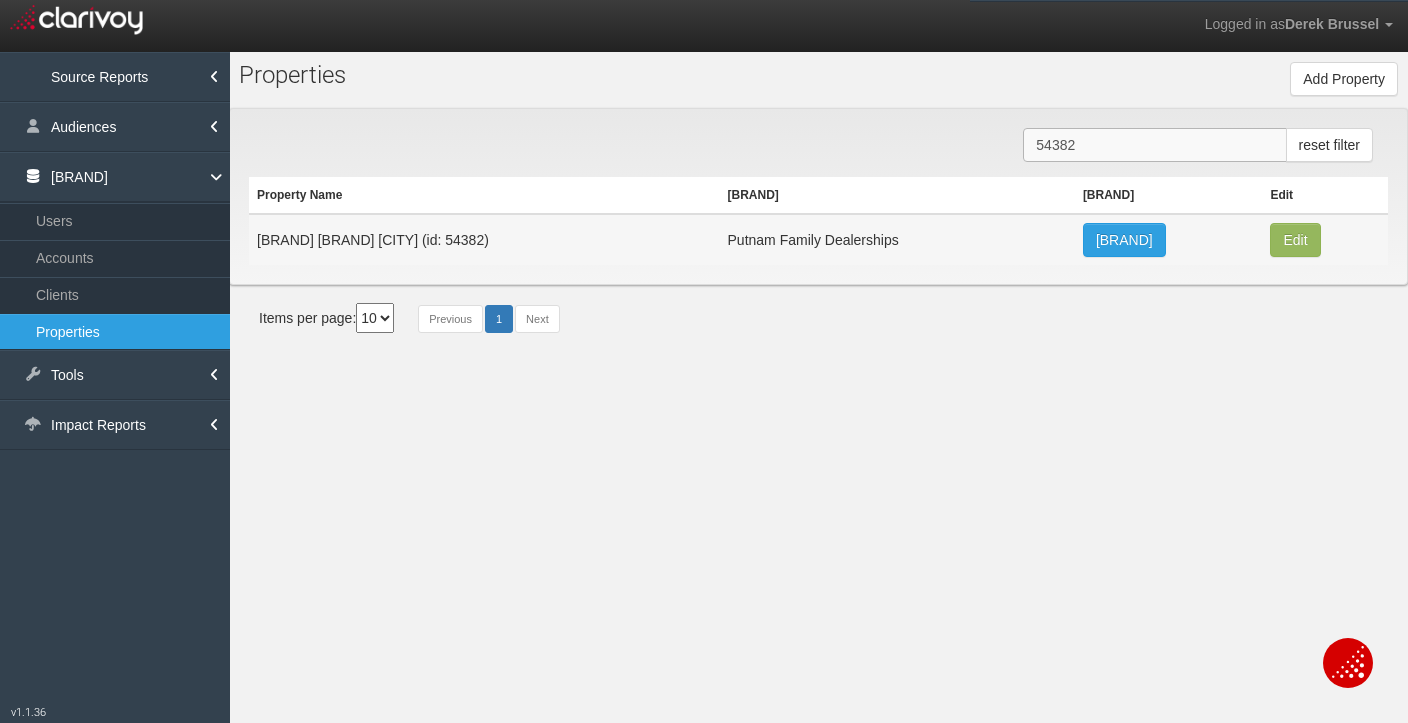 click on "54382" at bounding box center (1154, 145) 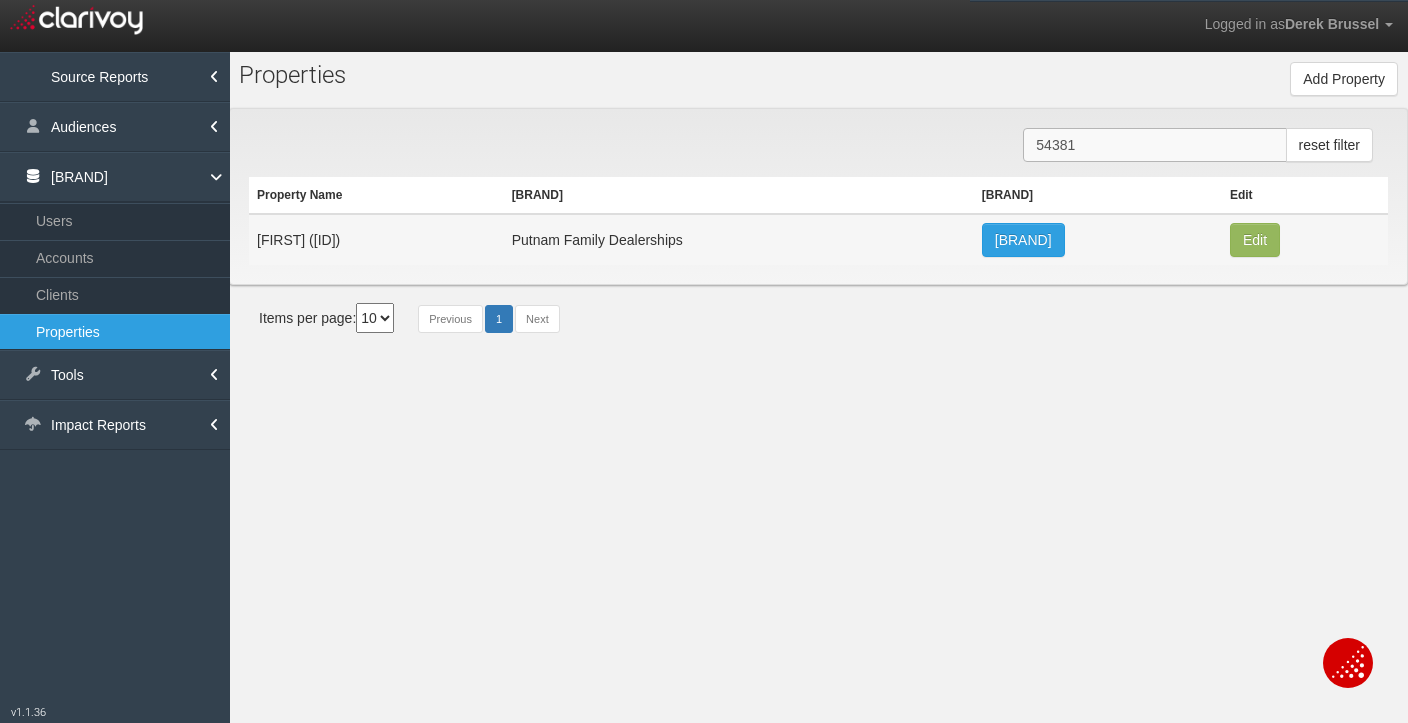 click on "54381" at bounding box center (1154, 145) 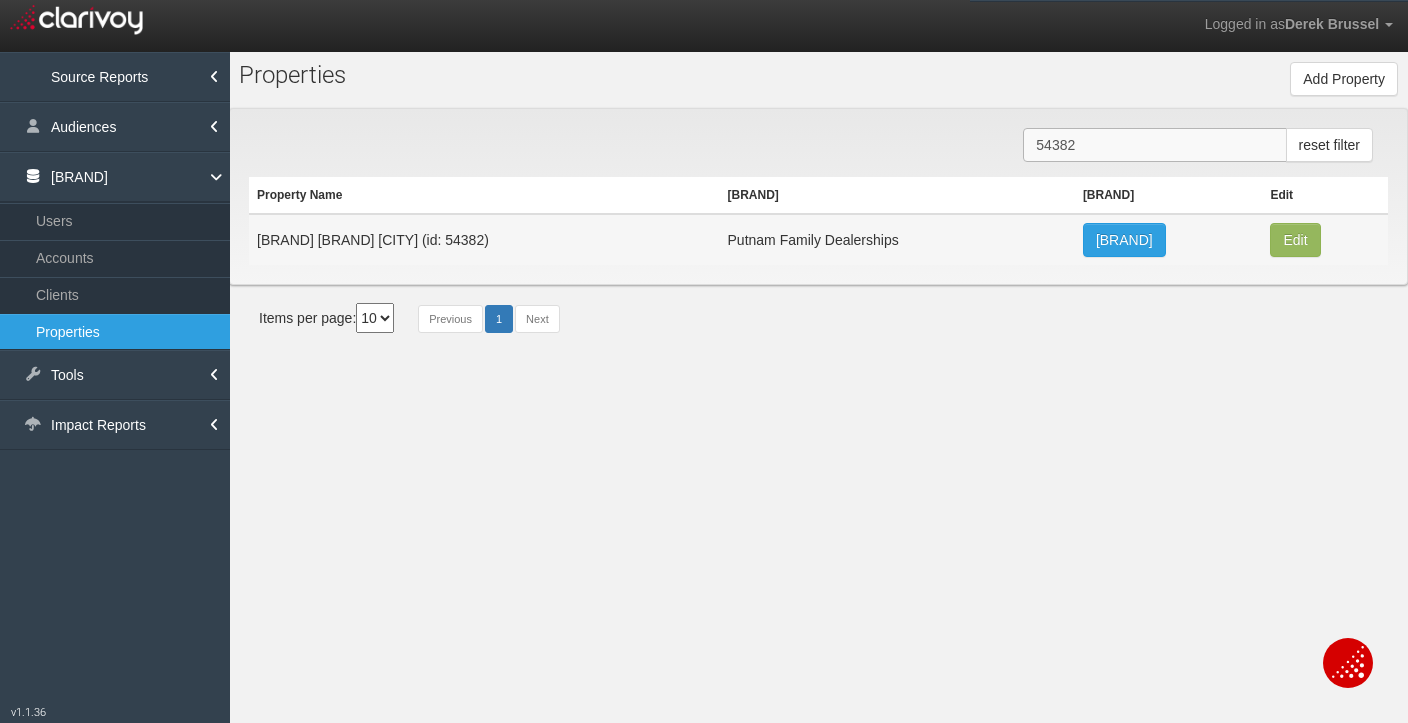 click on "54382" at bounding box center [1154, 145] 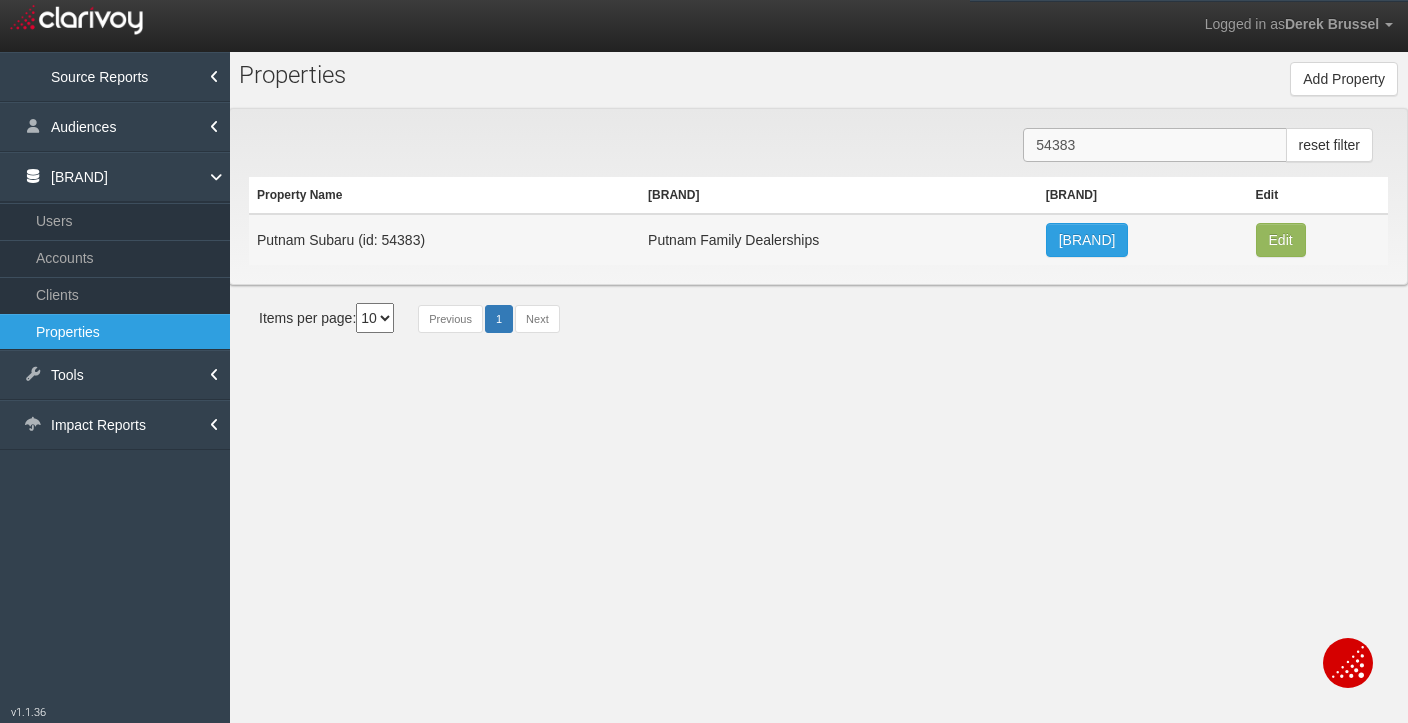 click on "54383" at bounding box center [1154, 145] 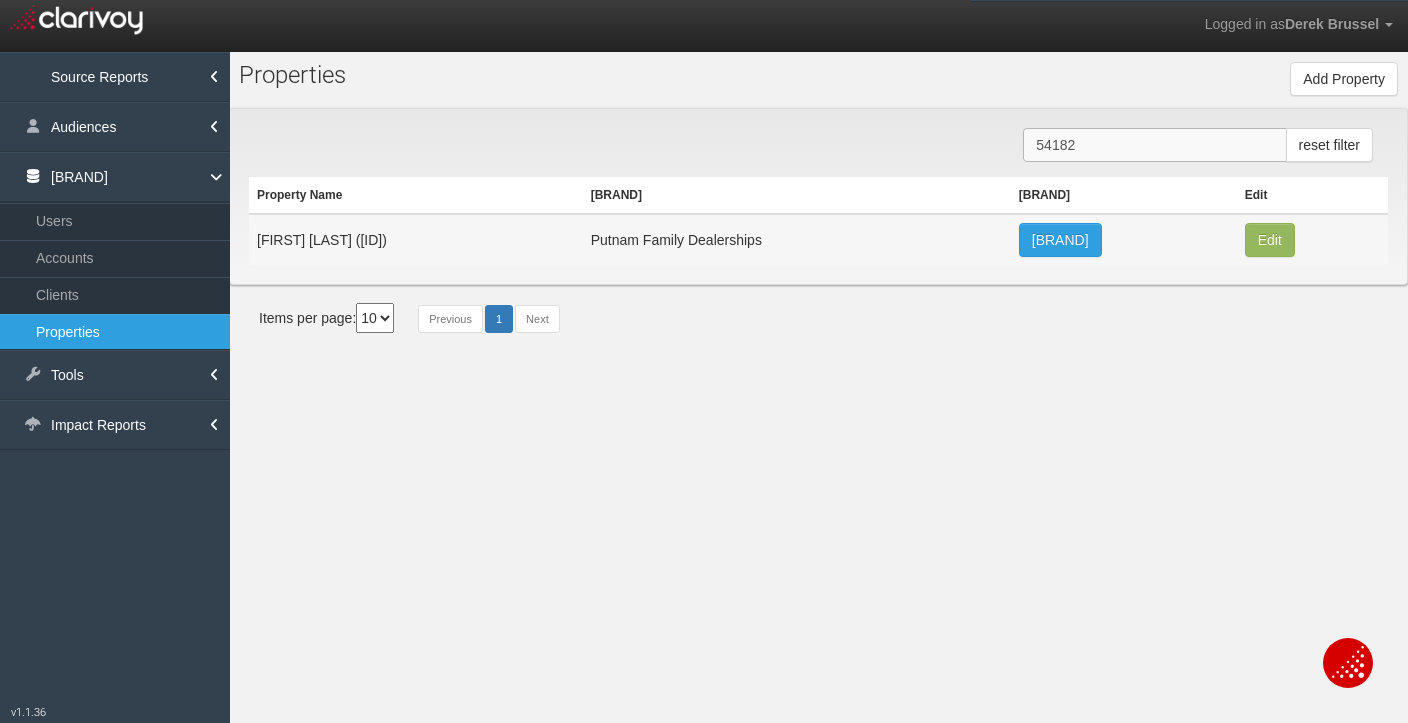 click on "[NAME]" at bounding box center (1154, 145) 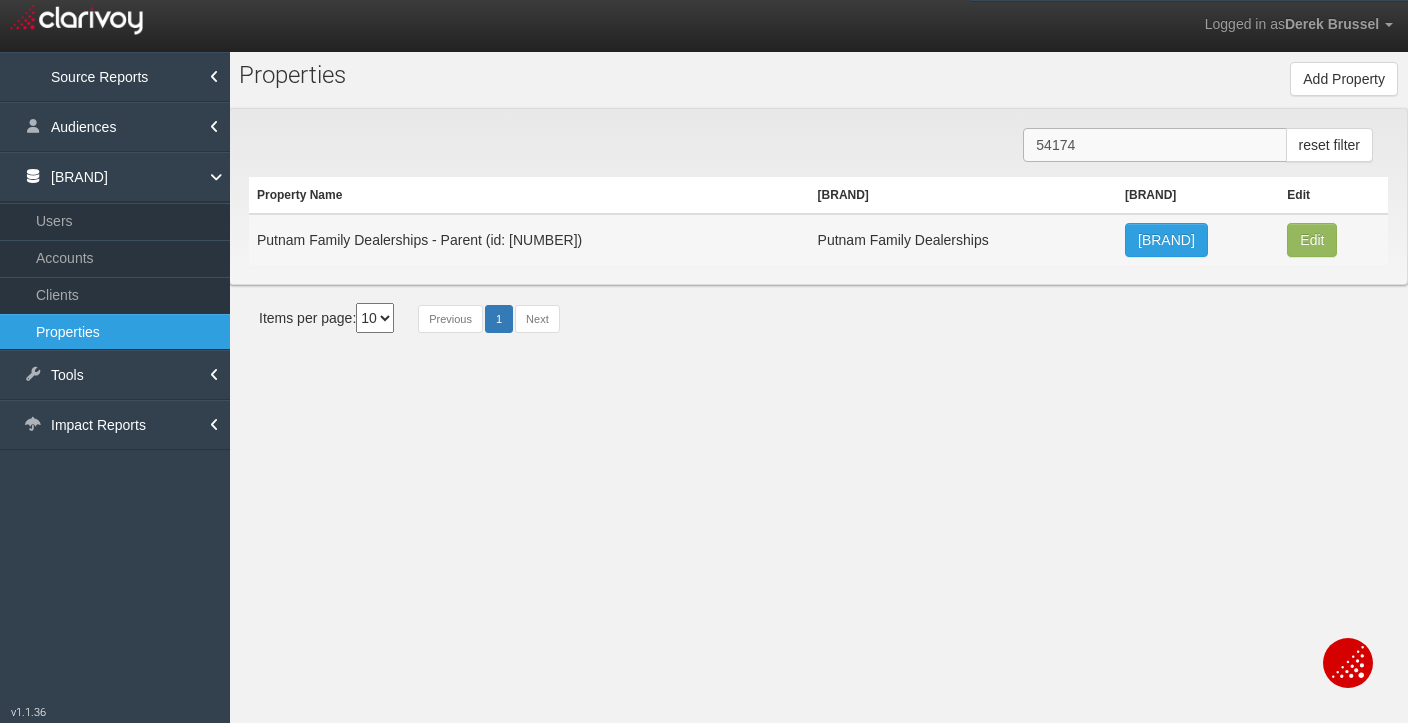 click on "54174" at bounding box center [1154, 145] 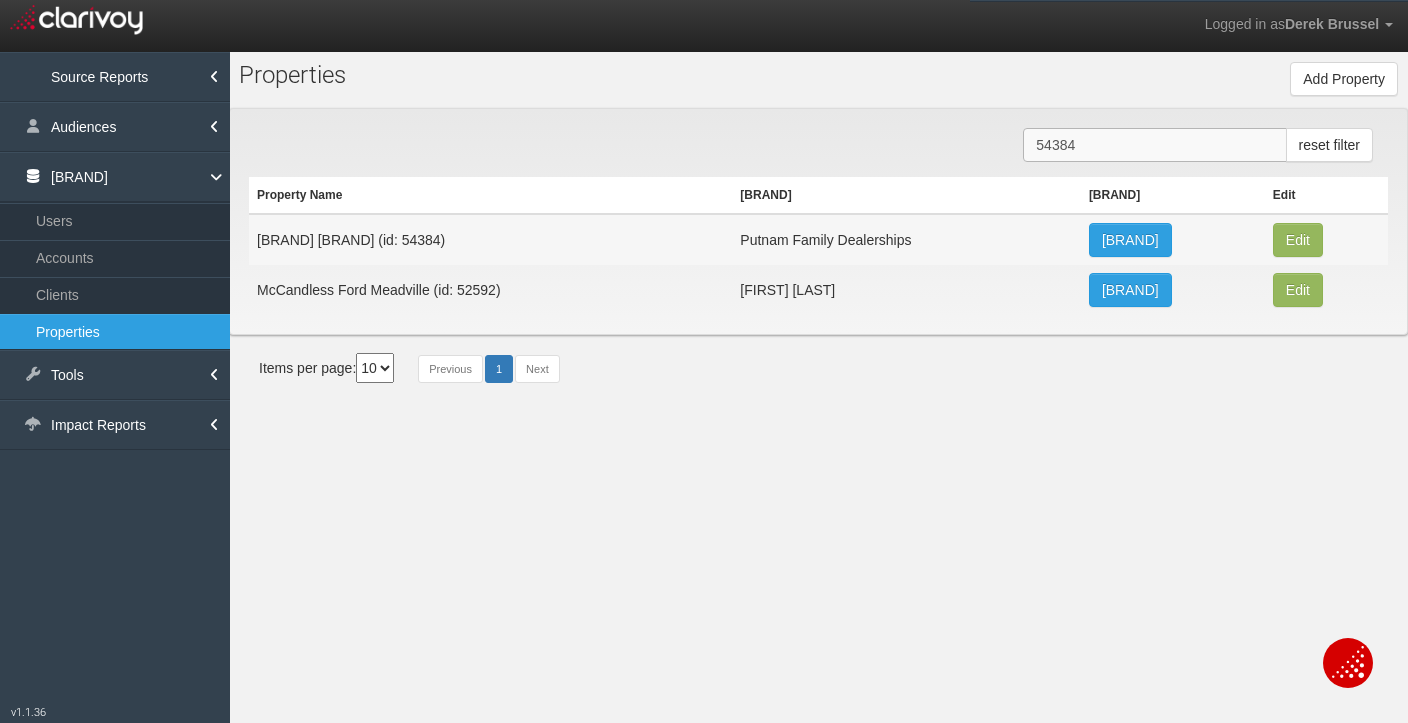 click on "54384" at bounding box center (1154, 145) 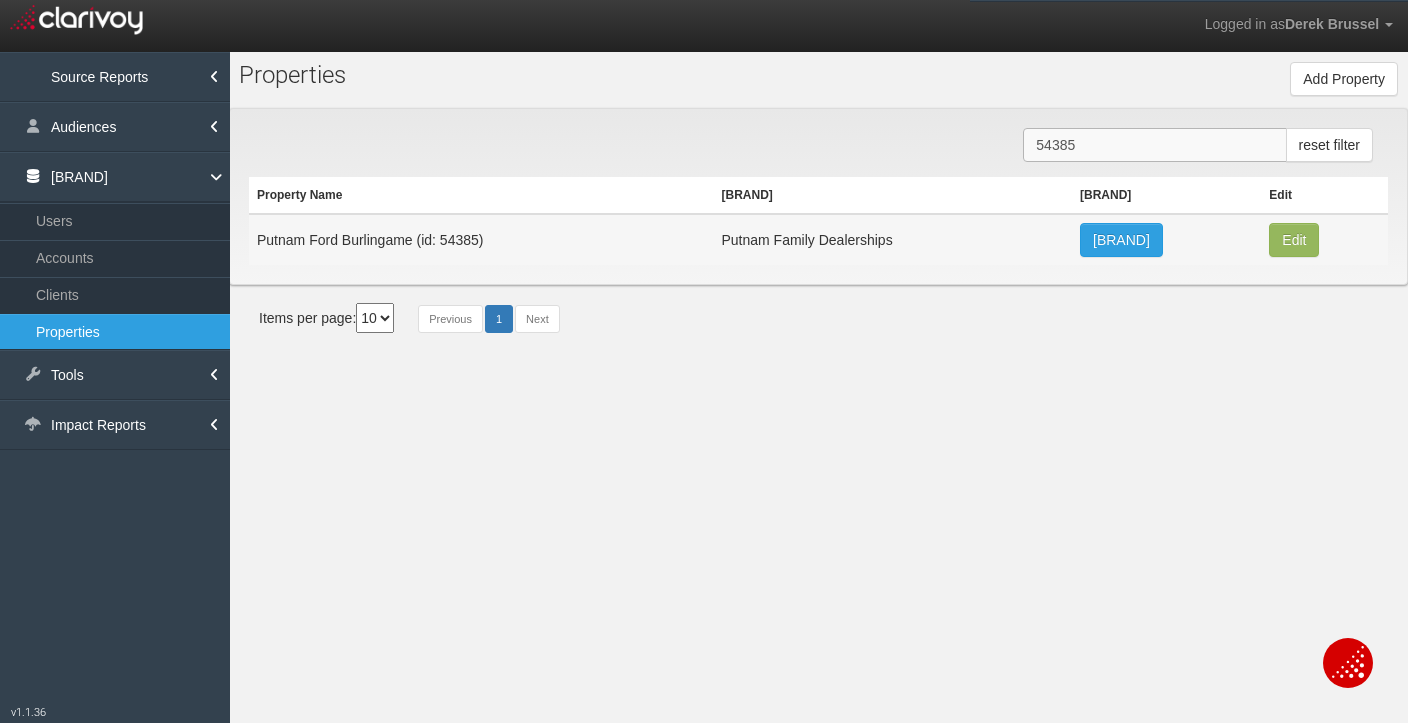 click on "54385" at bounding box center (1154, 145) 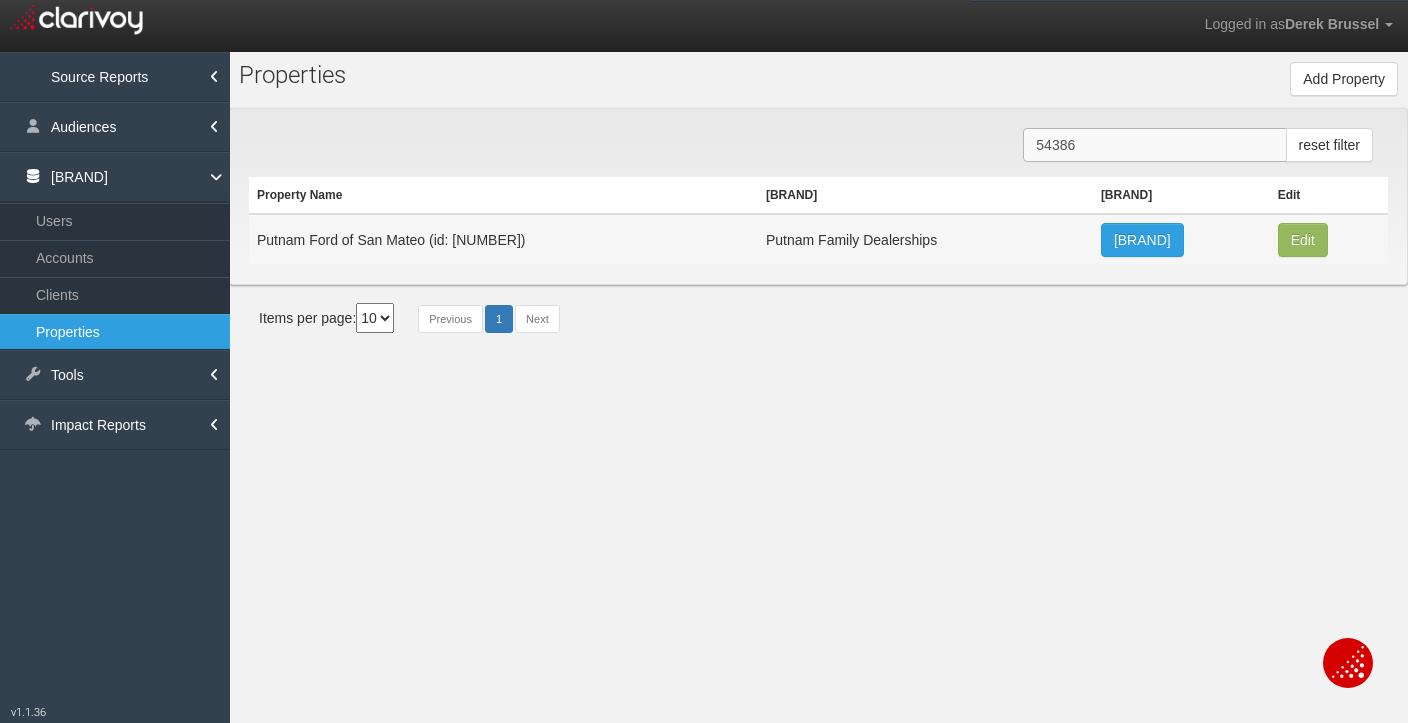 click on "54386" at bounding box center [1154, 145] 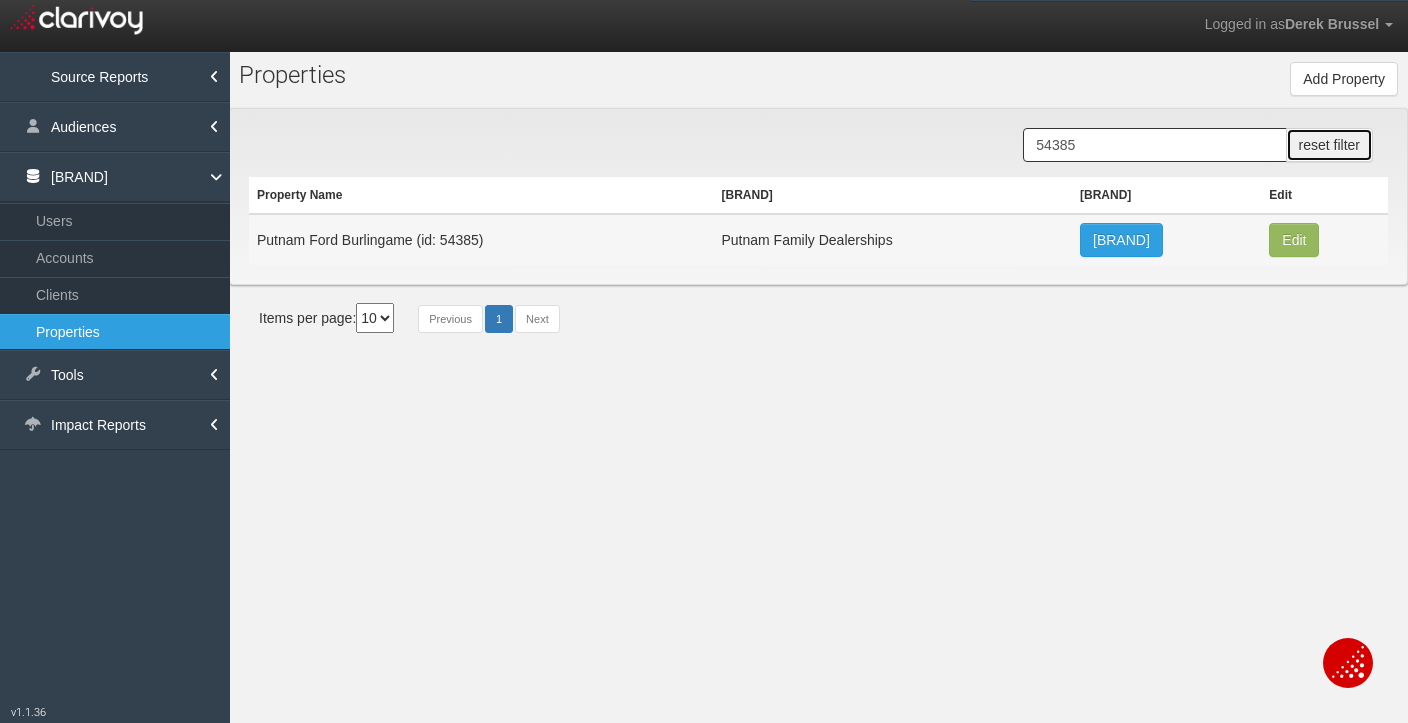 click on "reset filter" at bounding box center [1329, 145] 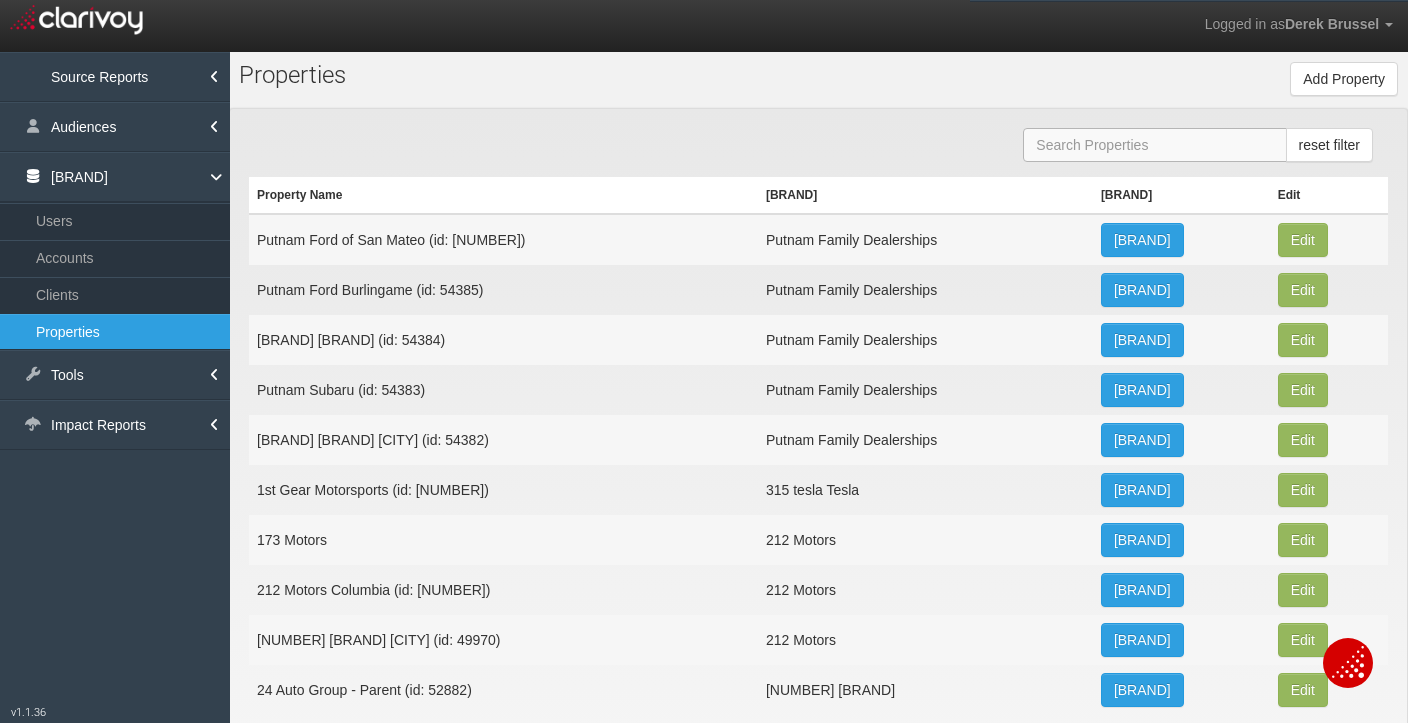 click at bounding box center (1154, 145) 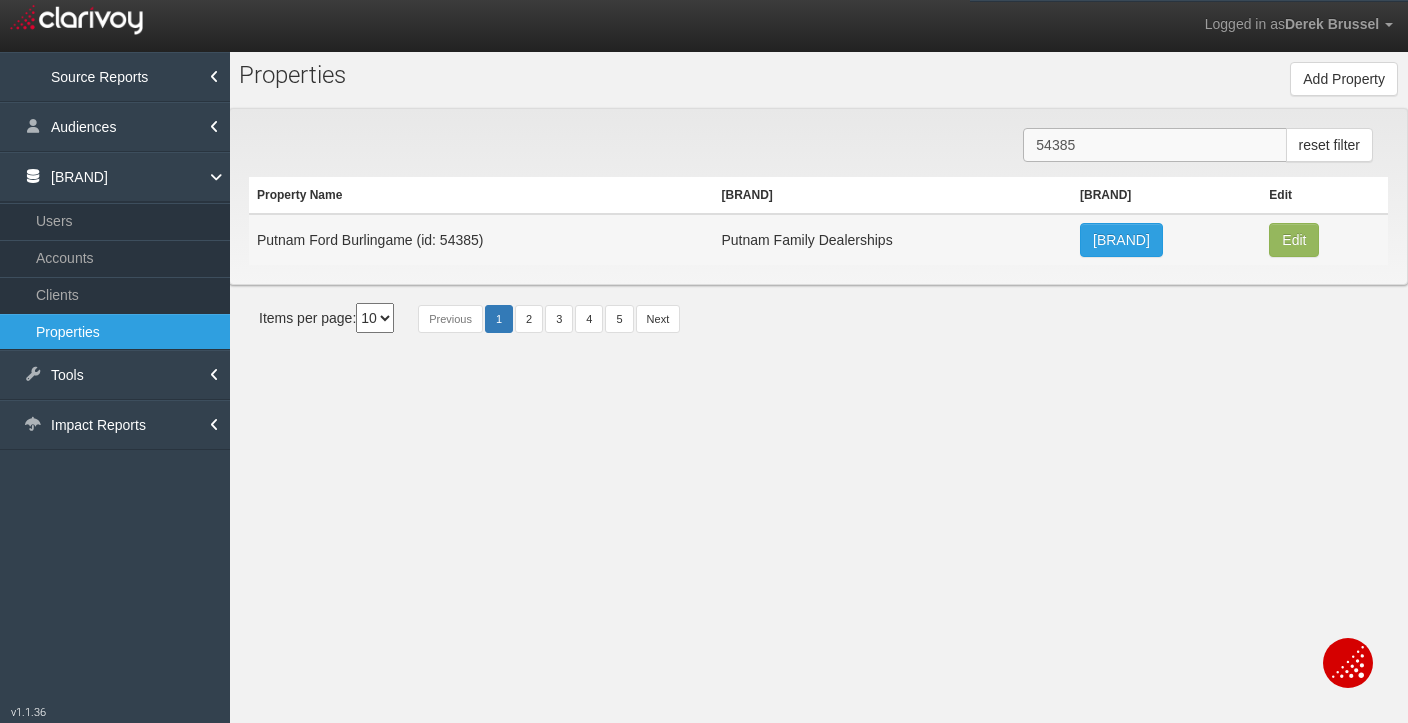 click on "54385" at bounding box center [1154, 145] 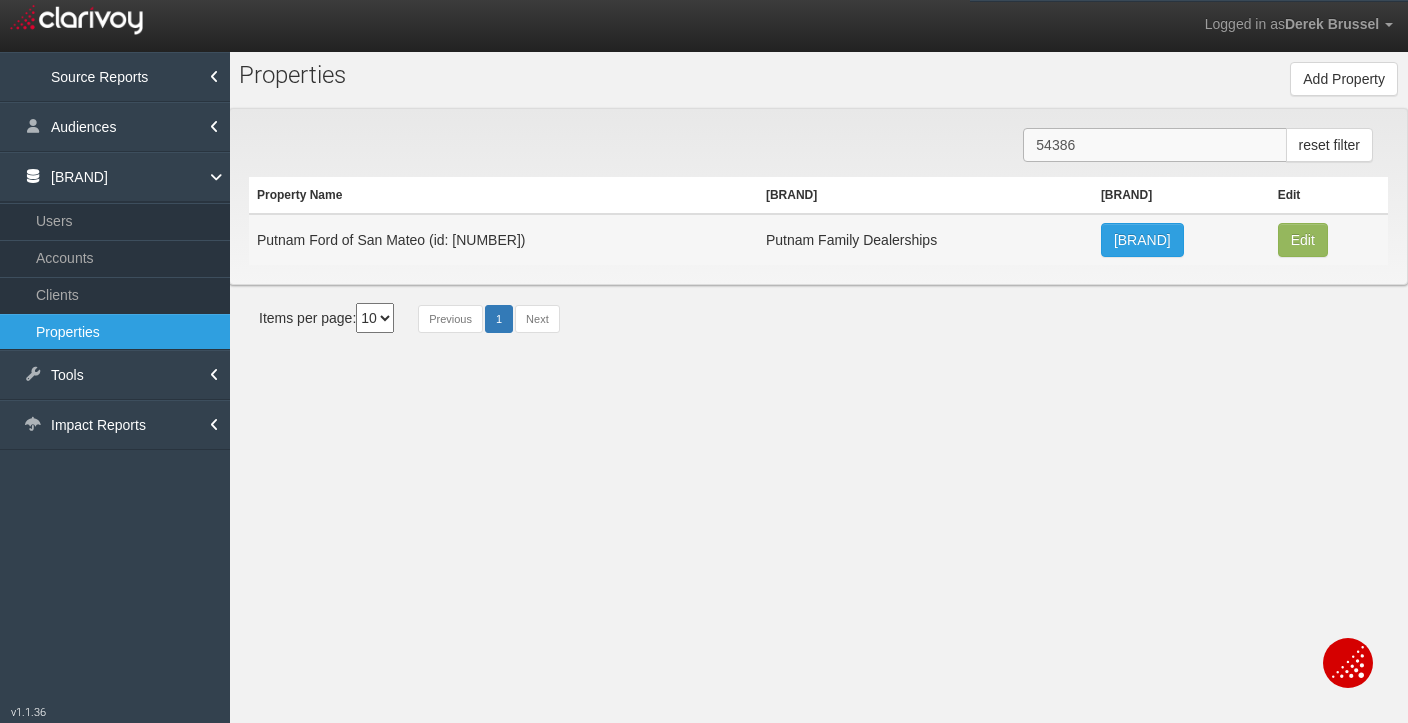 type on "54386" 